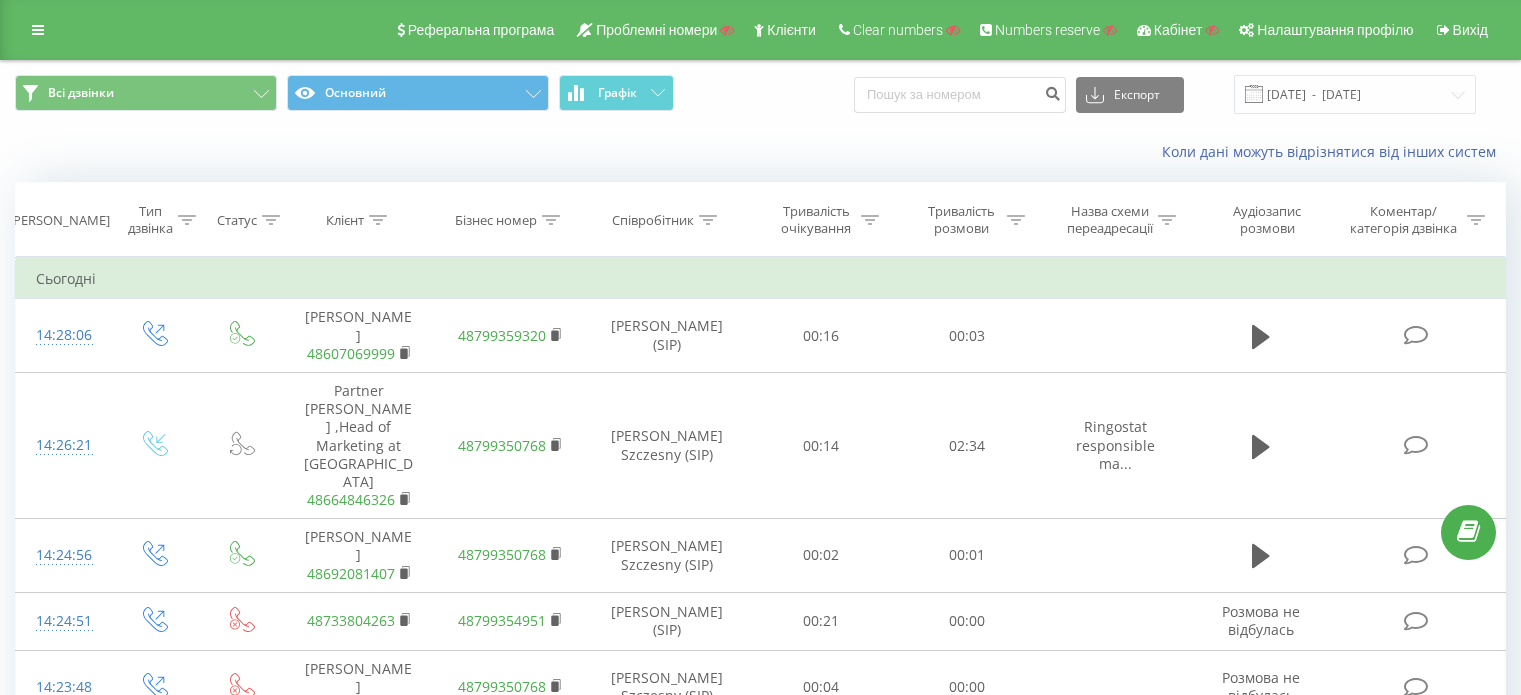 scroll, scrollTop: 0, scrollLeft: 0, axis: both 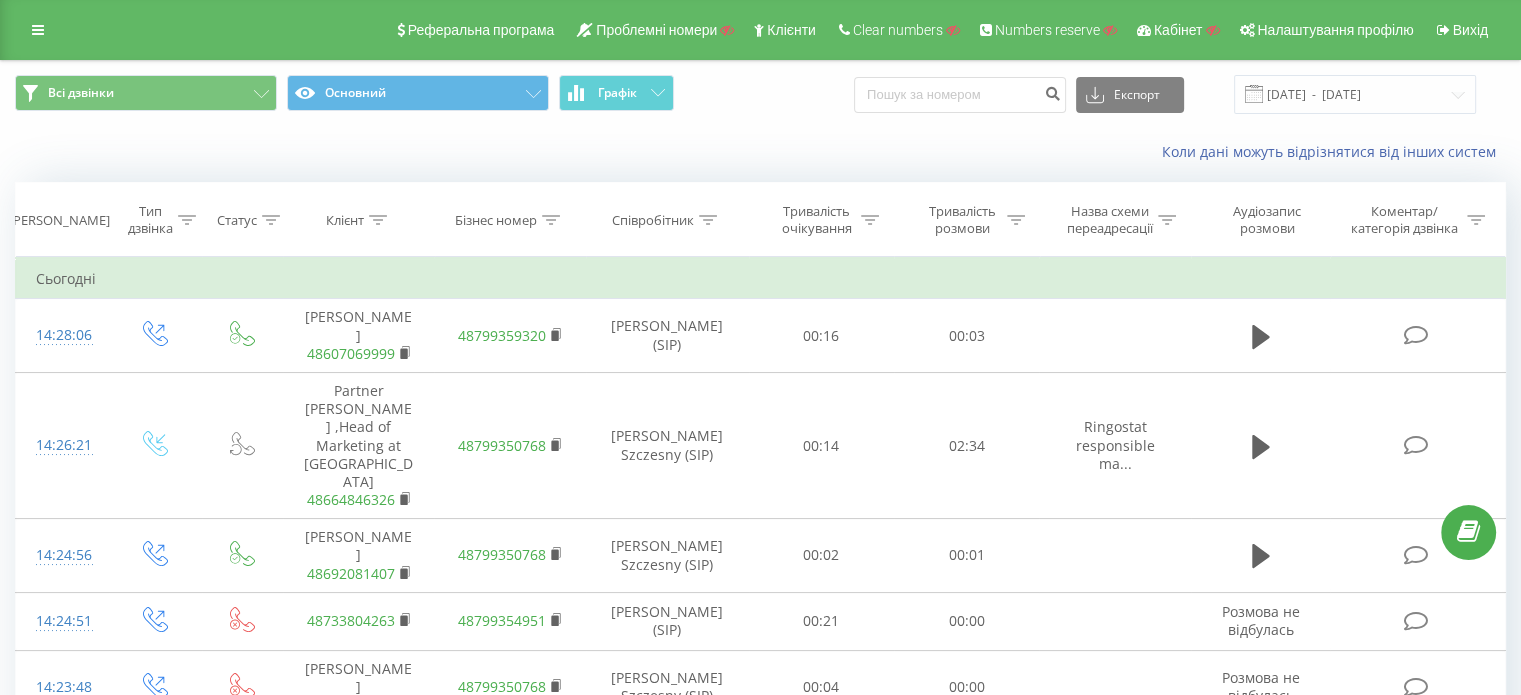 click at bounding box center [378, 220] 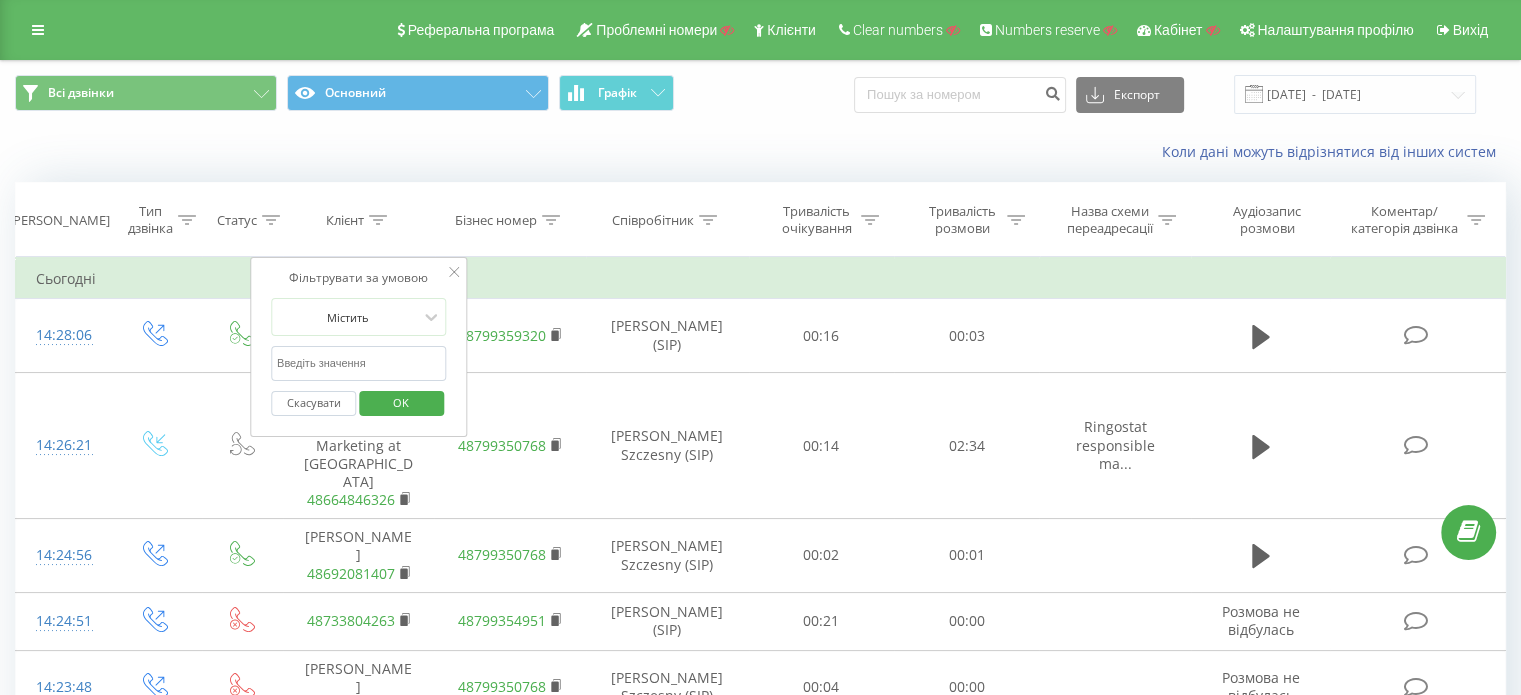 click at bounding box center [359, 363] 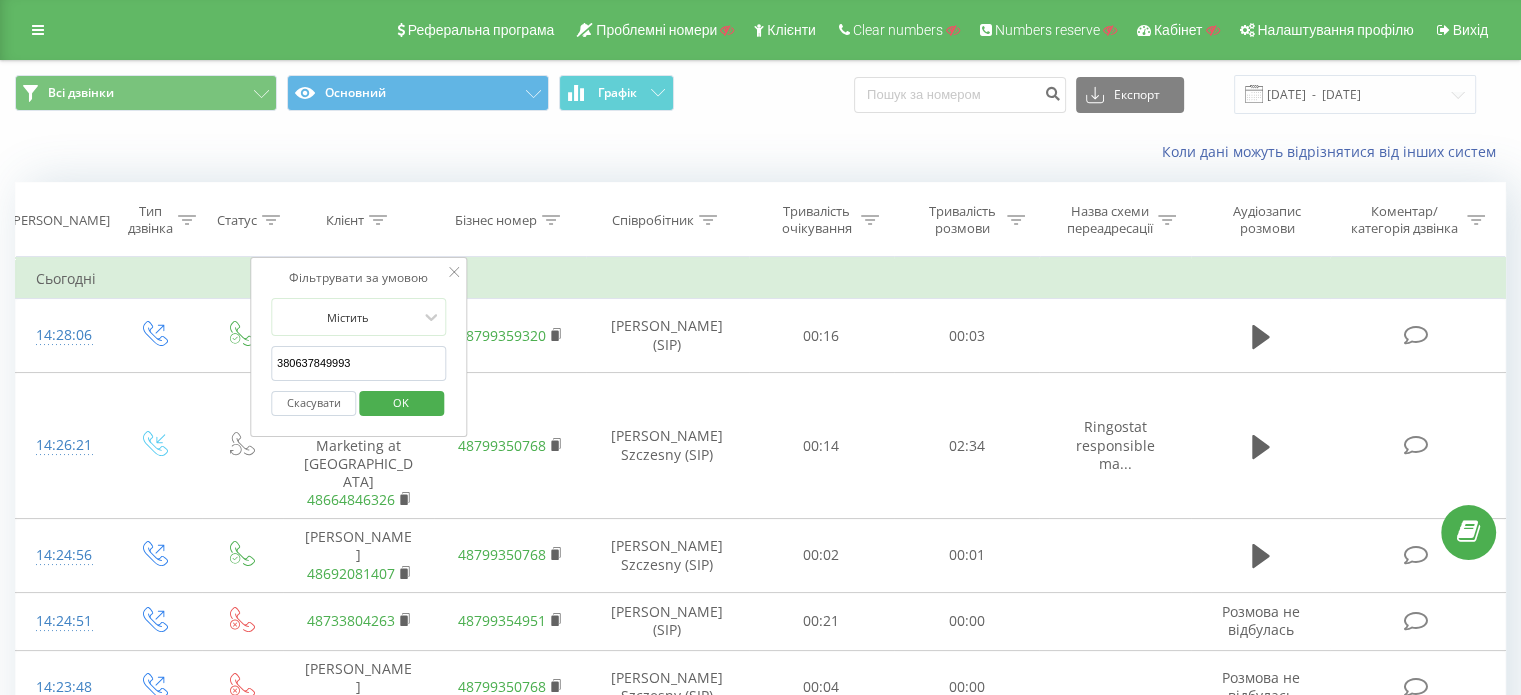 click on "OK" at bounding box center (401, 402) 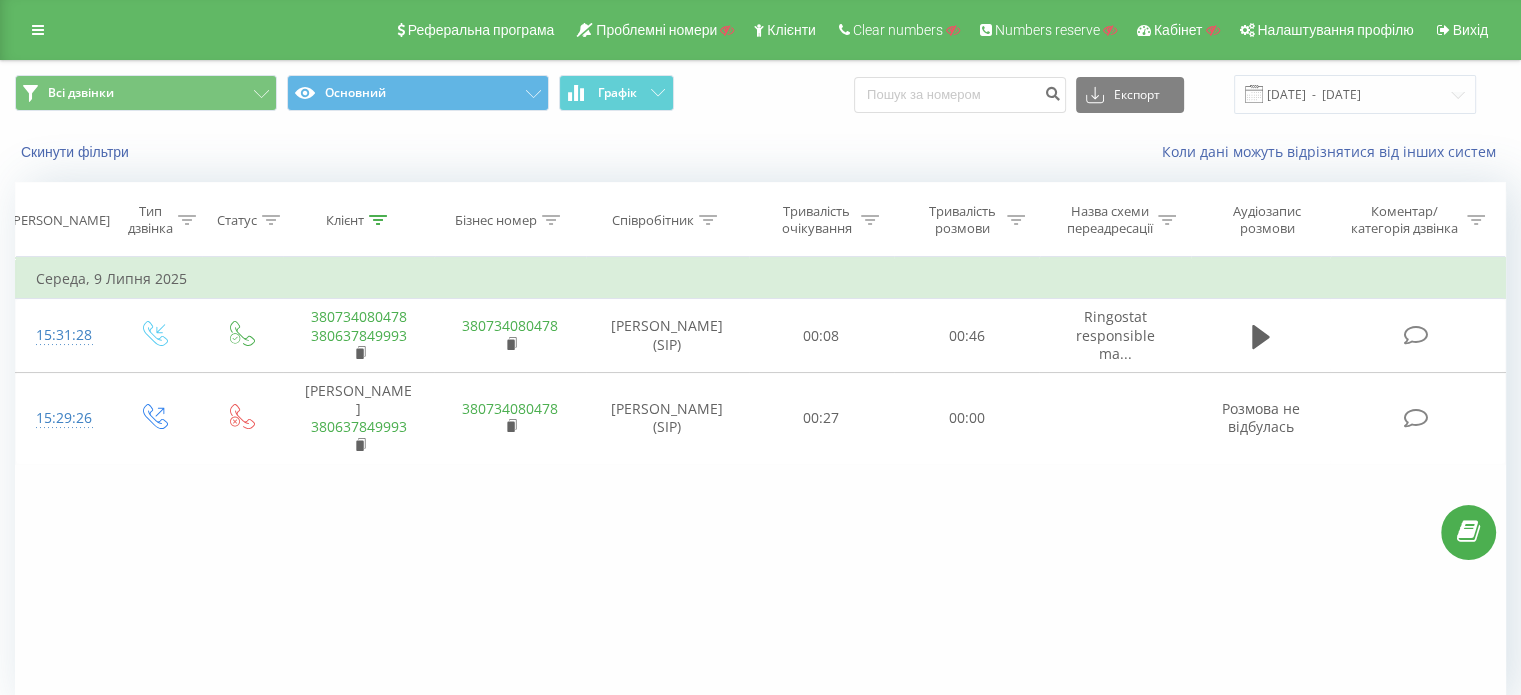 scroll, scrollTop: 86, scrollLeft: 0, axis: vertical 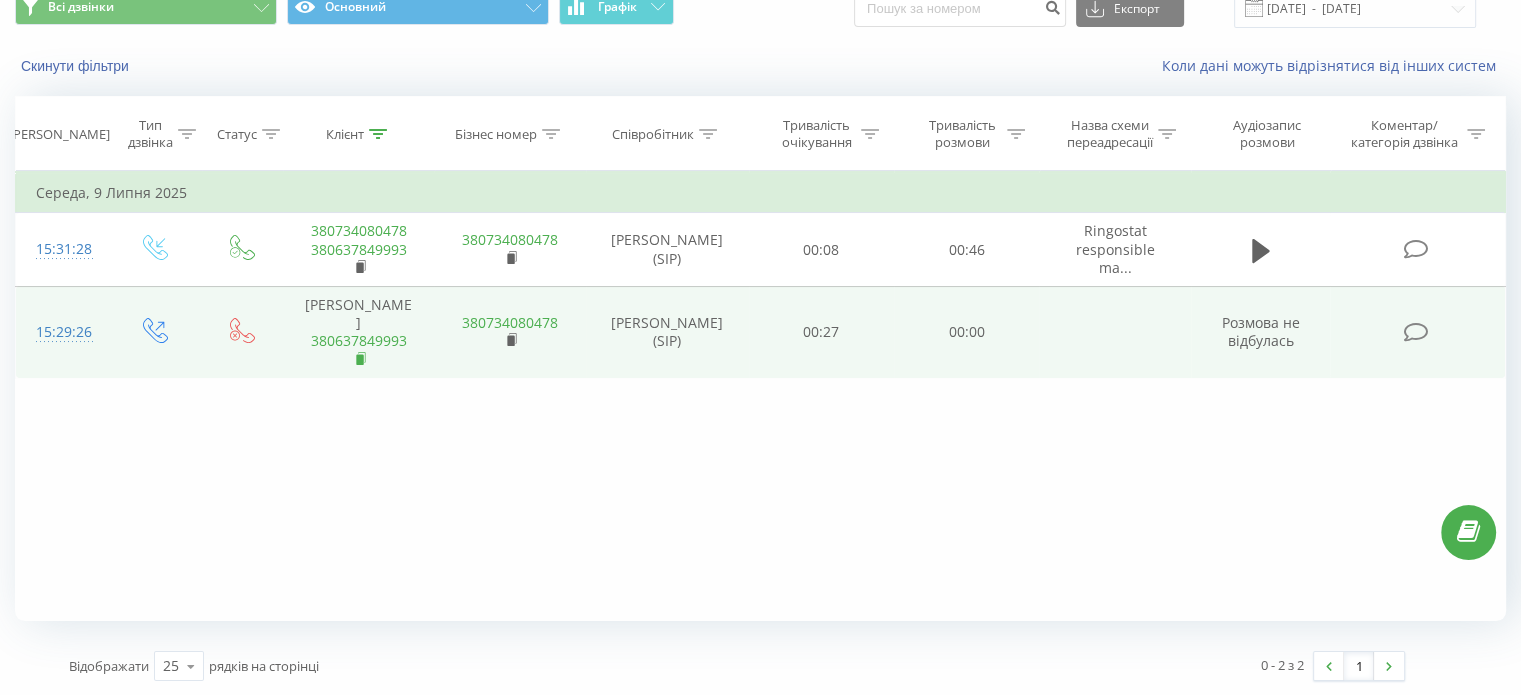 click 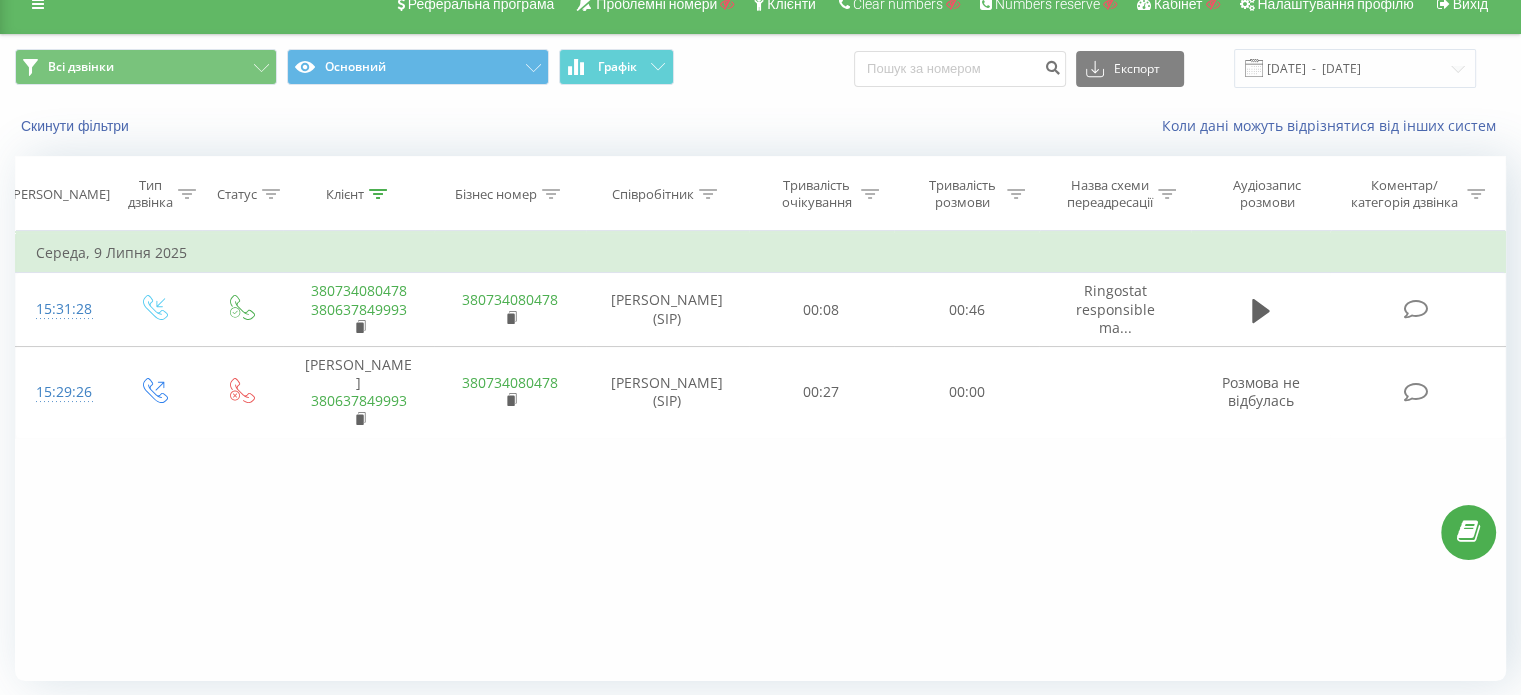 scroll, scrollTop: 0, scrollLeft: 0, axis: both 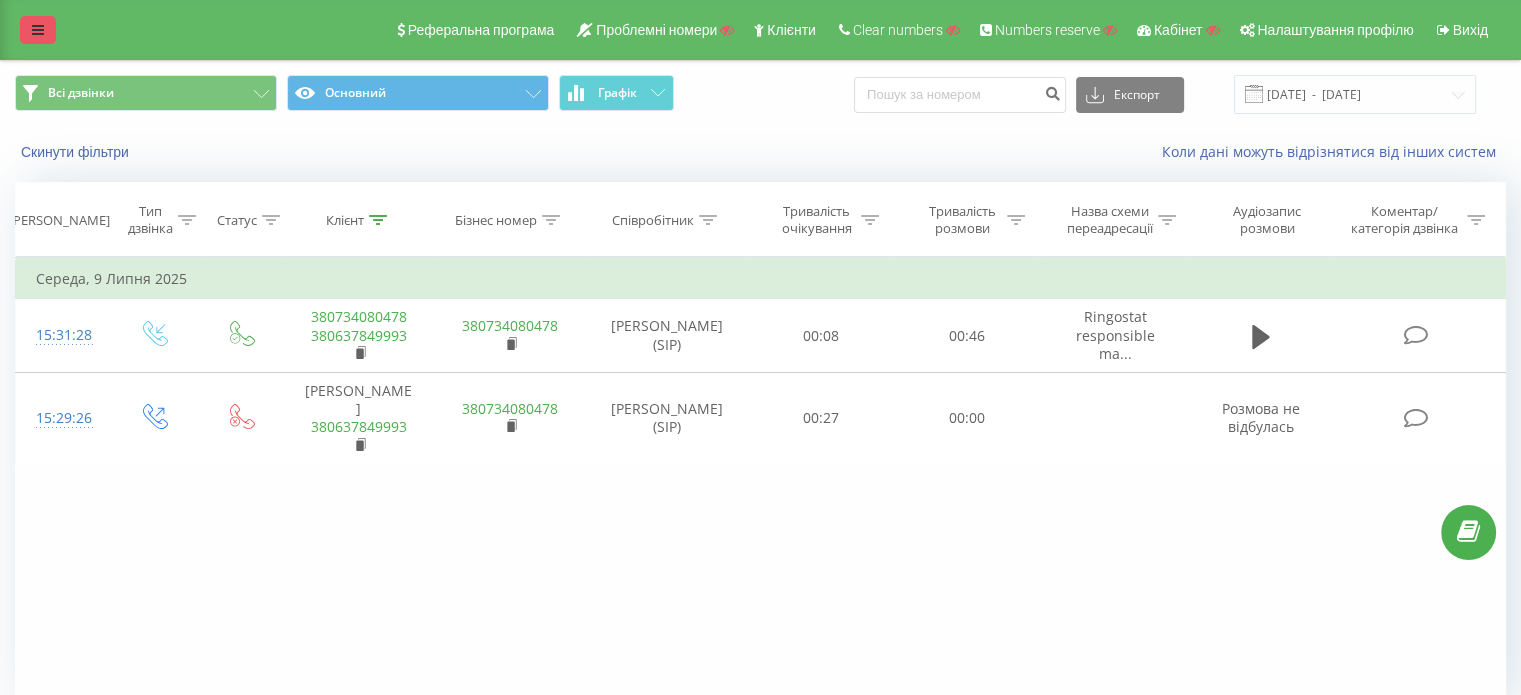 click at bounding box center [38, 30] 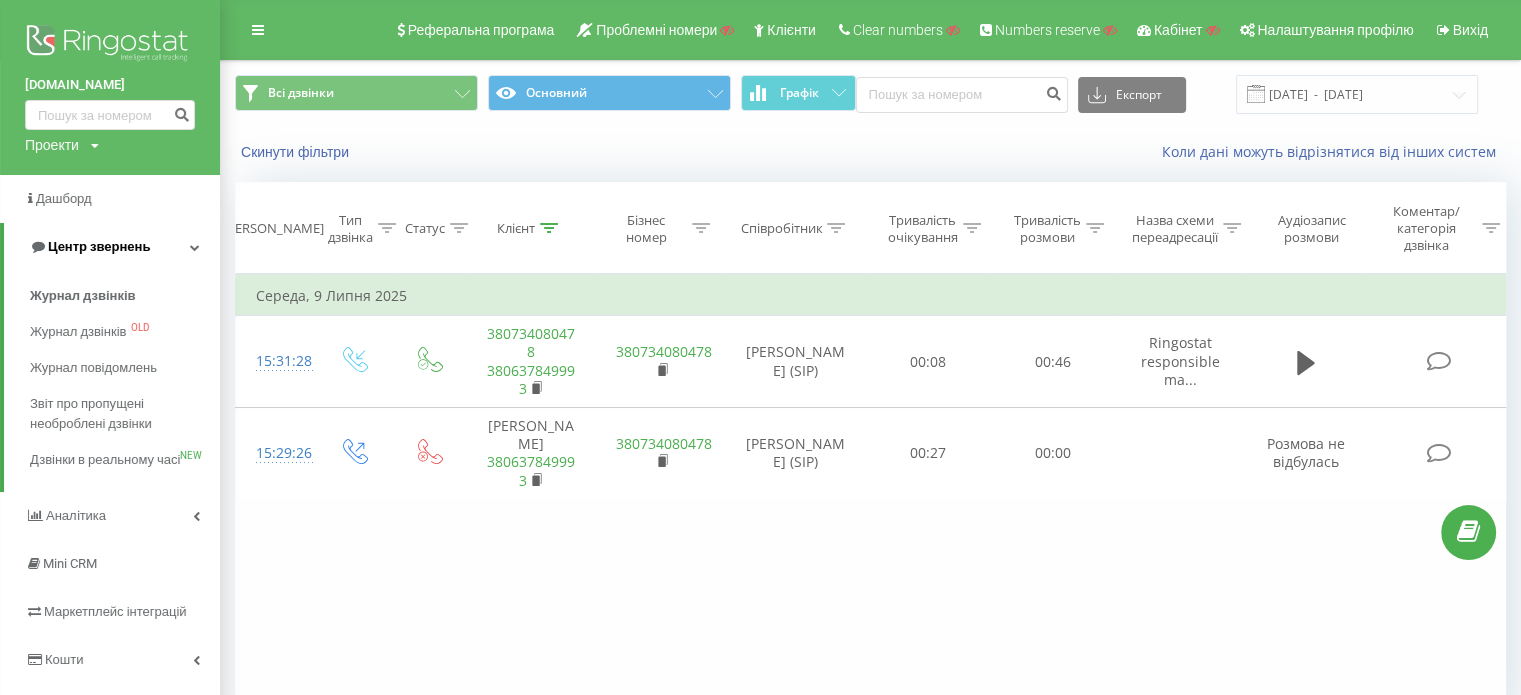 click on "Центр звернень" at bounding box center (99, 246) 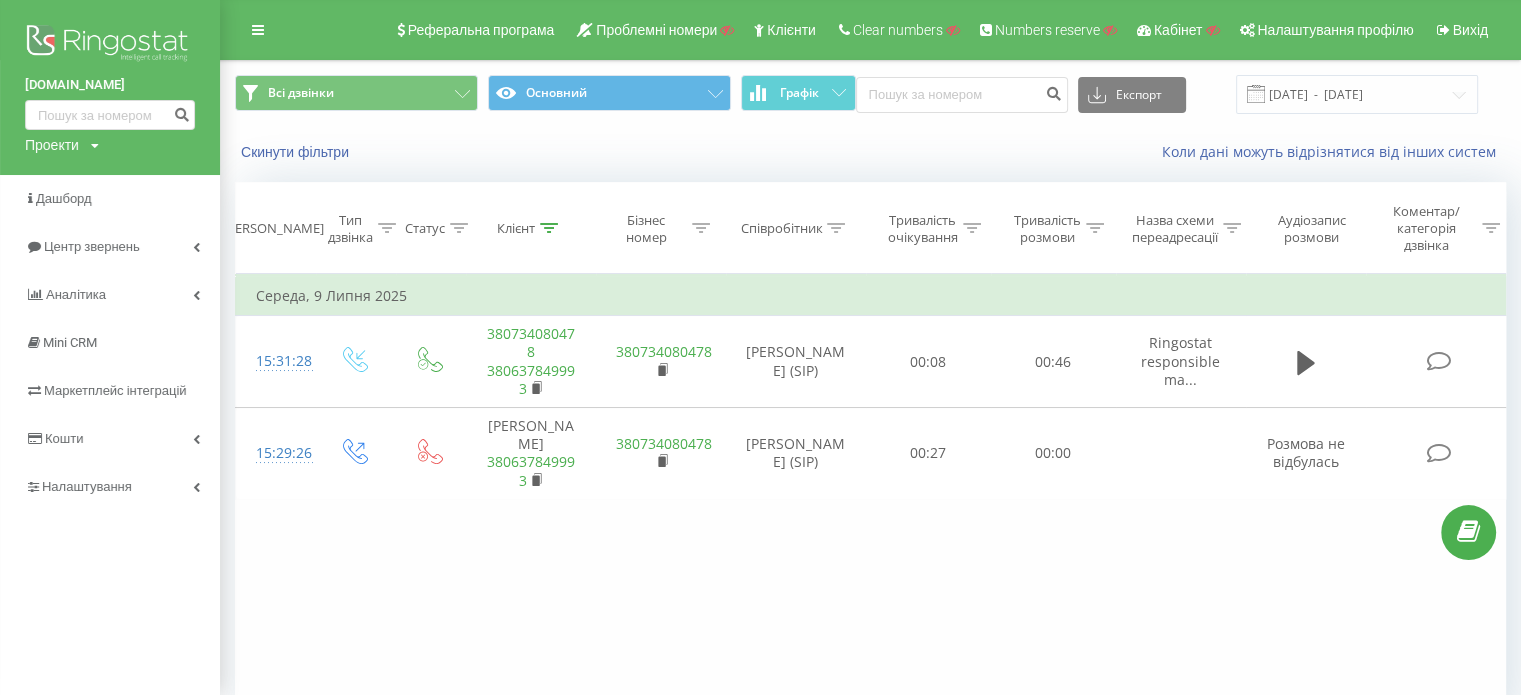 click 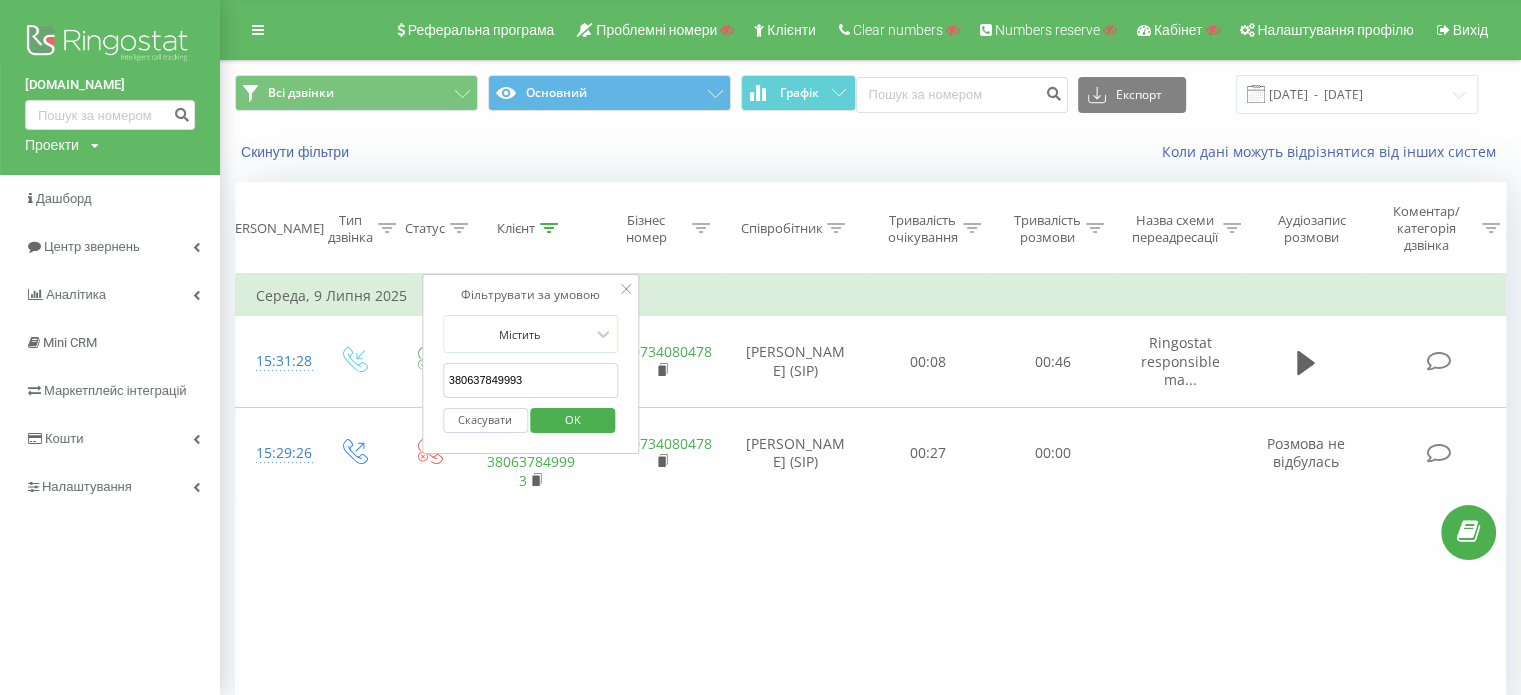 drag, startPoint x: 526, startPoint y: 375, endPoint x: 427, endPoint y: 383, distance: 99.32271 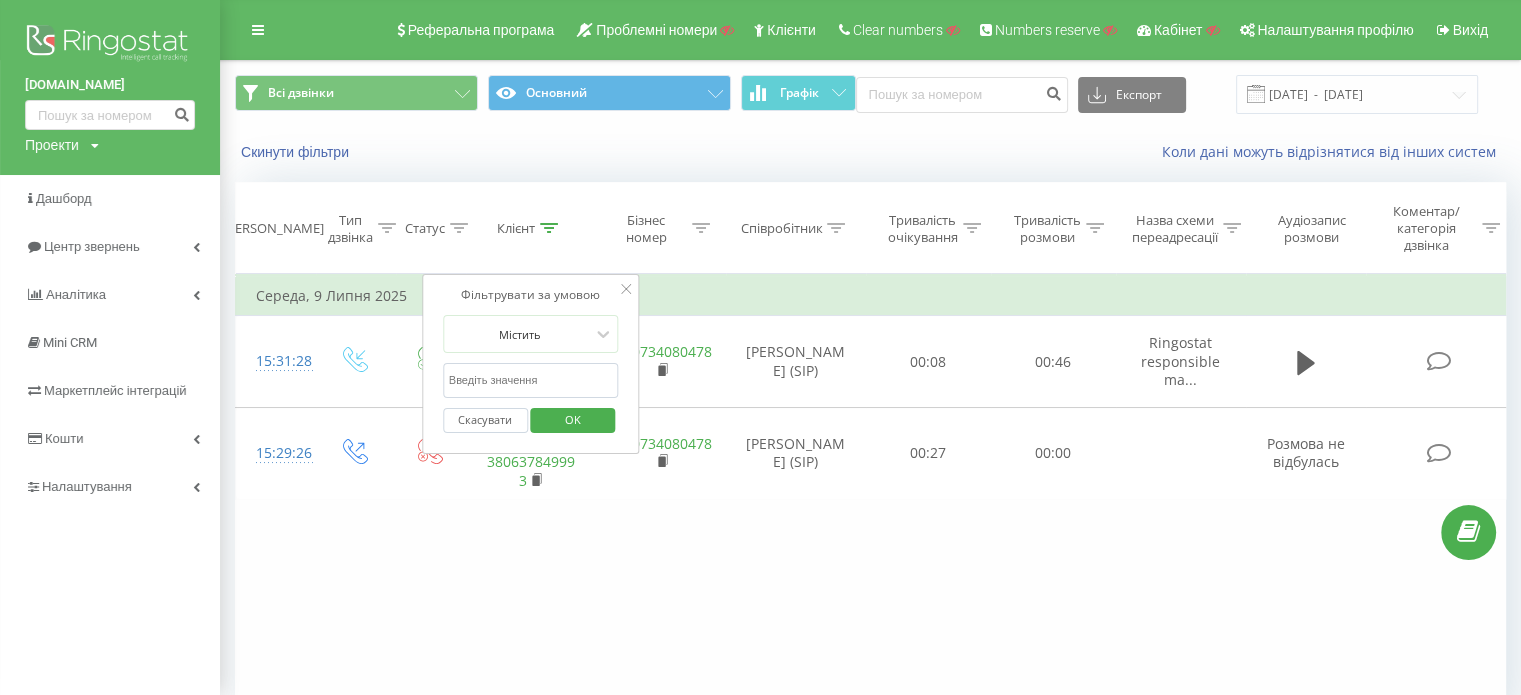 type 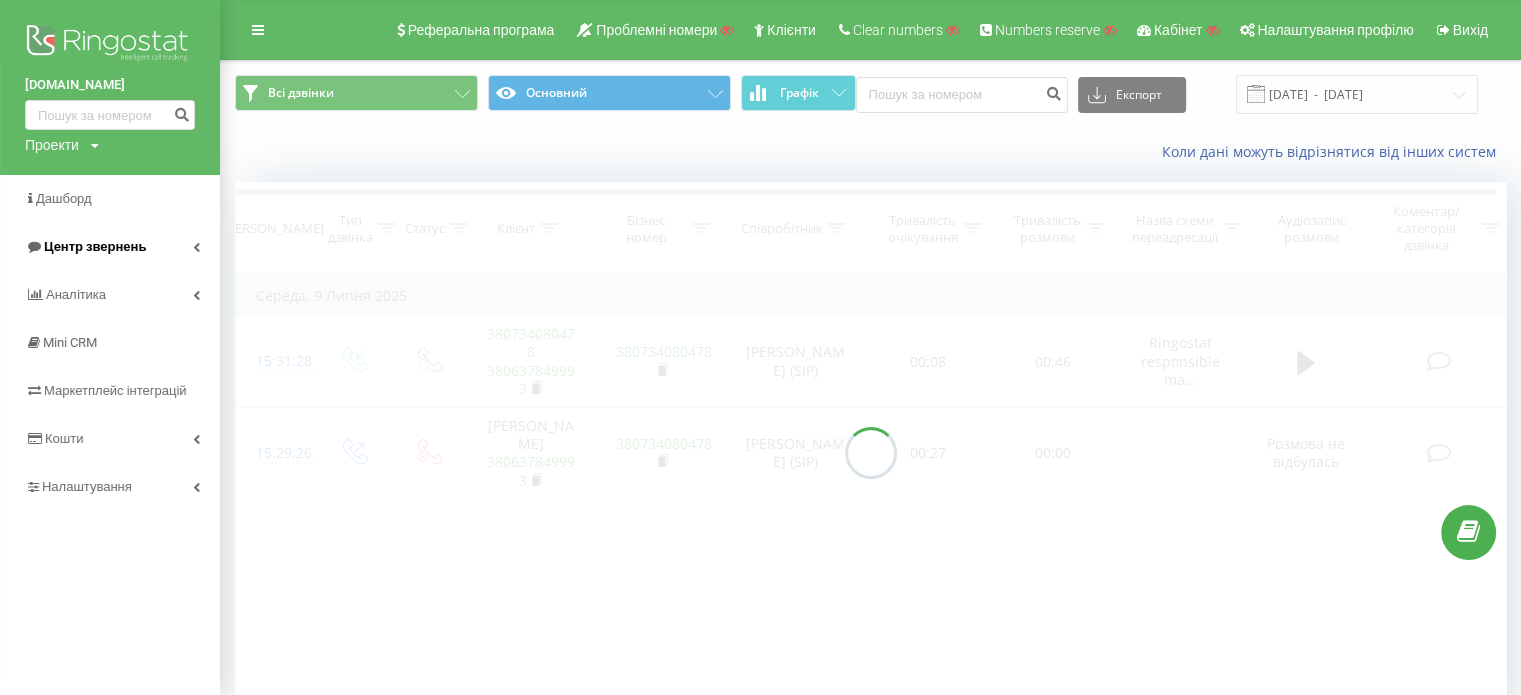 click on "Центр звернень" at bounding box center [95, 246] 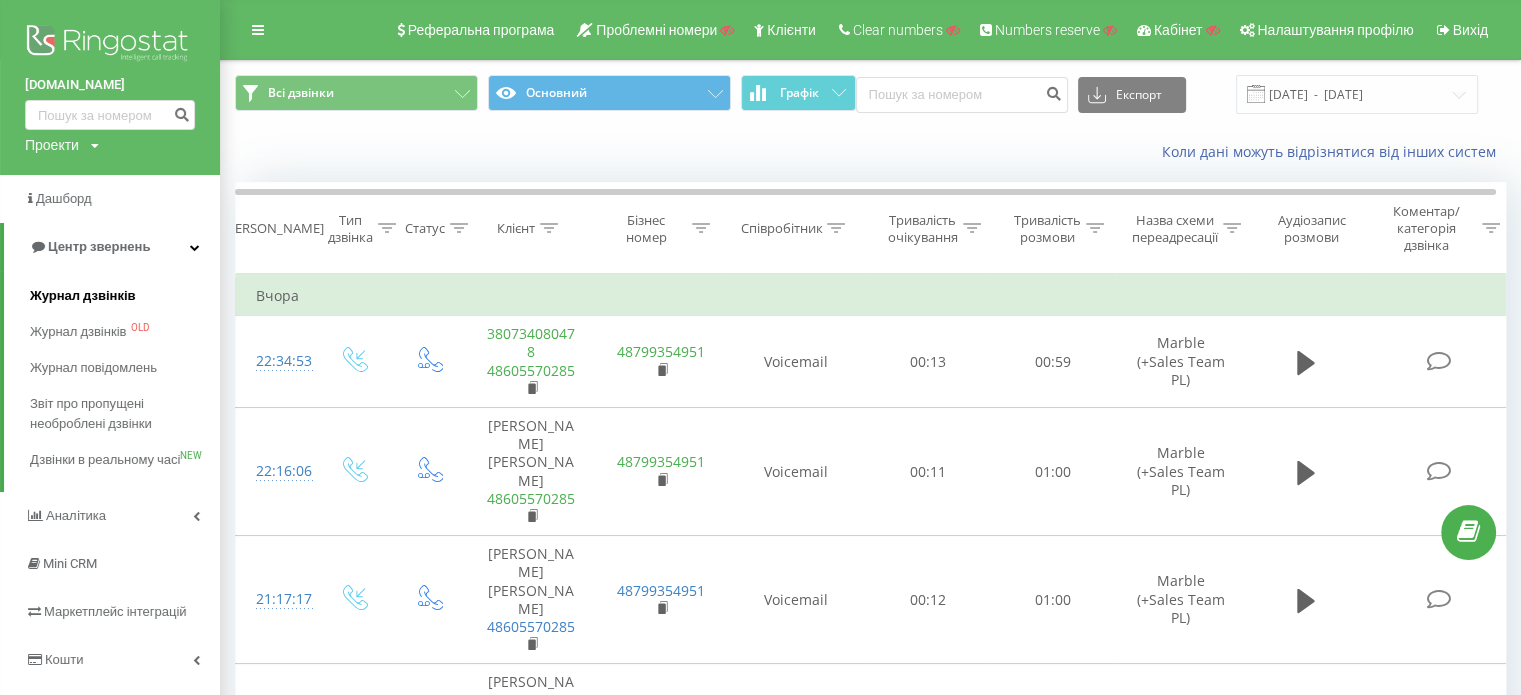 click on "Журнал дзвінків" at bounding box center [83, 296] 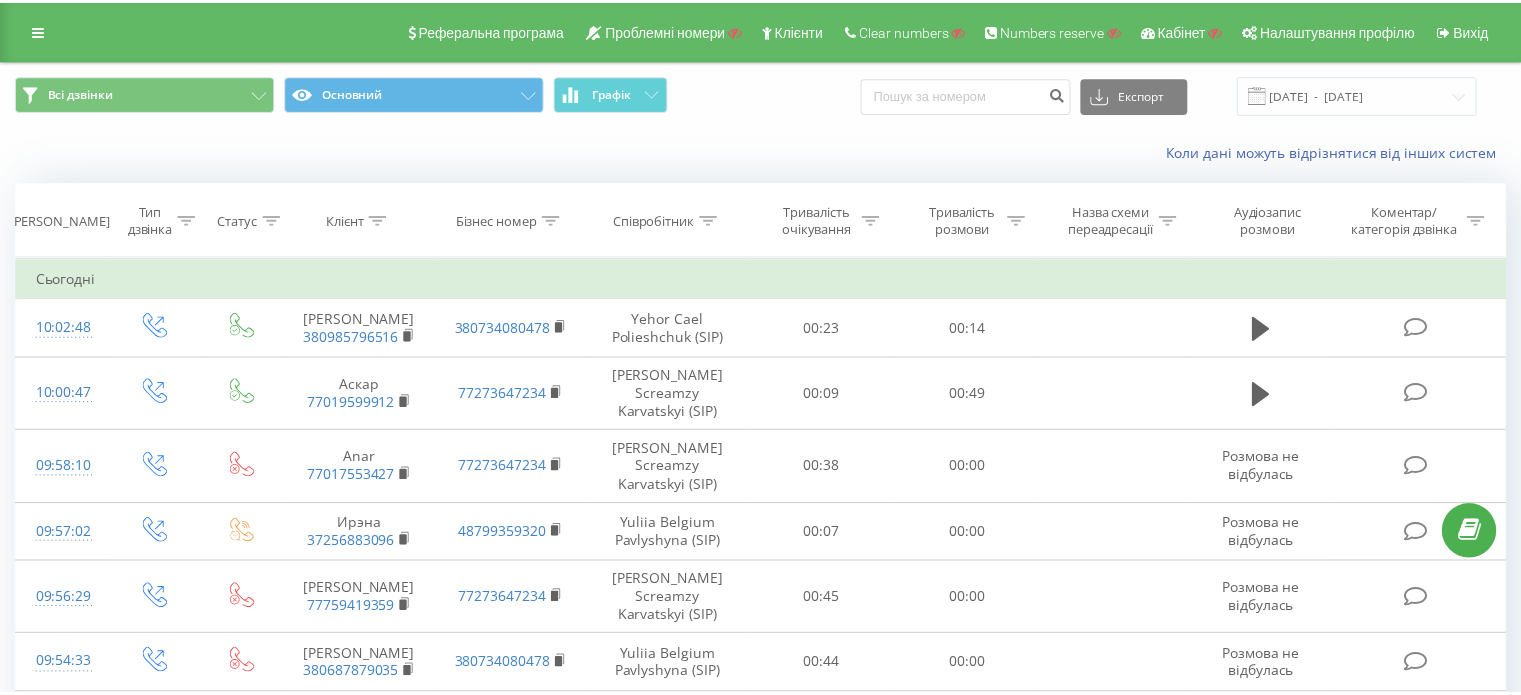 scroll, scrollTop: 0, scrollLeft: 0, axis: both 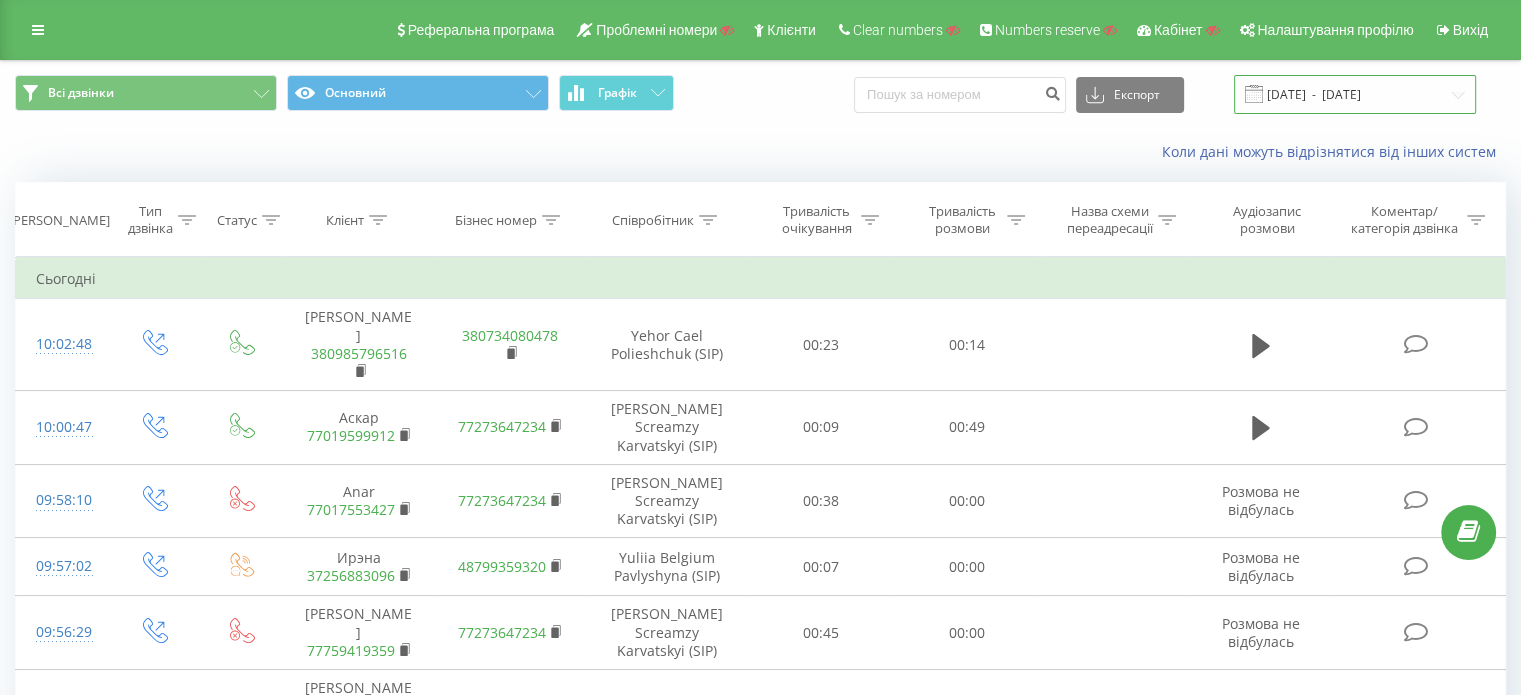 click on "[DATE]  -  [DATE]" at bounding box center (1355, 94) 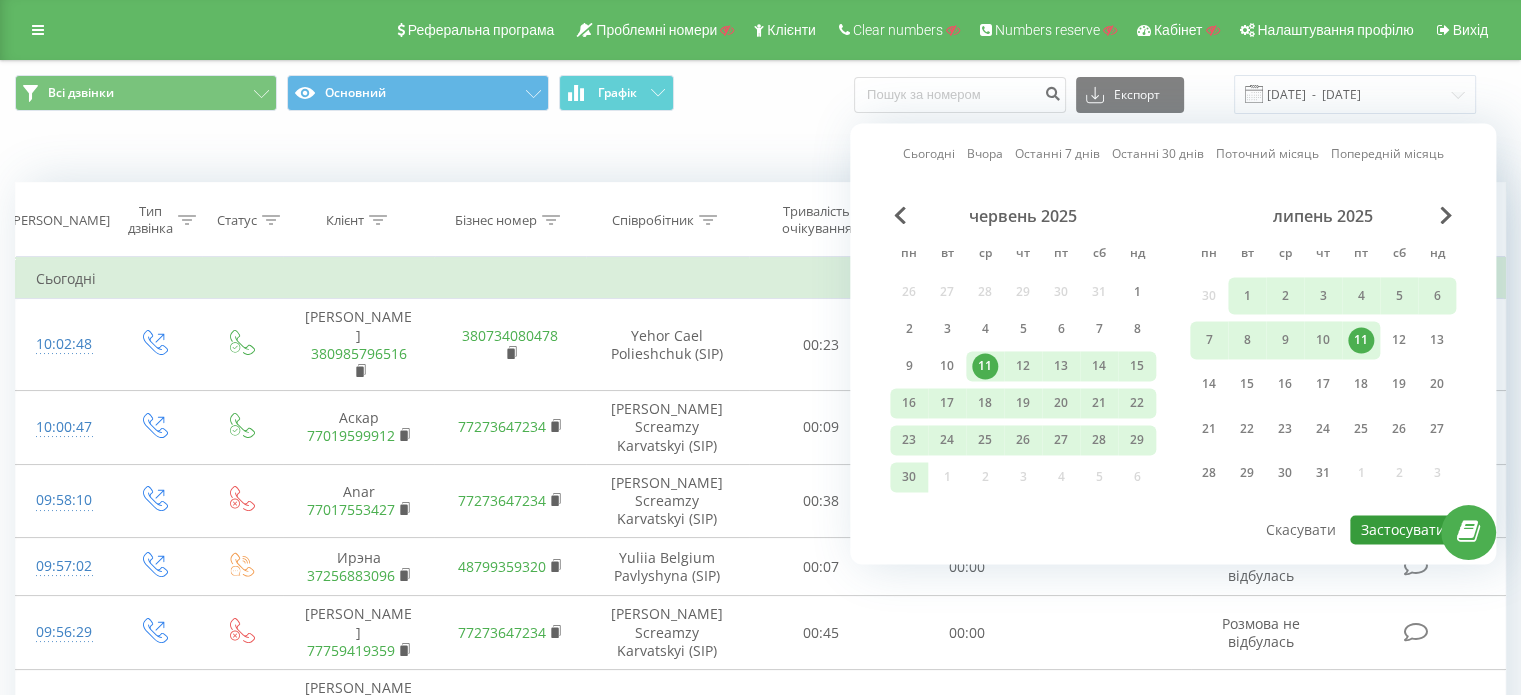click on "Застосувати" at bounding box center (1403, 529) 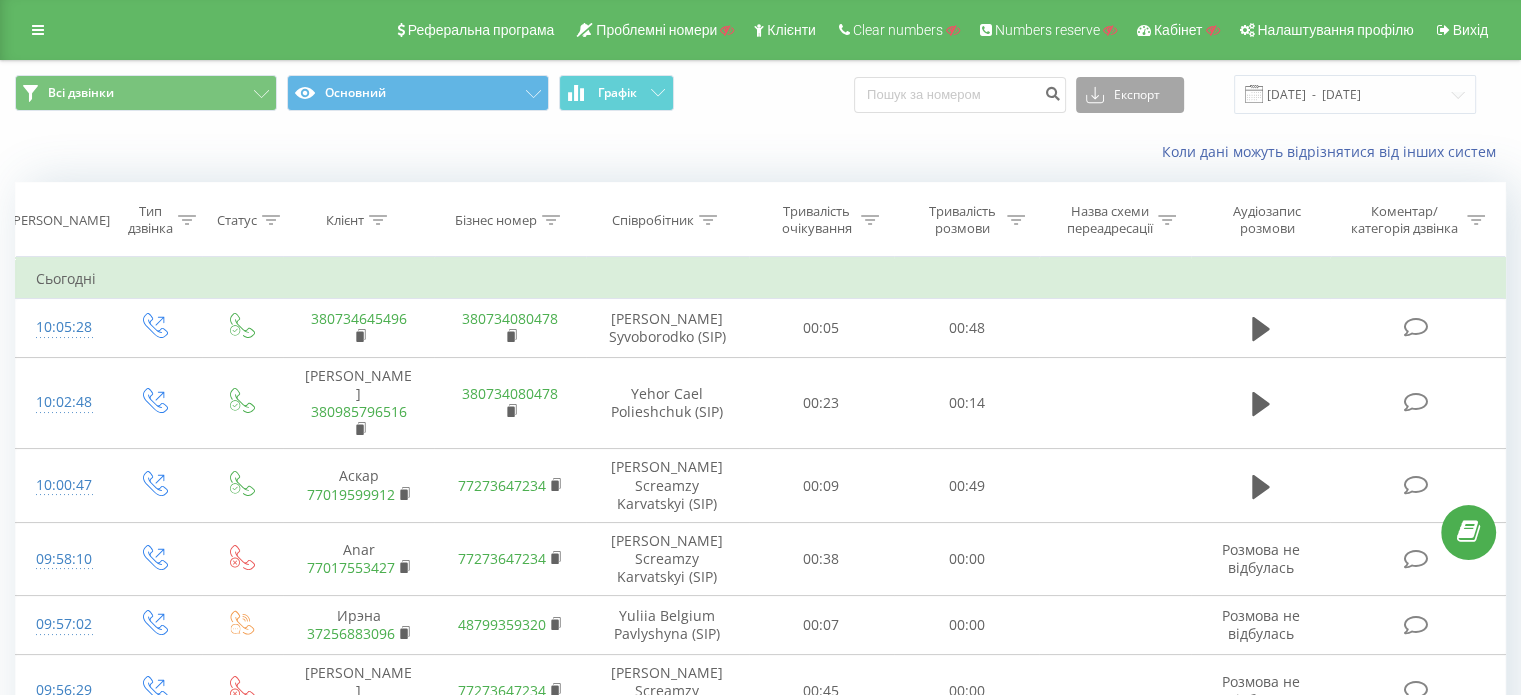 click on "Експорт" at bounding box center [1130, 95] 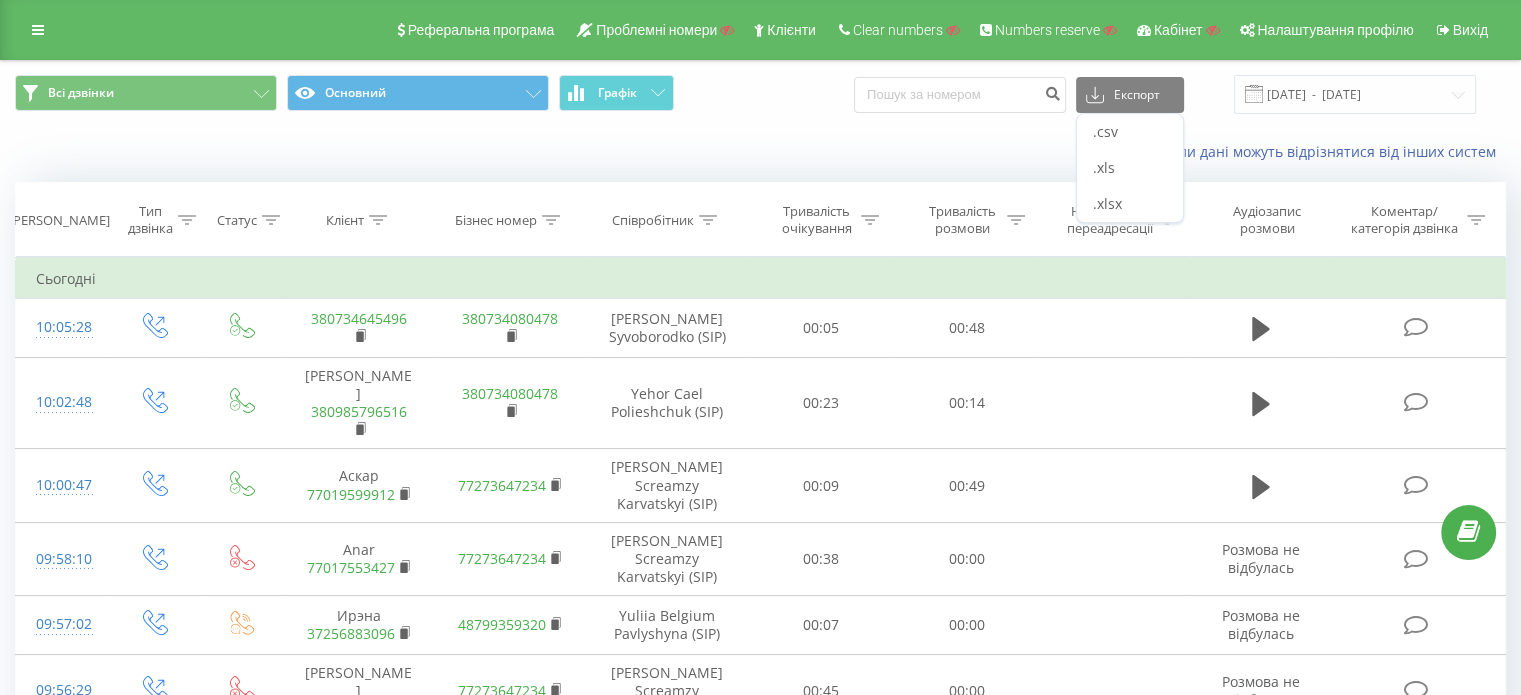 click on "Коли дані можуть відрізнятися вiд інших систем" at bounding box center (760, 152) 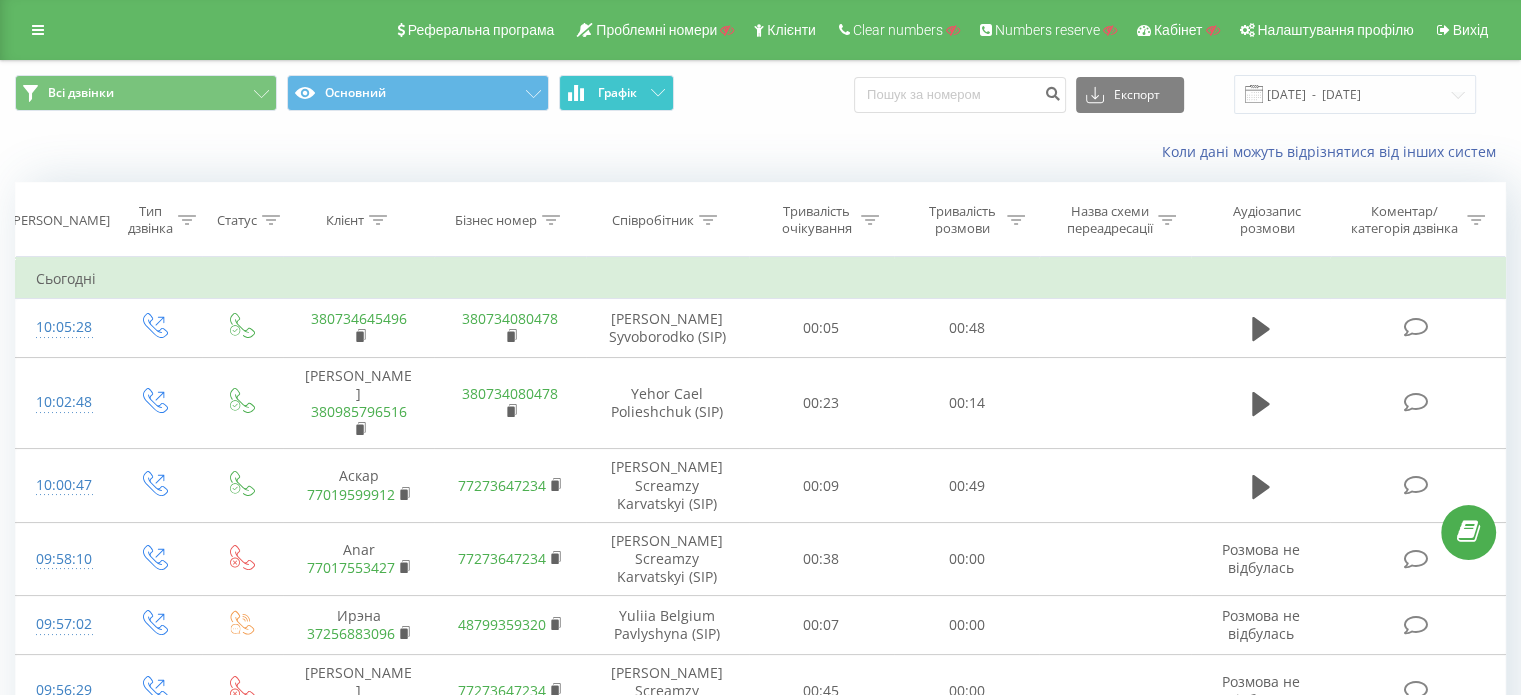 click on "Графік" at bounding box center [616, 93] 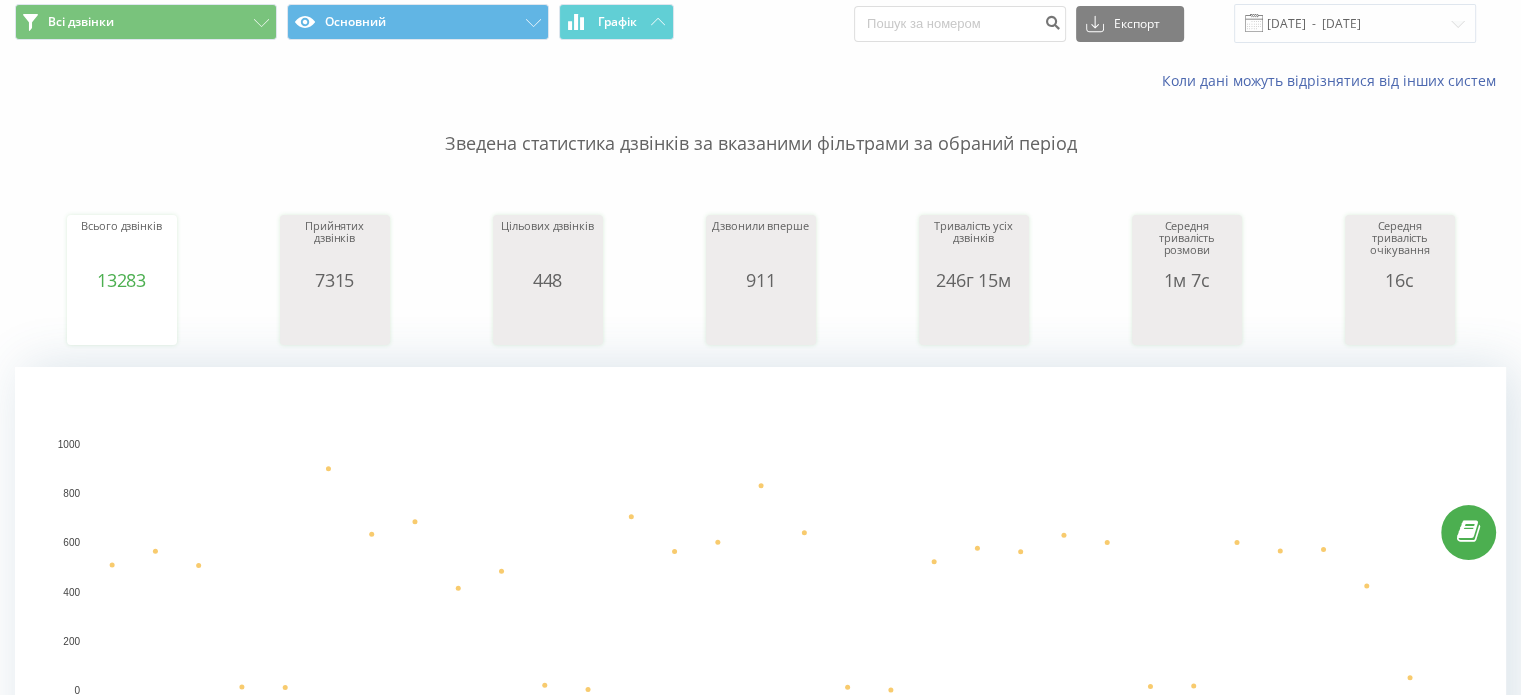 scroll, scrollTop: 0, scrollLeft: 0, axis: both 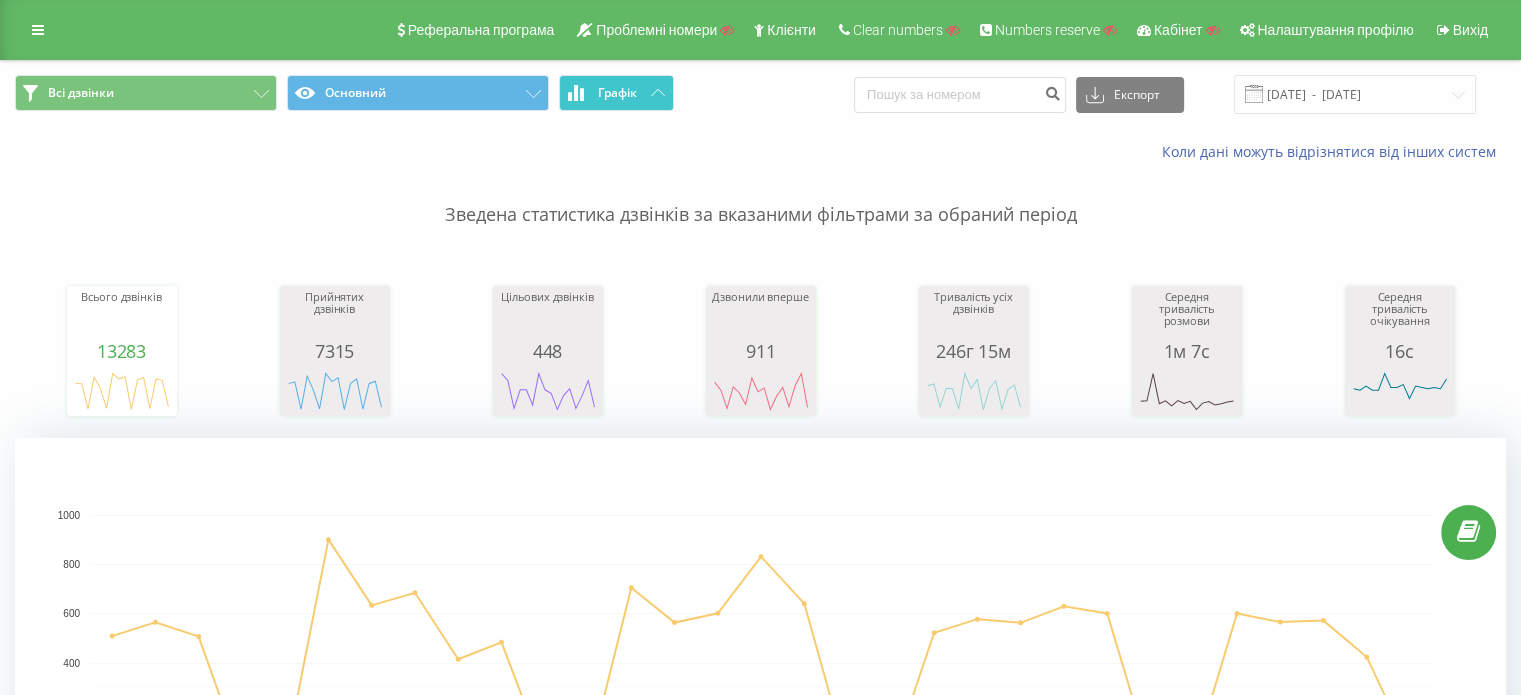click on "Графік" at bounding box center [616, 93] 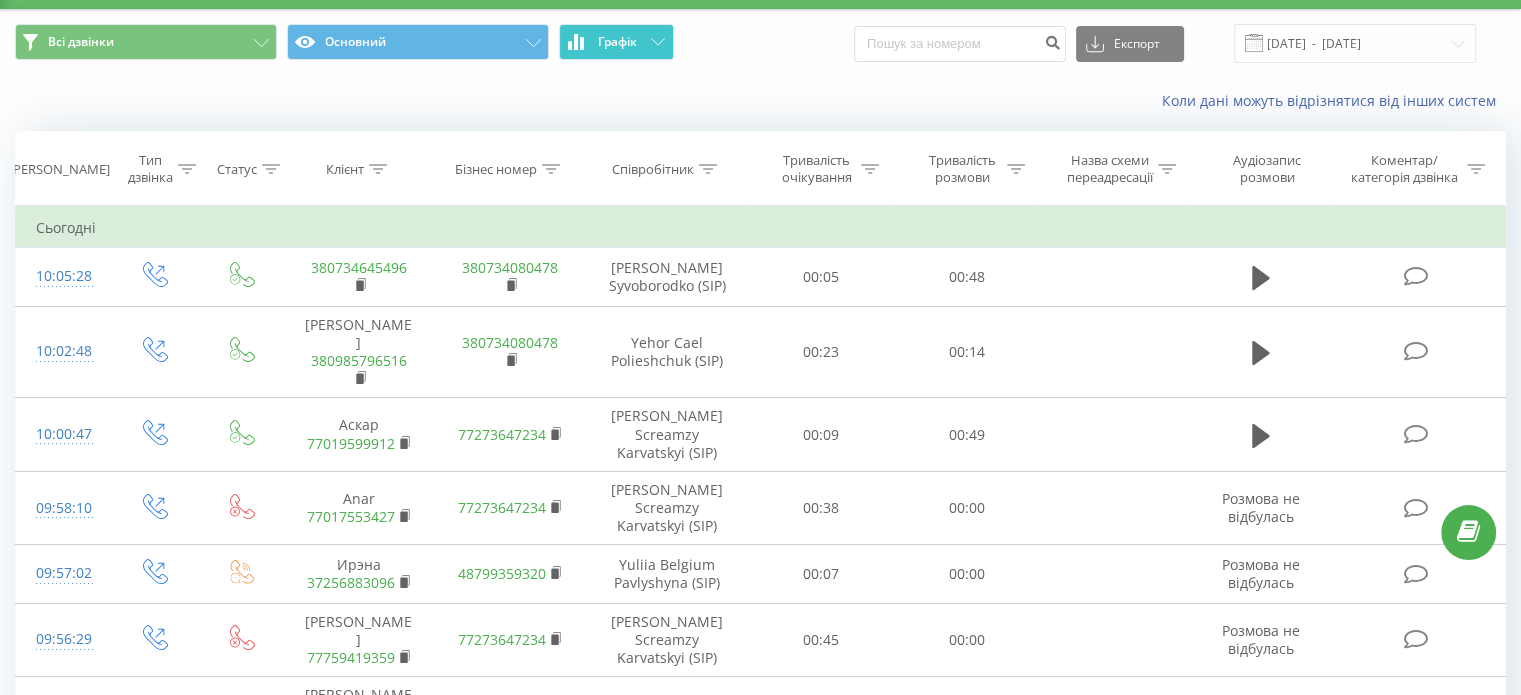 scroll, scrollTop: 100, scrollLeft: 0, axis: vertical 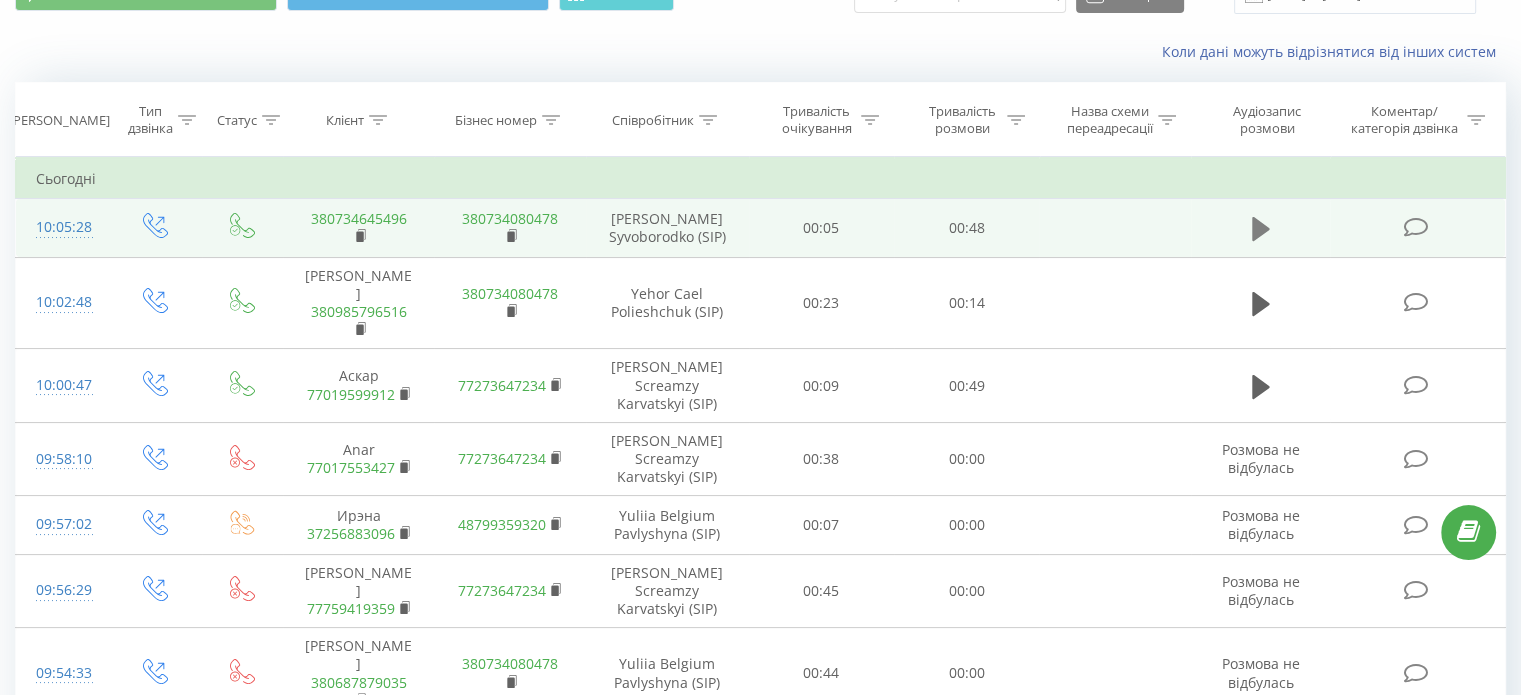 click 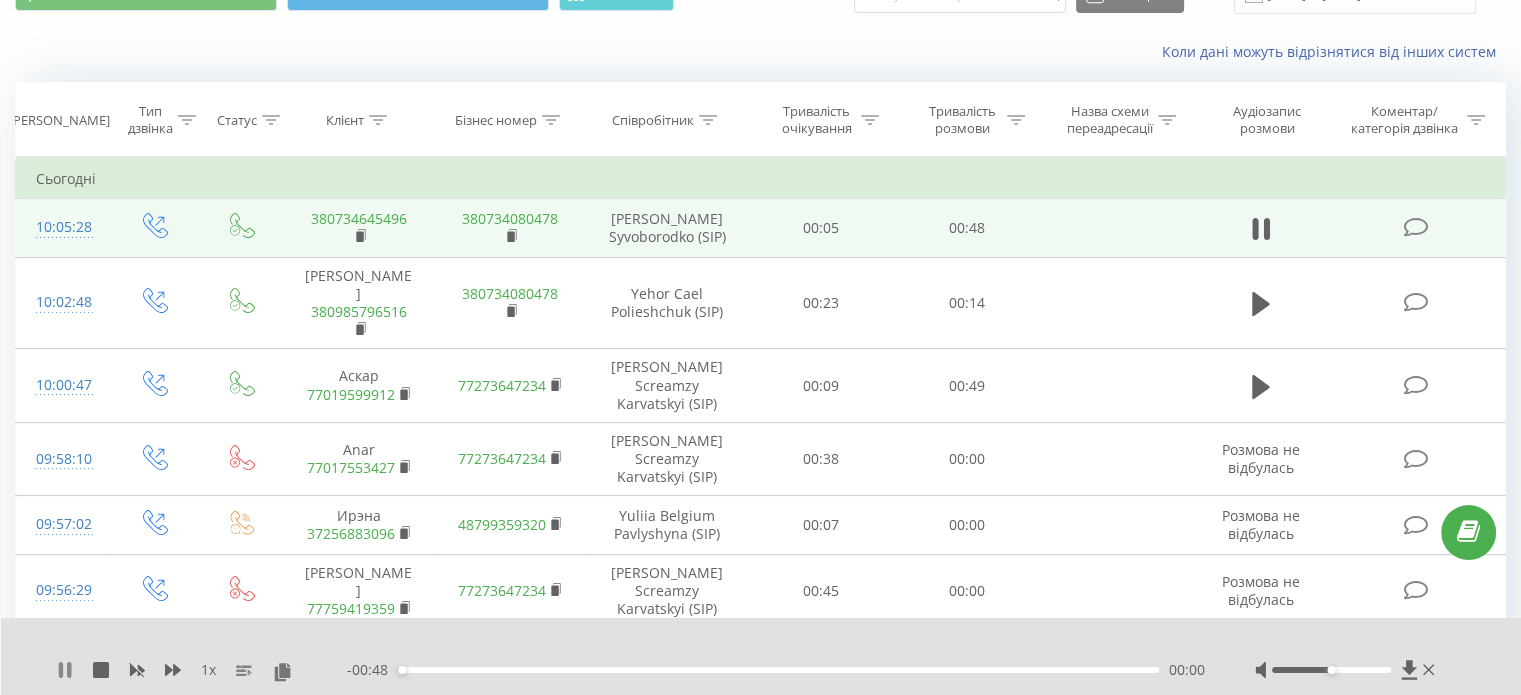 click 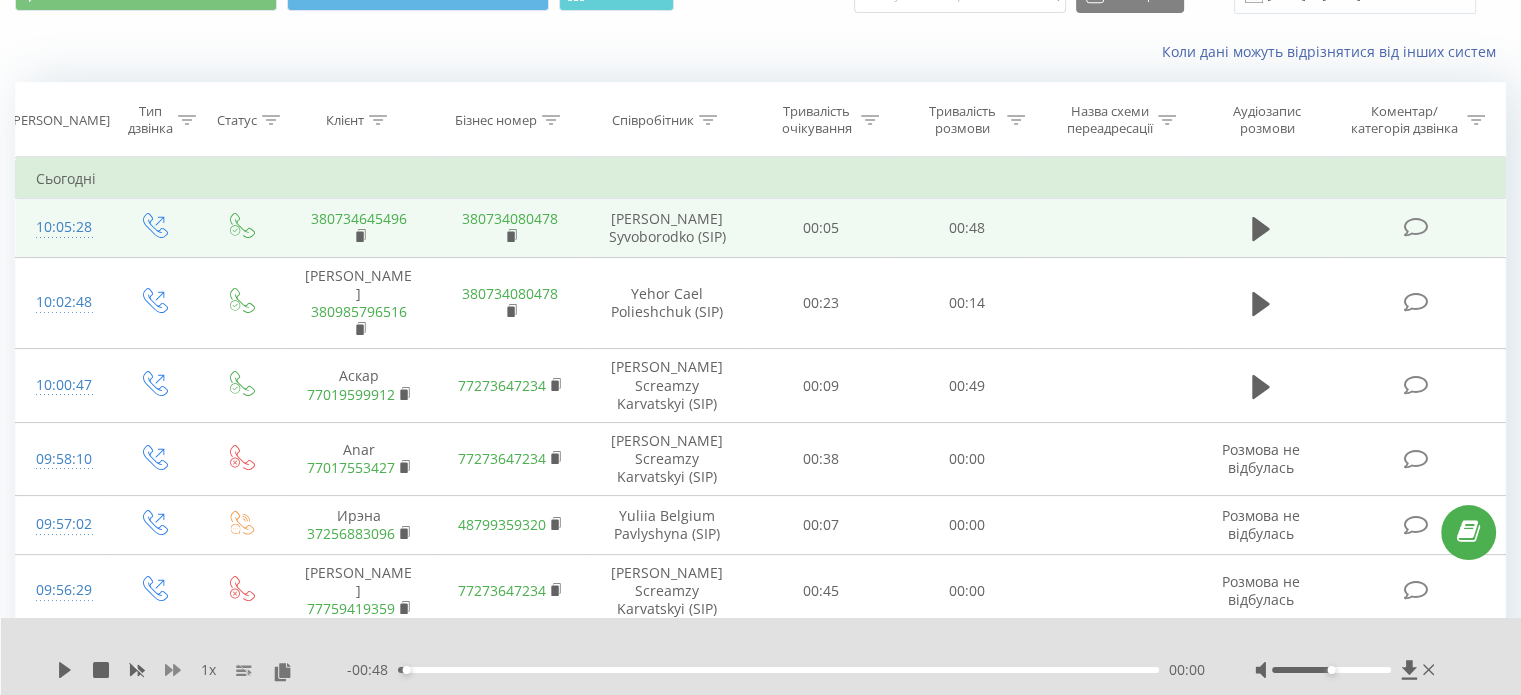 click 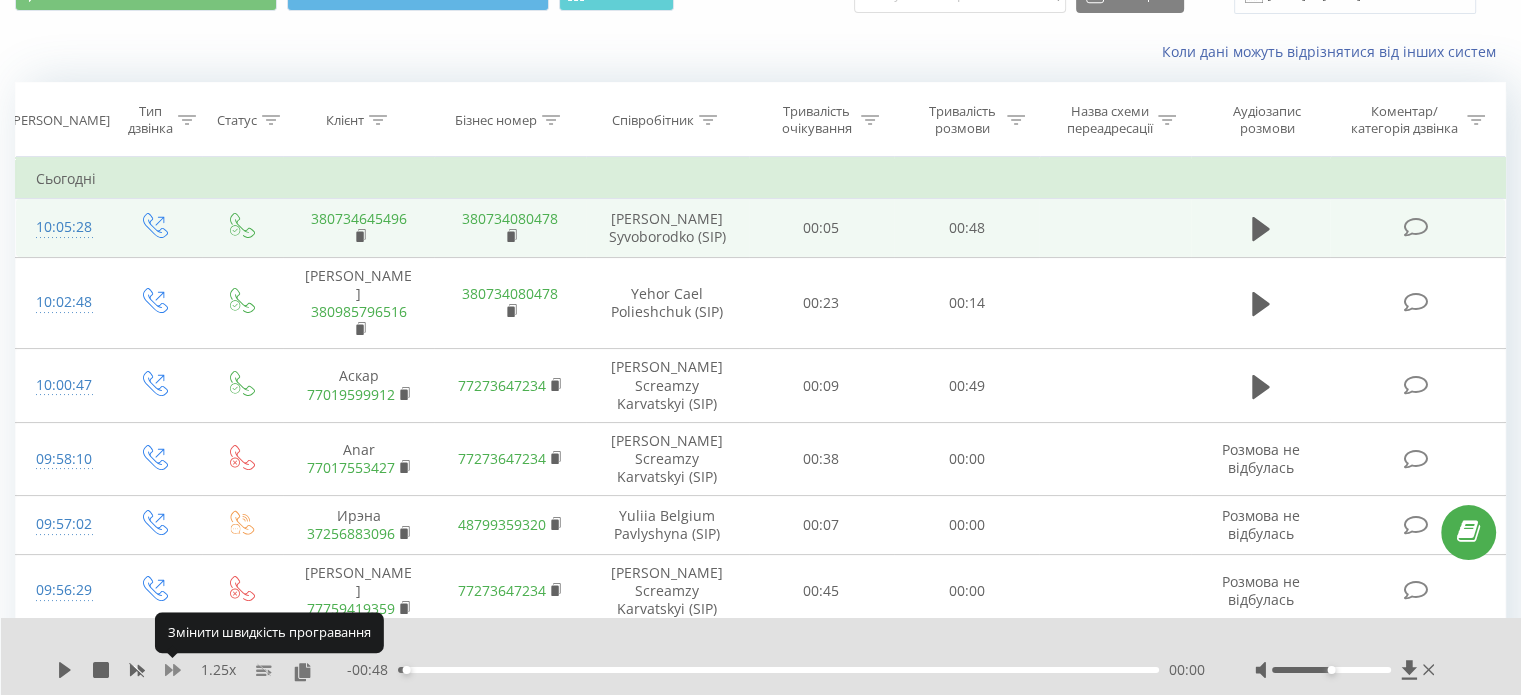 click 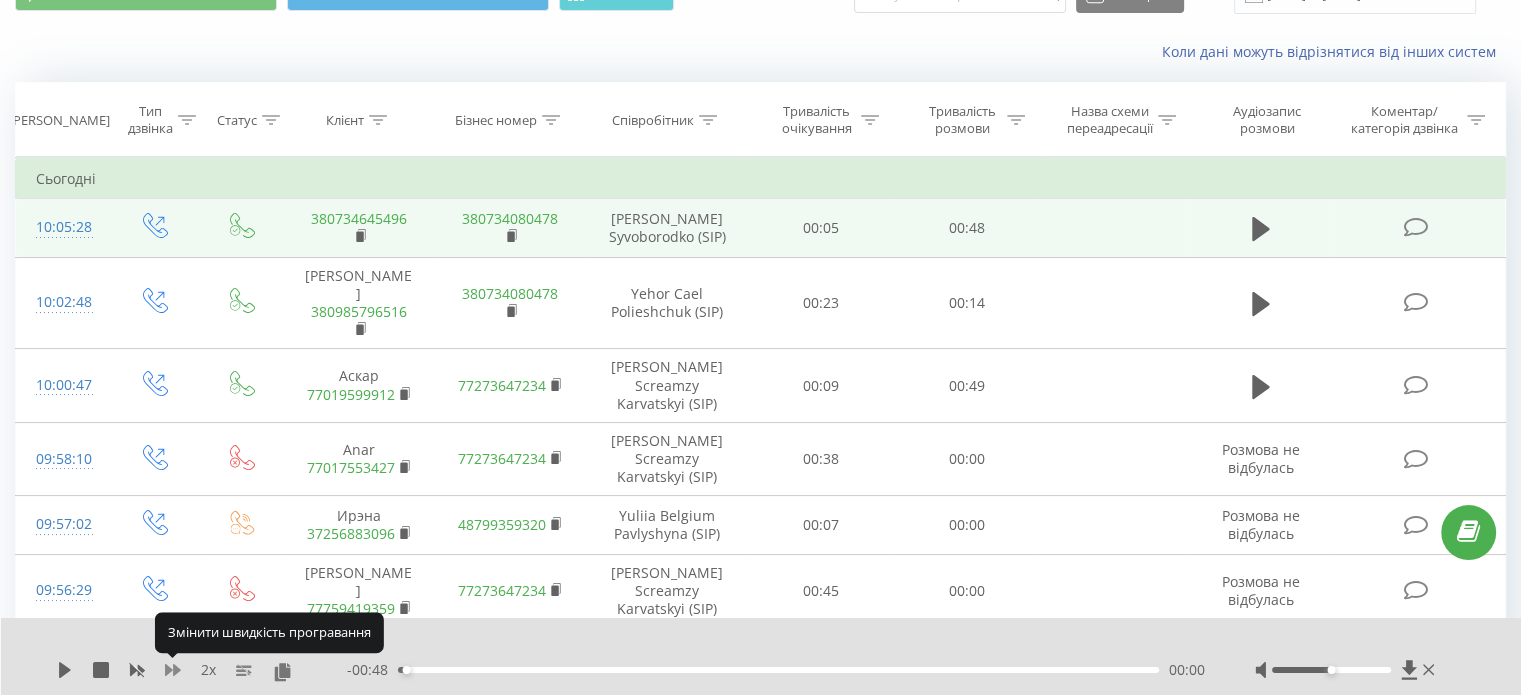 click 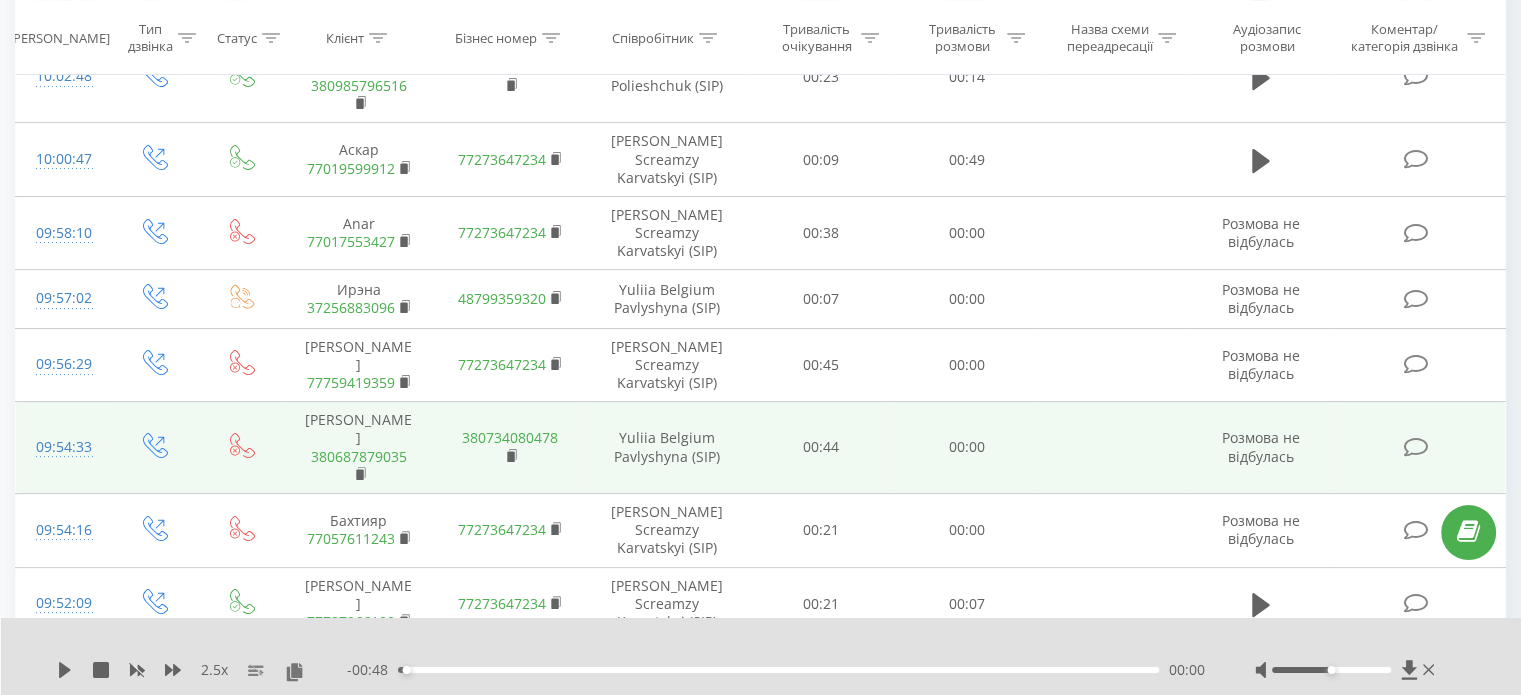 scroll, scrollTop: 300, scrollLeft: 0, axis: vertical 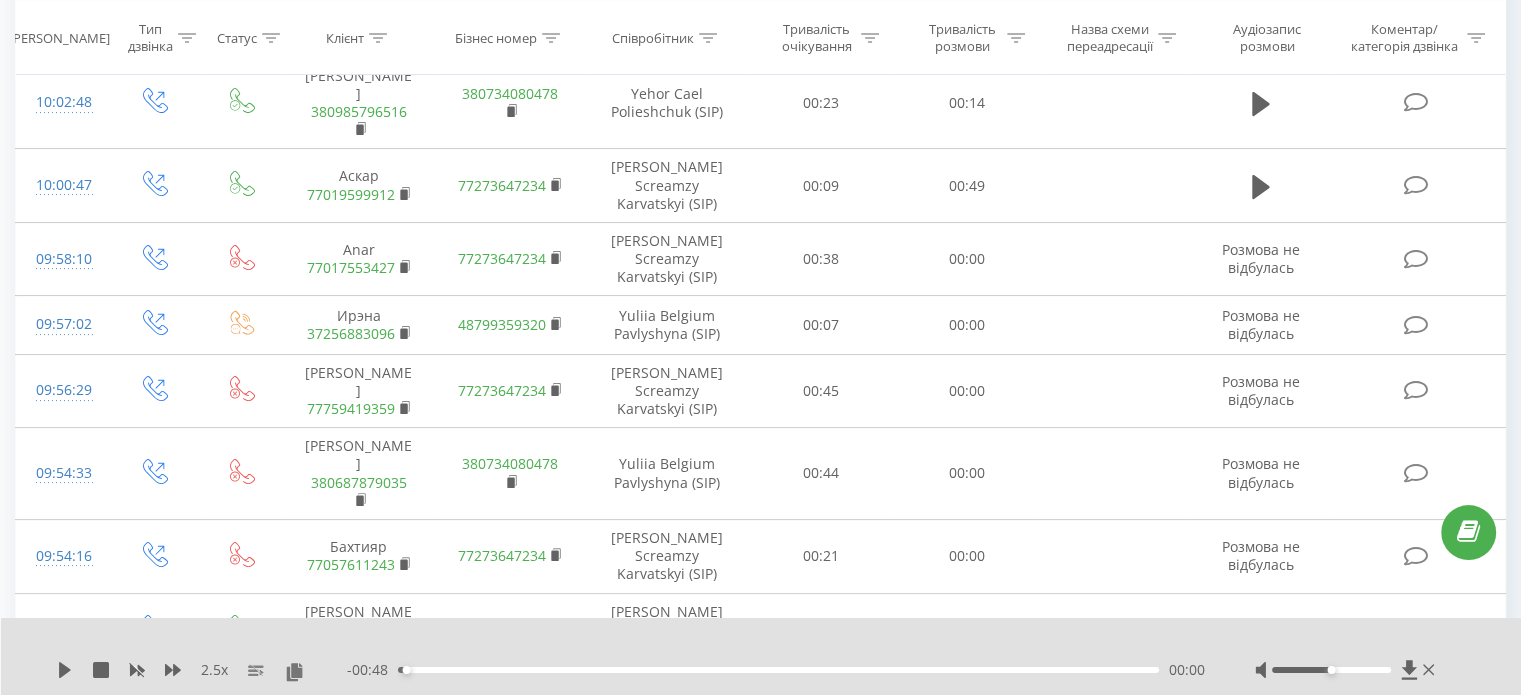 click 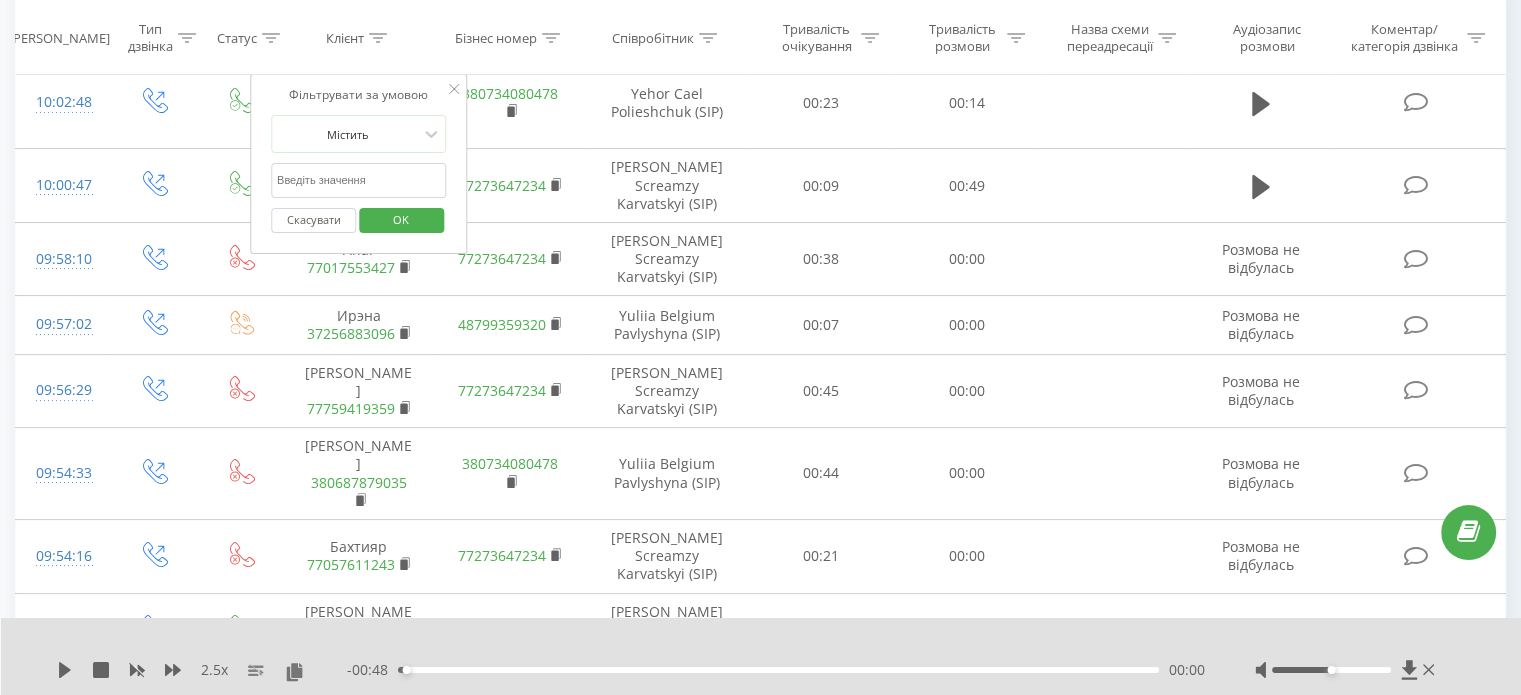 click 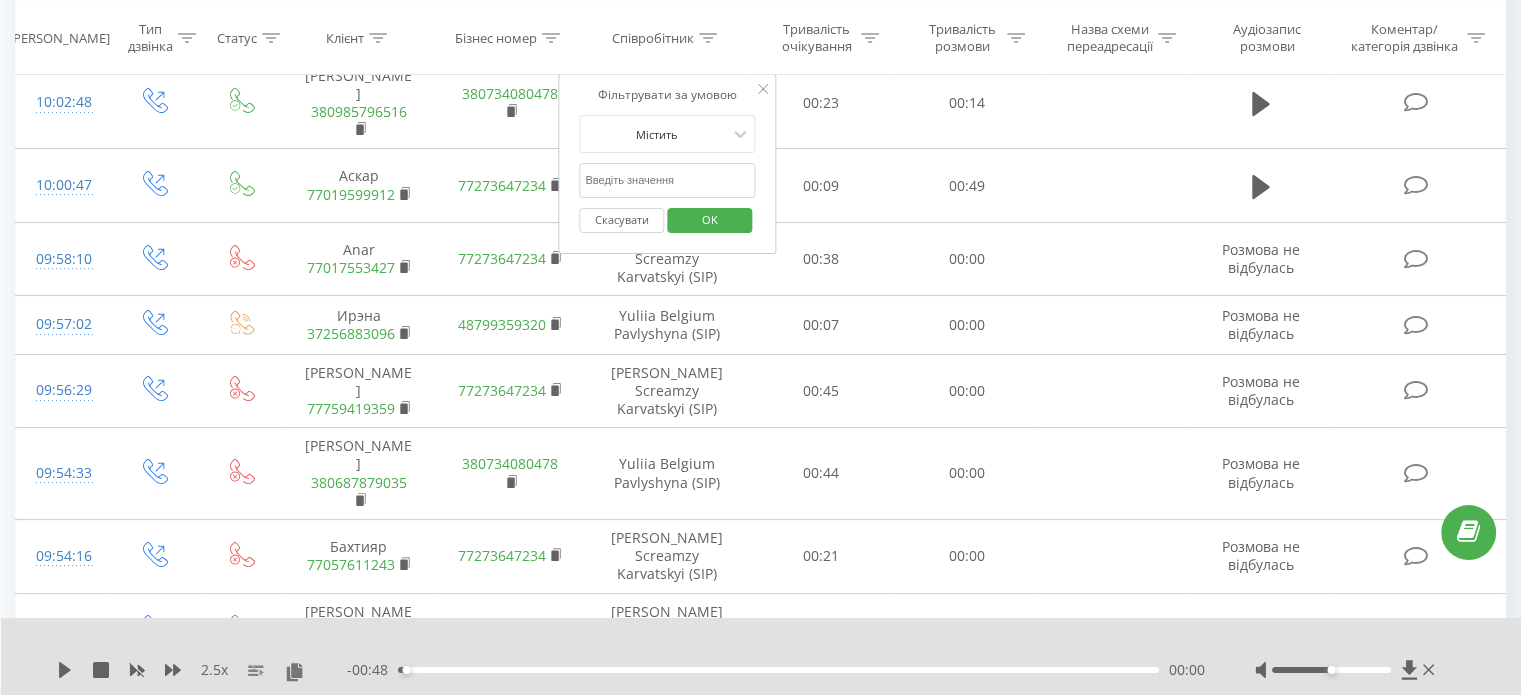 click at bounding box center [667, 180] 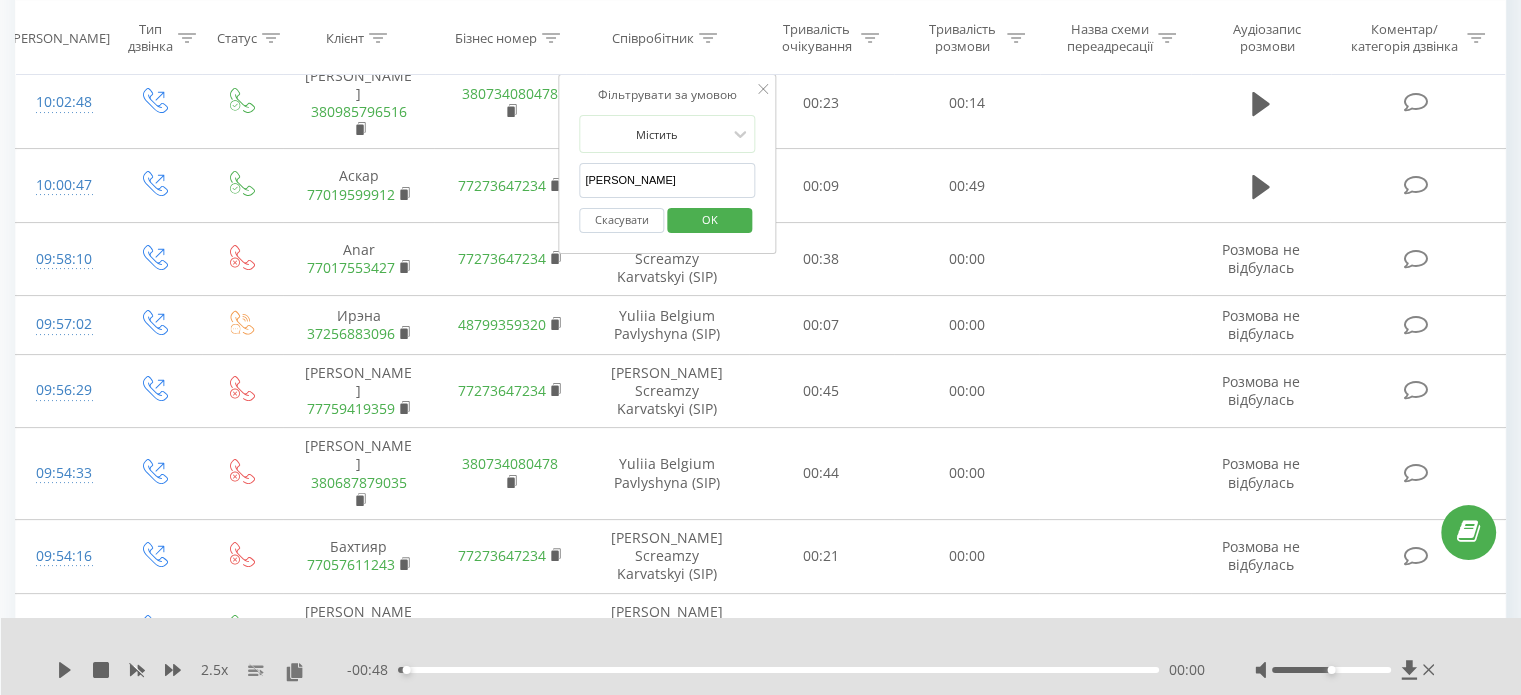 click on "OK" at bounding box center (710, 219) 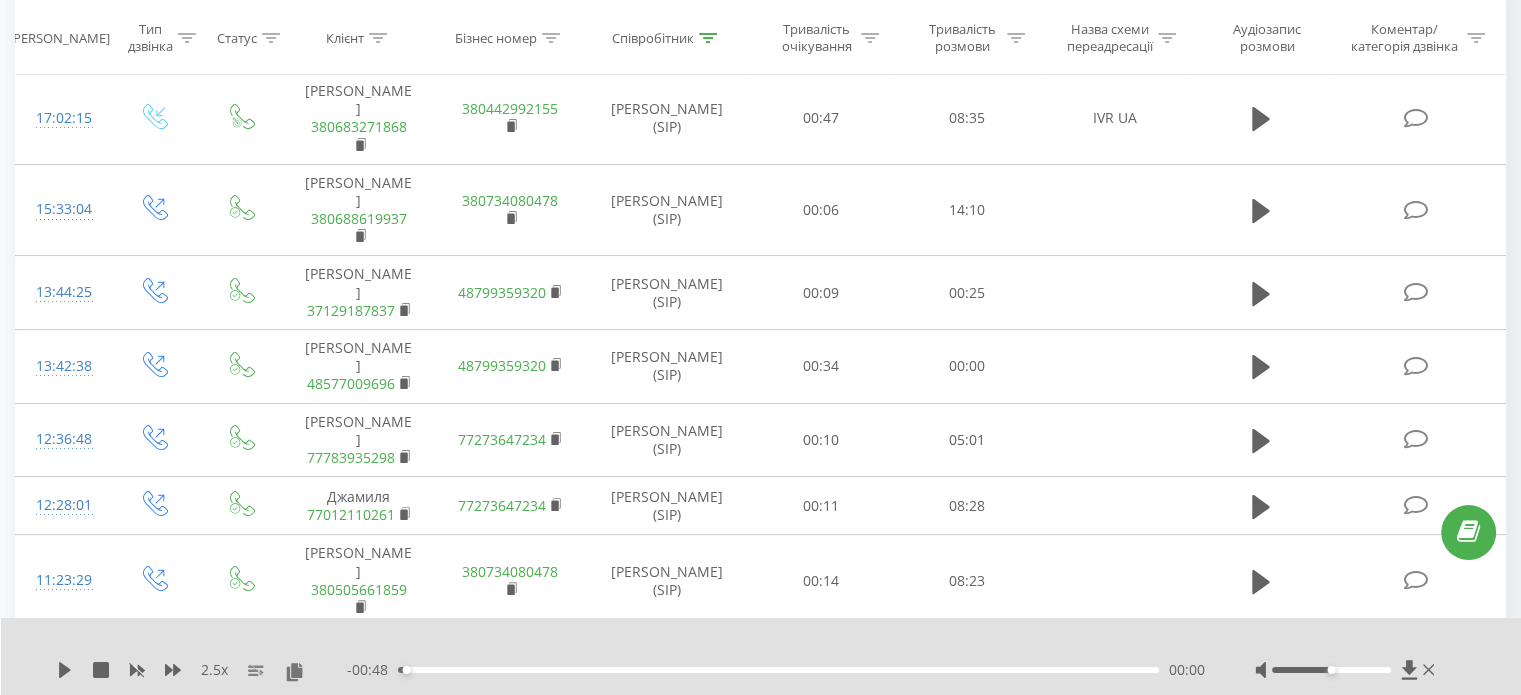 click at bounding box center [708, 37] 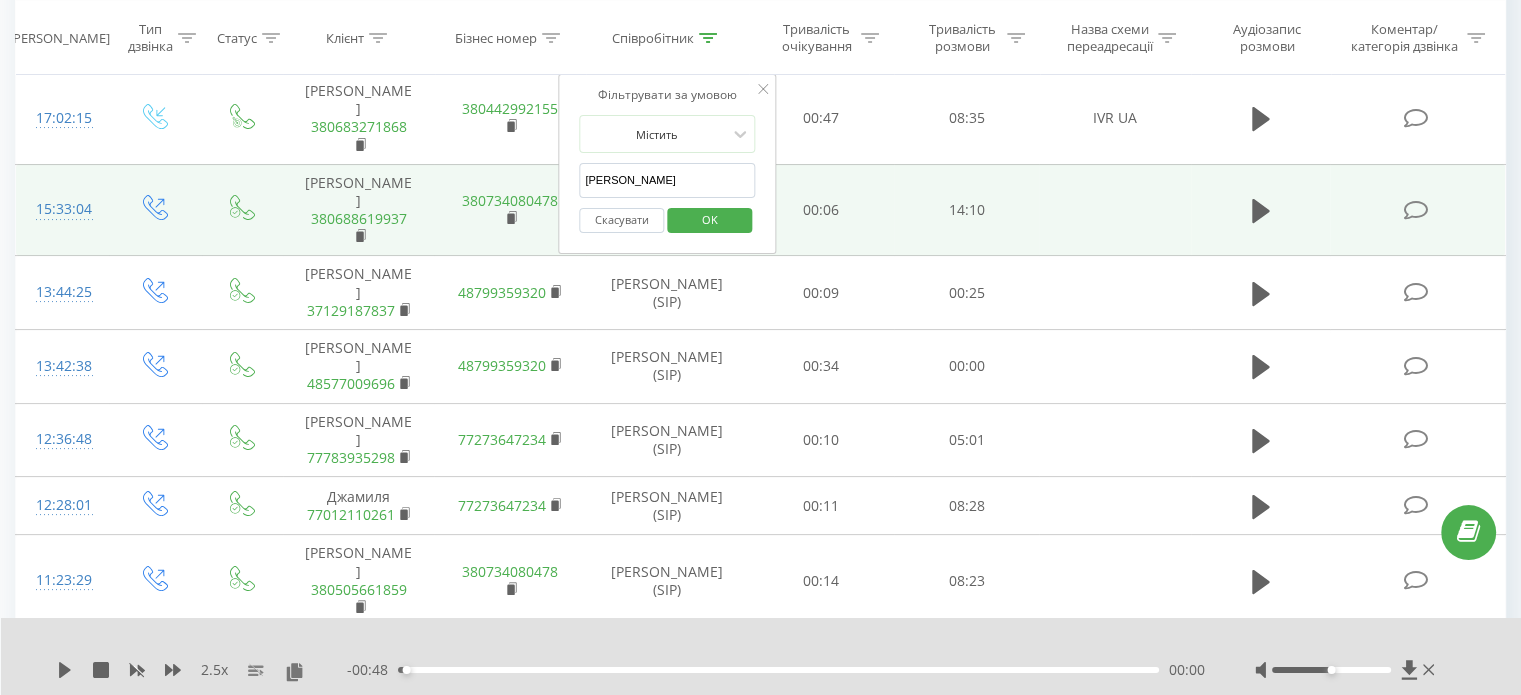drag, startPoint x: 684, startPoint y: 182, endPoint x: 552, endPoint y: 183, distance: 132.00378 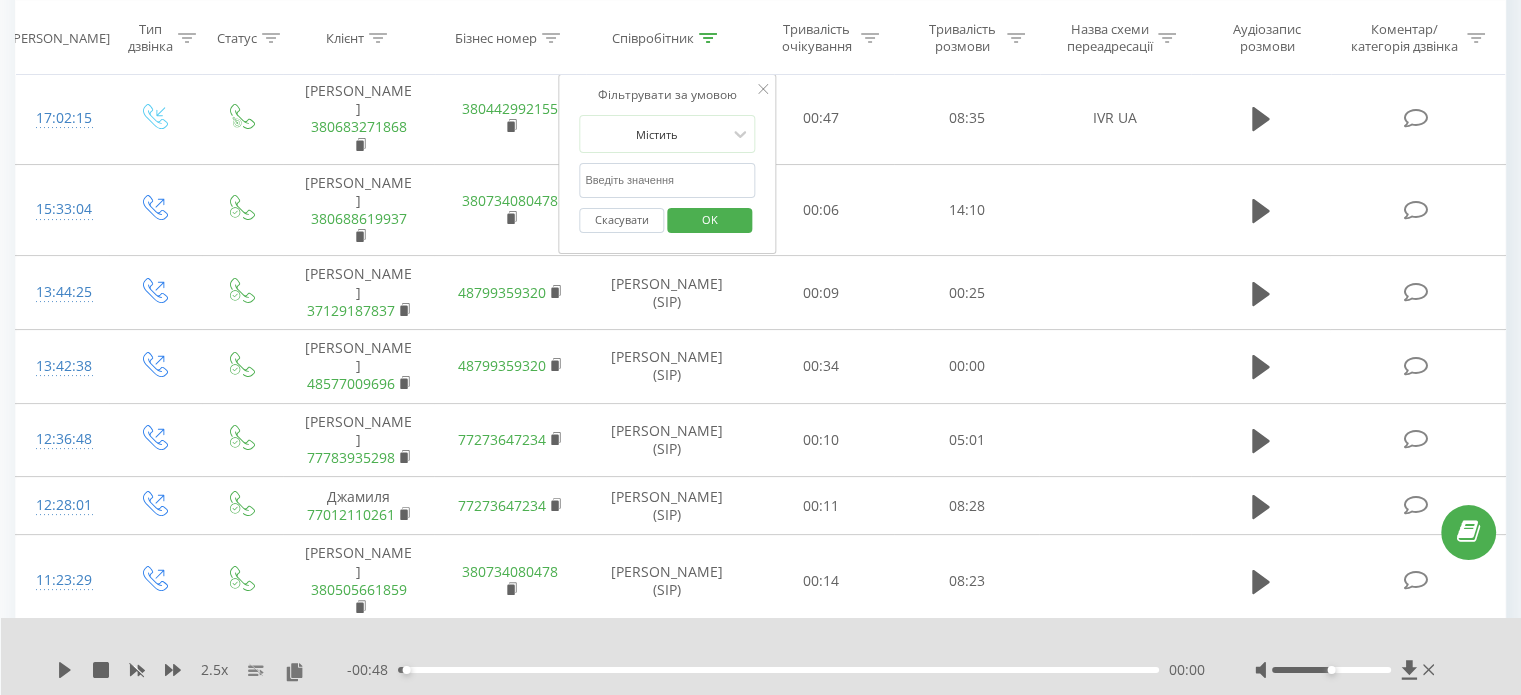 type 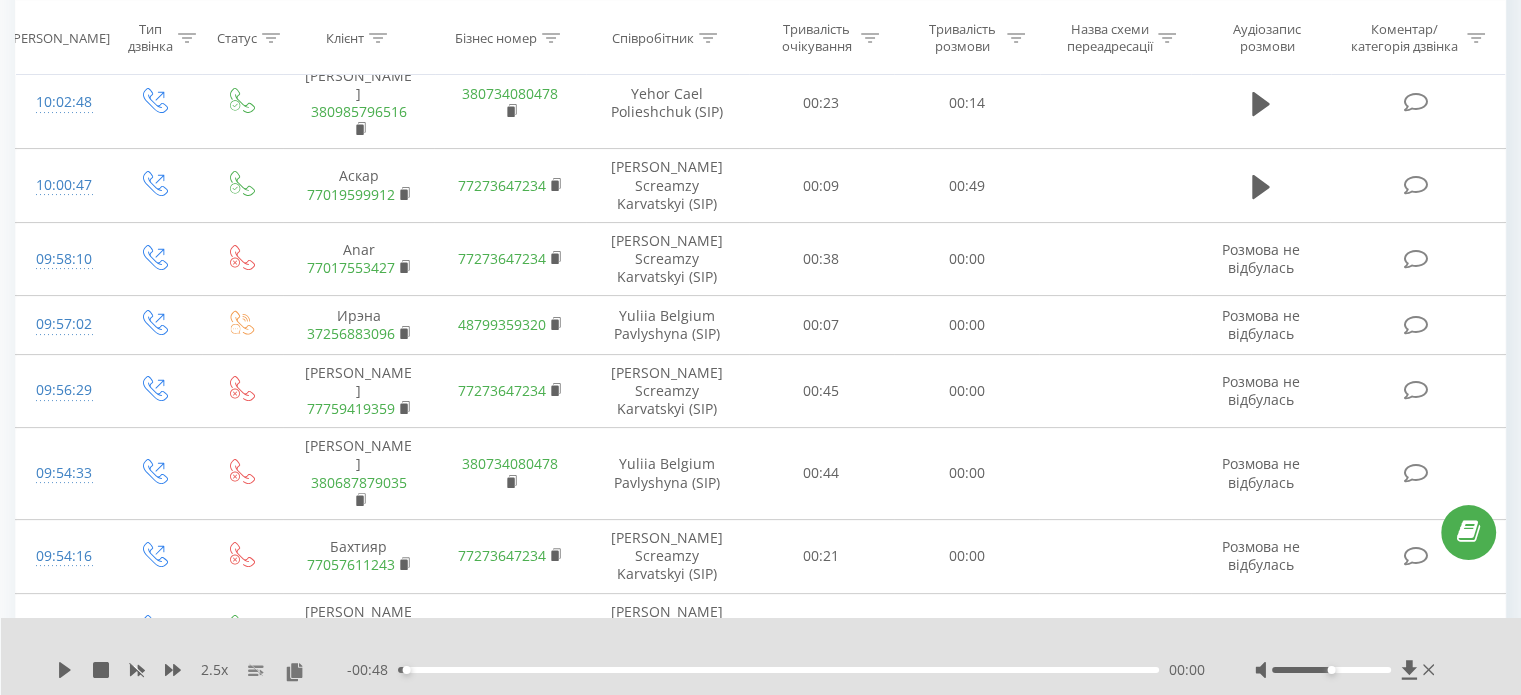 scroll, scrollTop: 0, scrollLeft: 0, axis: both 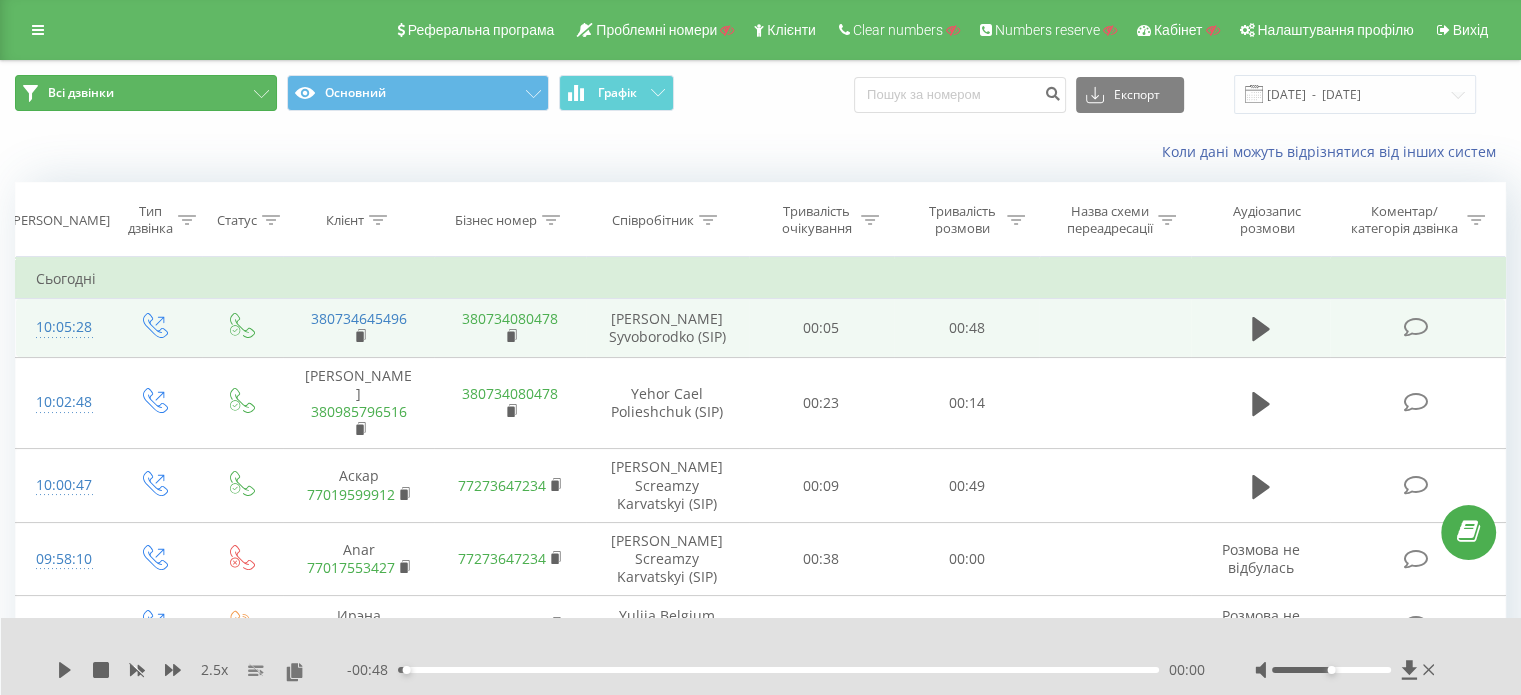 click on "Всі дзвінки" at bounding box center (146, 93) 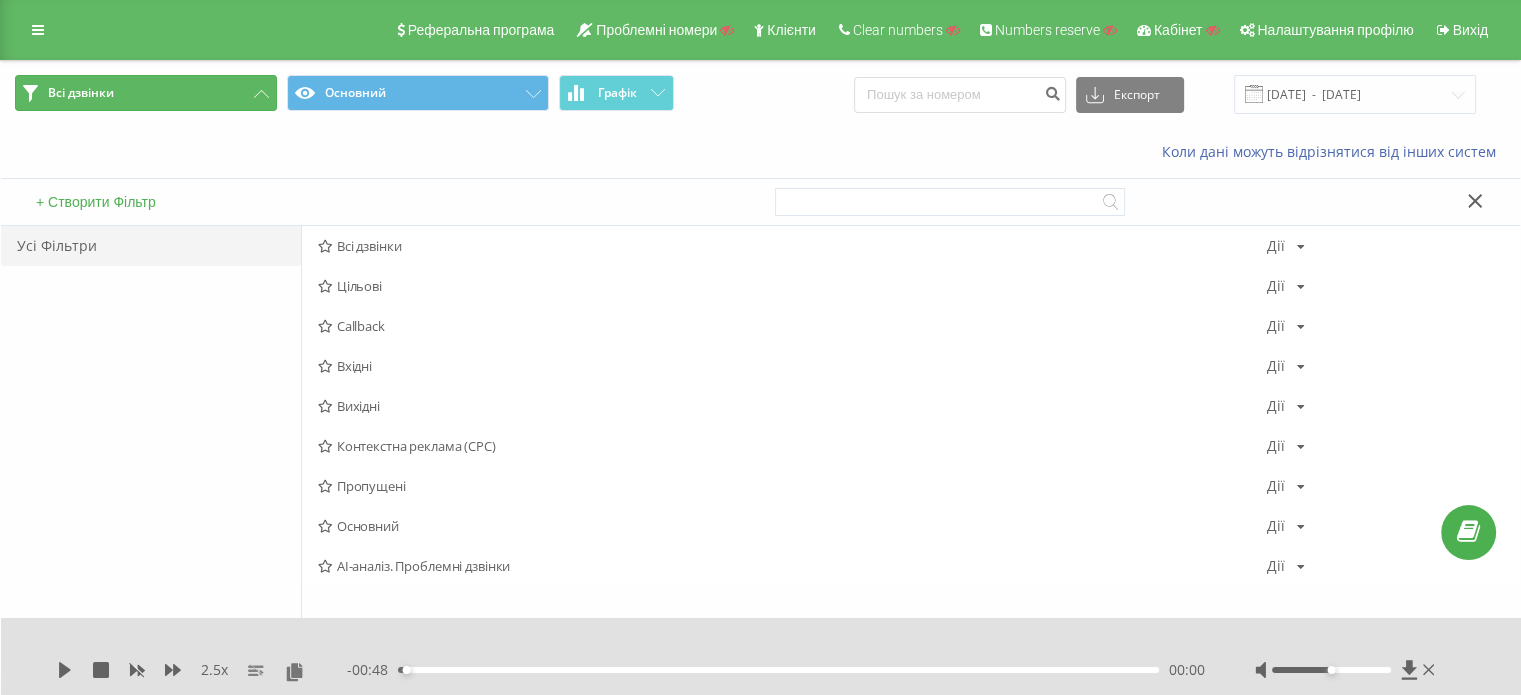 click 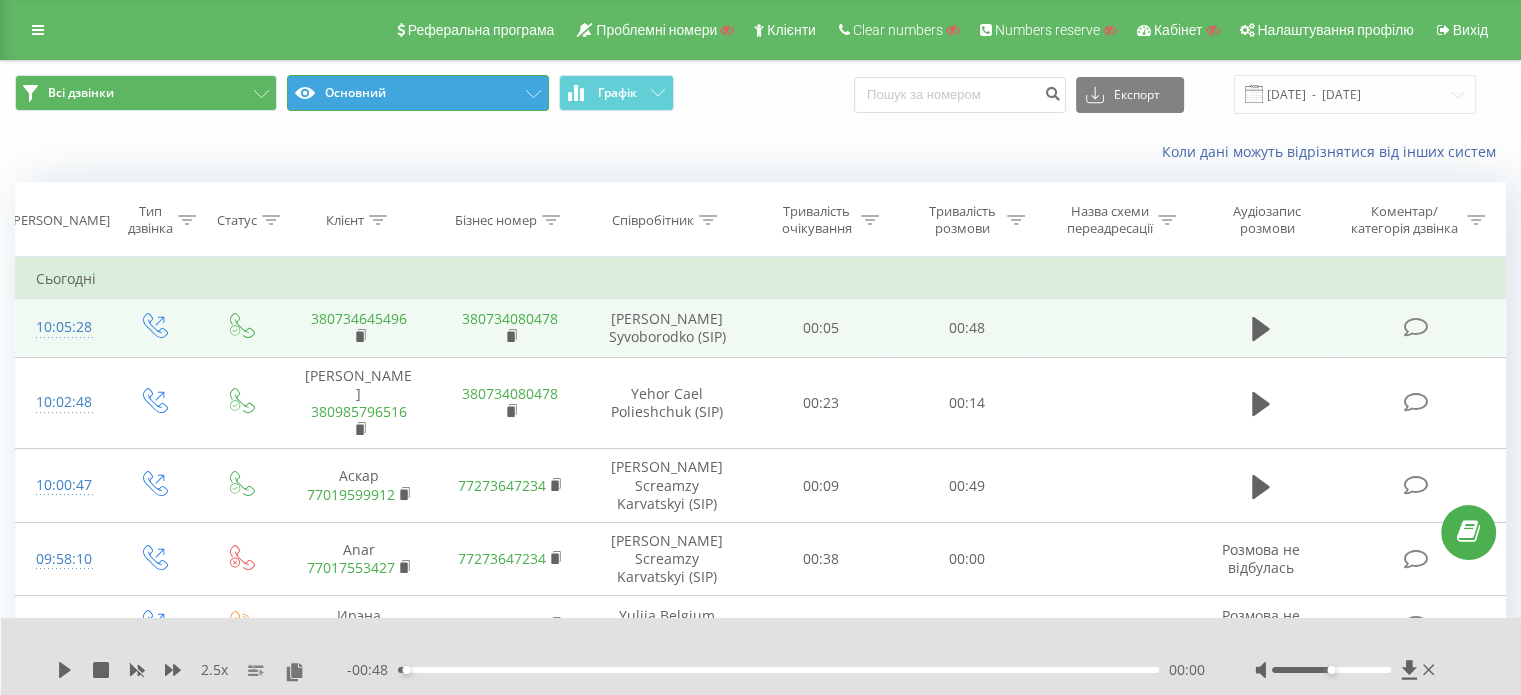 click on "Основний" at bounding box center (418, 93) 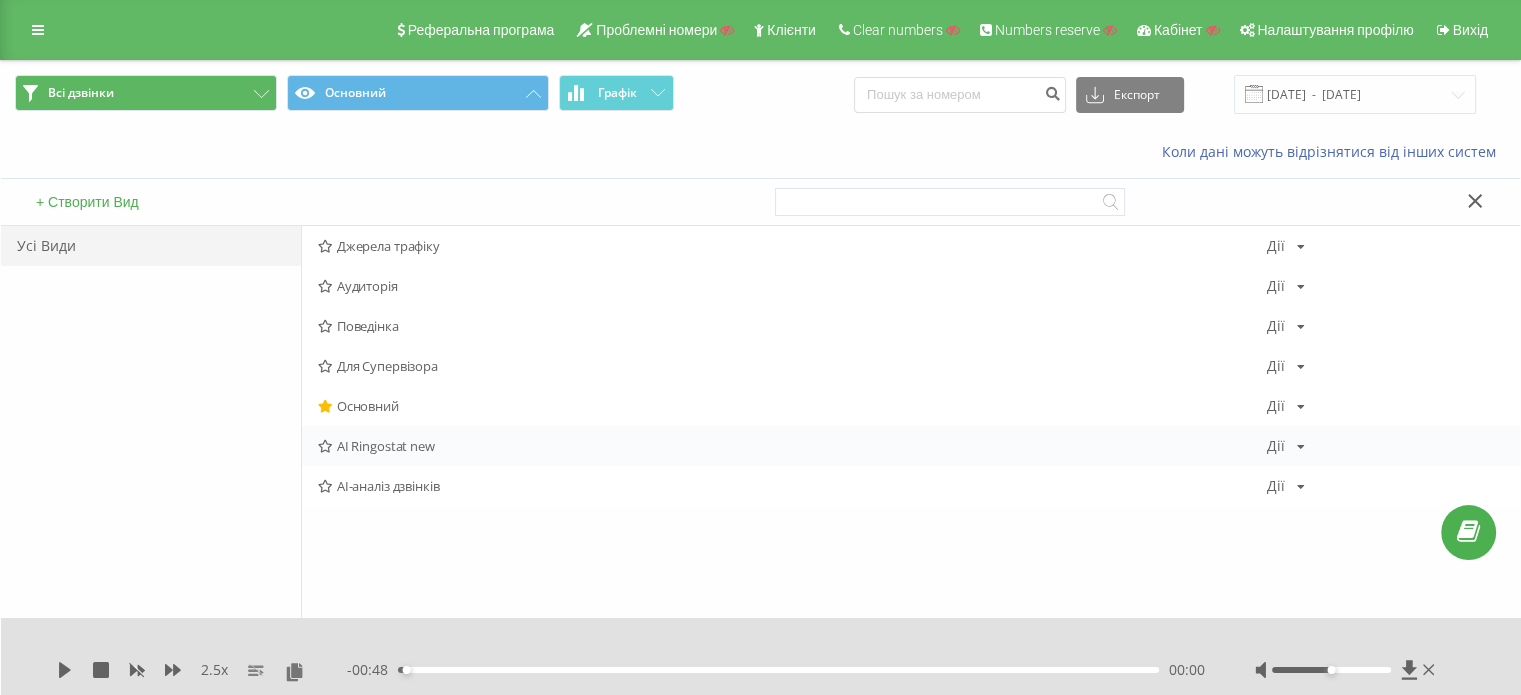 click on "AI Ringostat new" at bounding box center [792, 446] 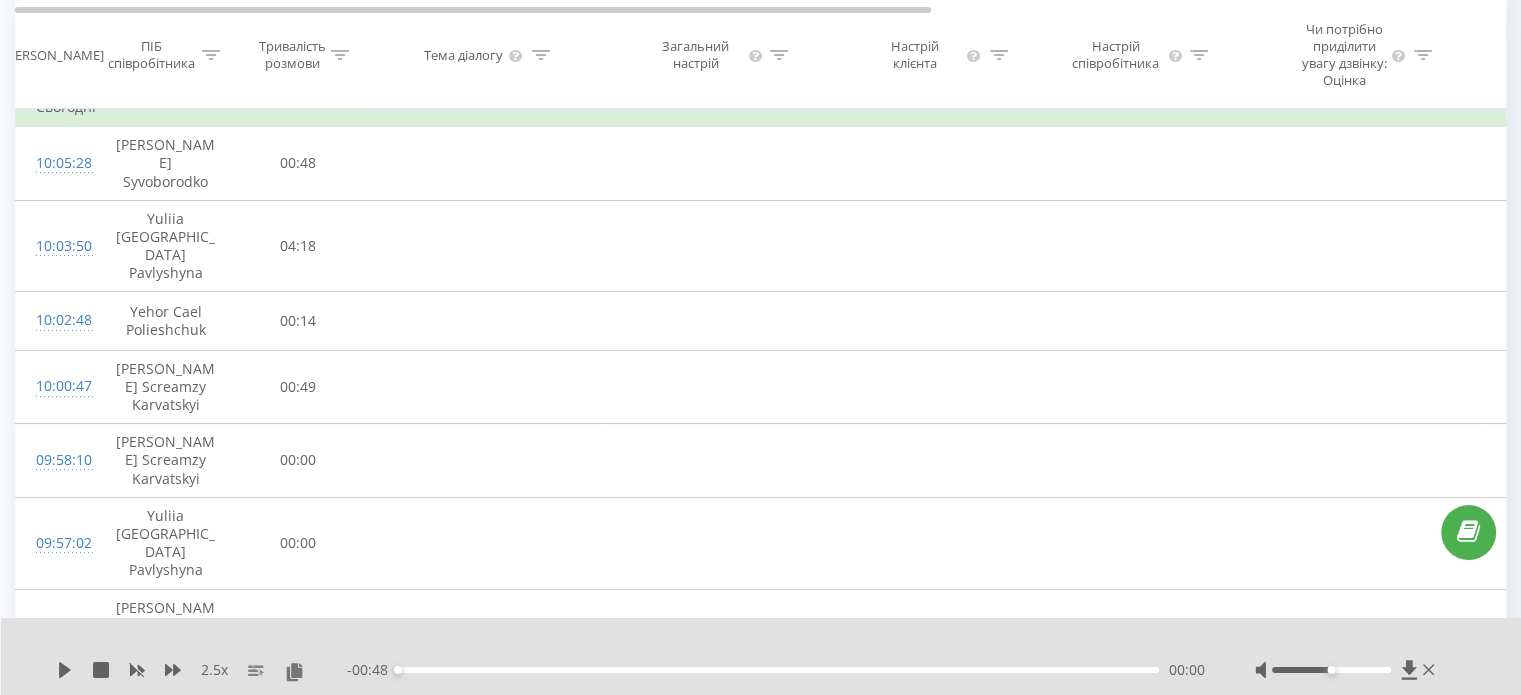 scroll, scrollTop: 200, scrollLeft: 0, axis: vertical 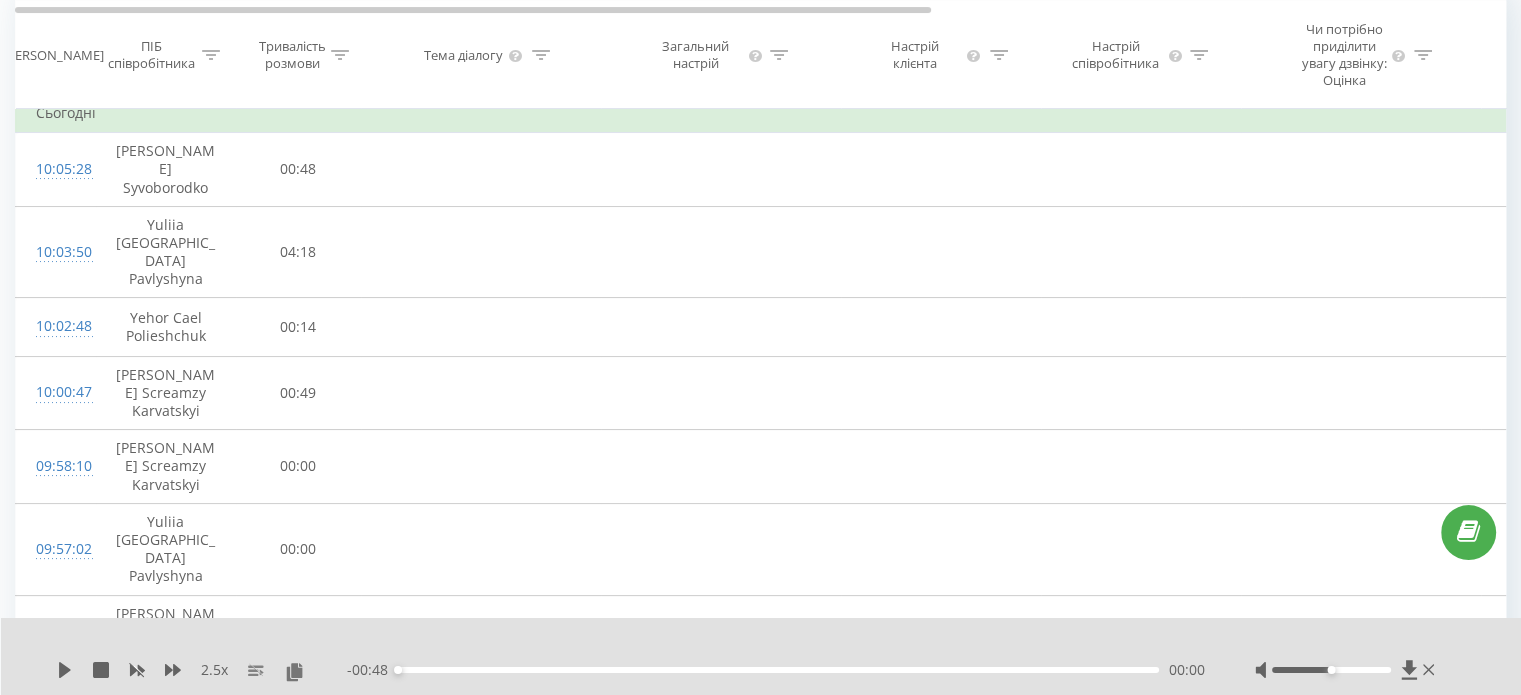 click on "ПІБ співробітника" at bounding box center [152, 55] 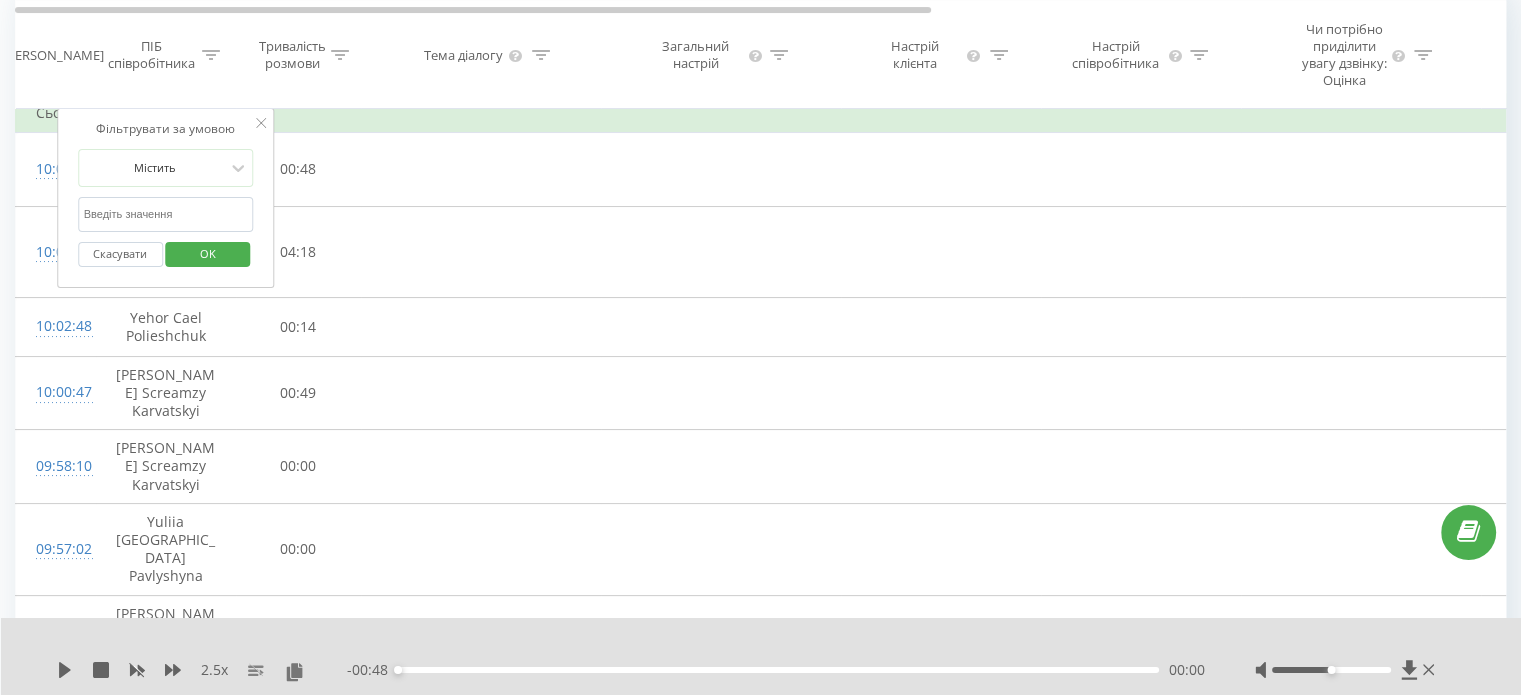 click at bounding box center (166, 214) 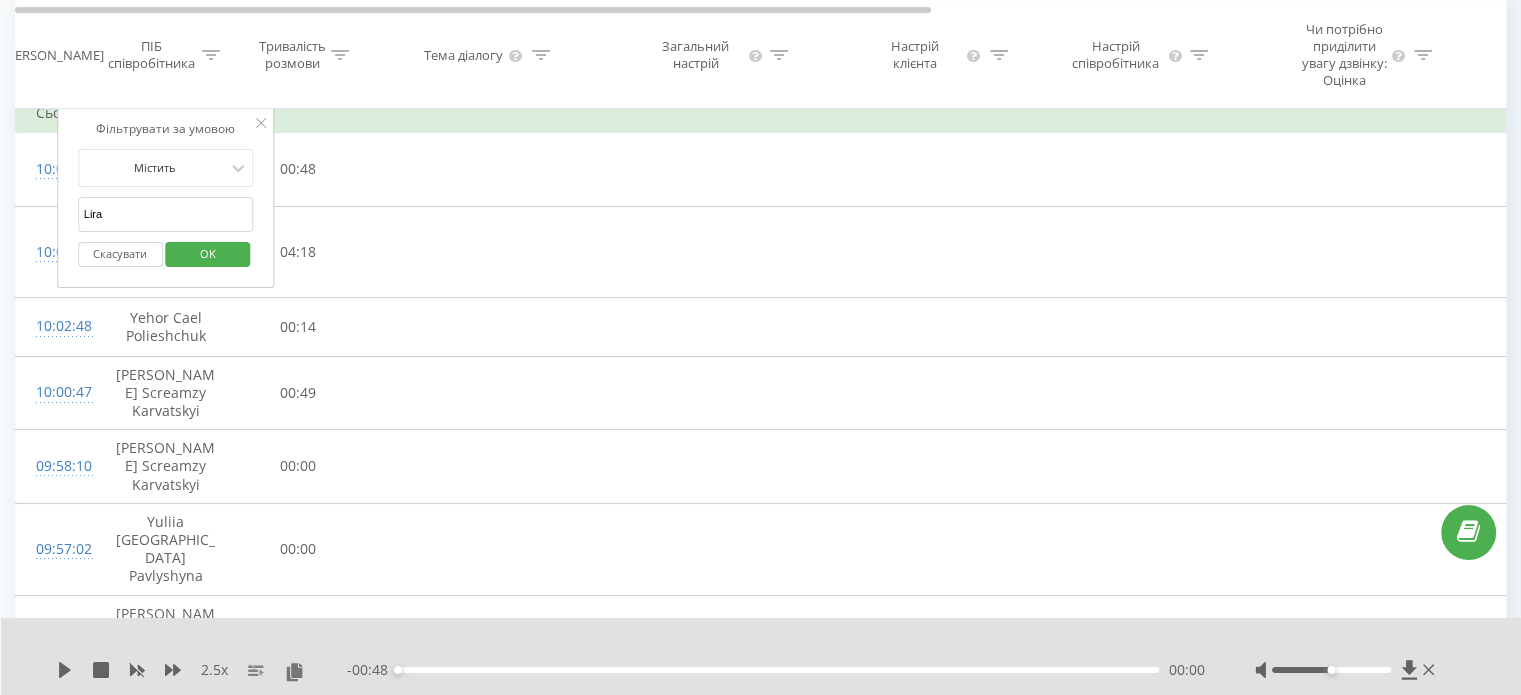 click on "OK" at bounding box center [208, 253] 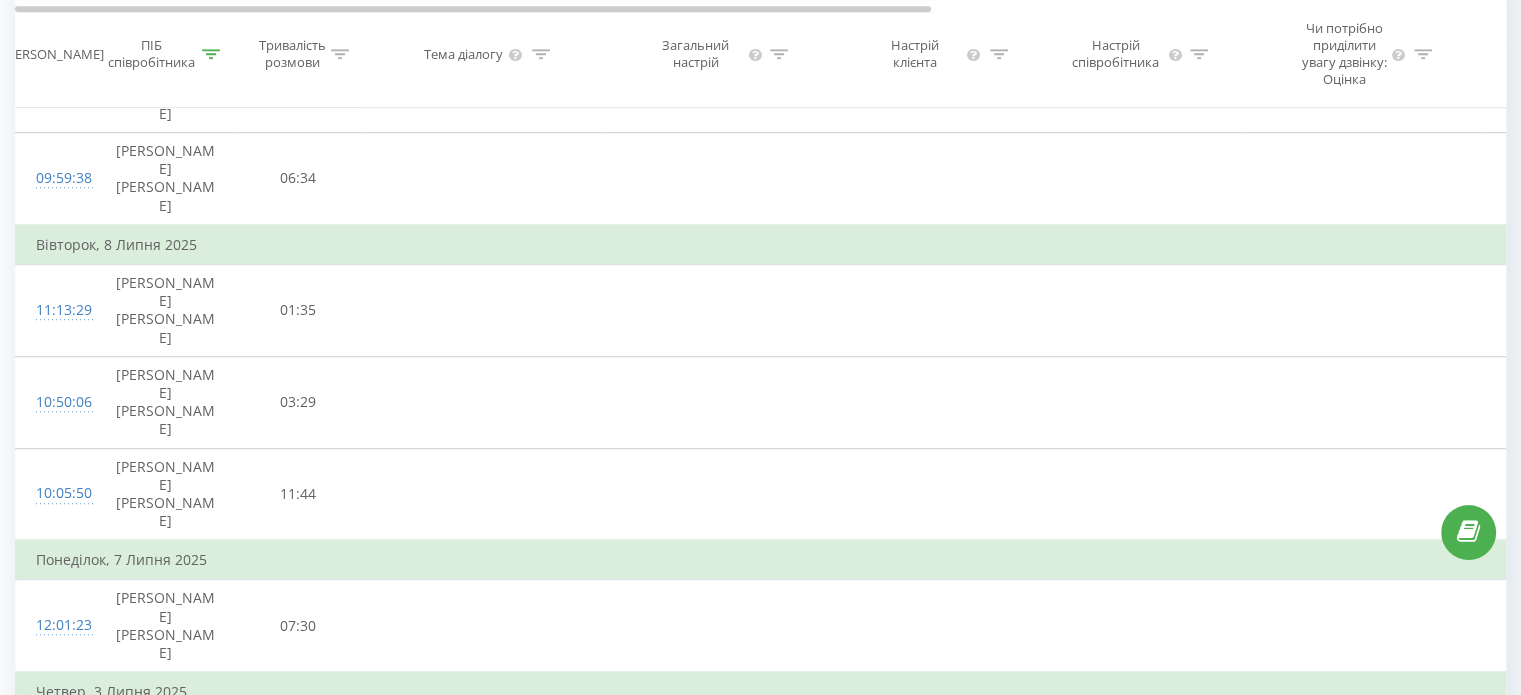 scroll, scrollTop: 1454, scrollLeft: 0, axis: vertical 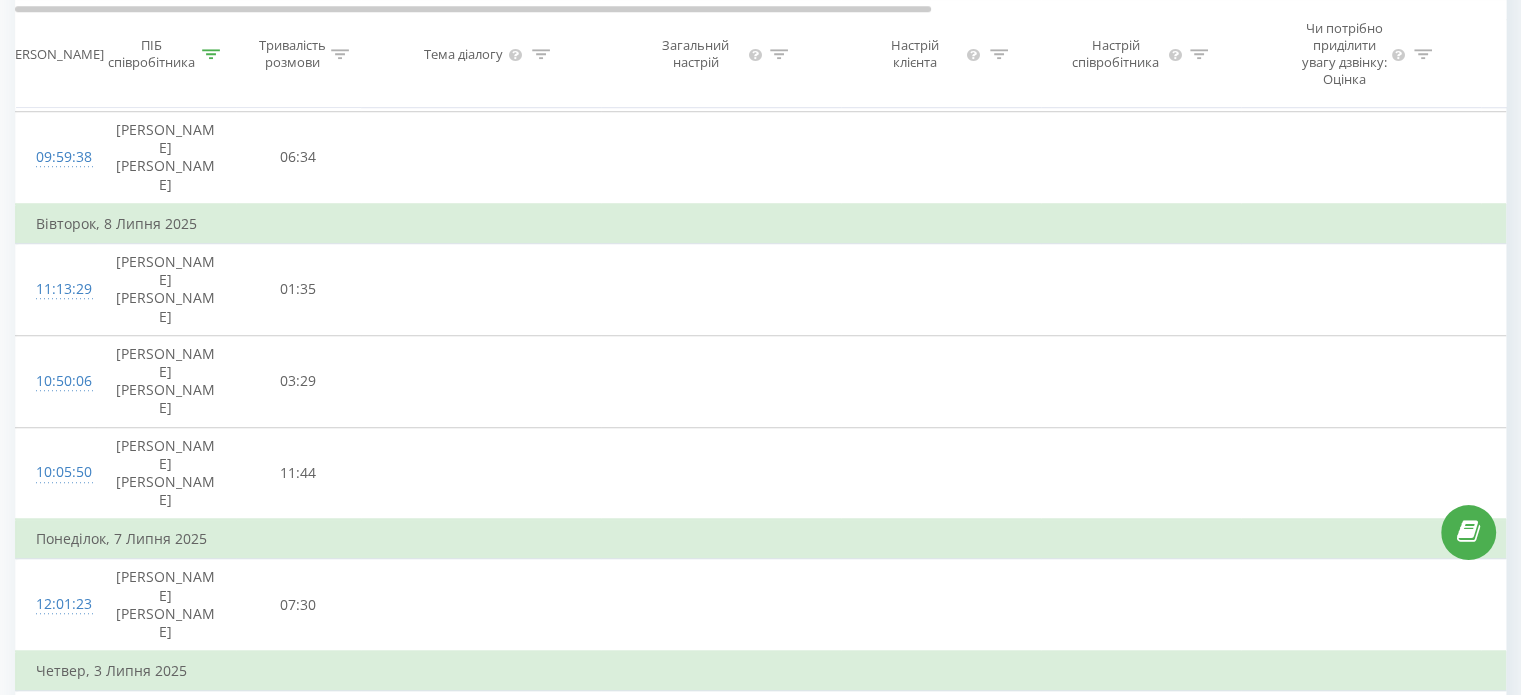 click on "3" at bounding box center (1359, 1496) 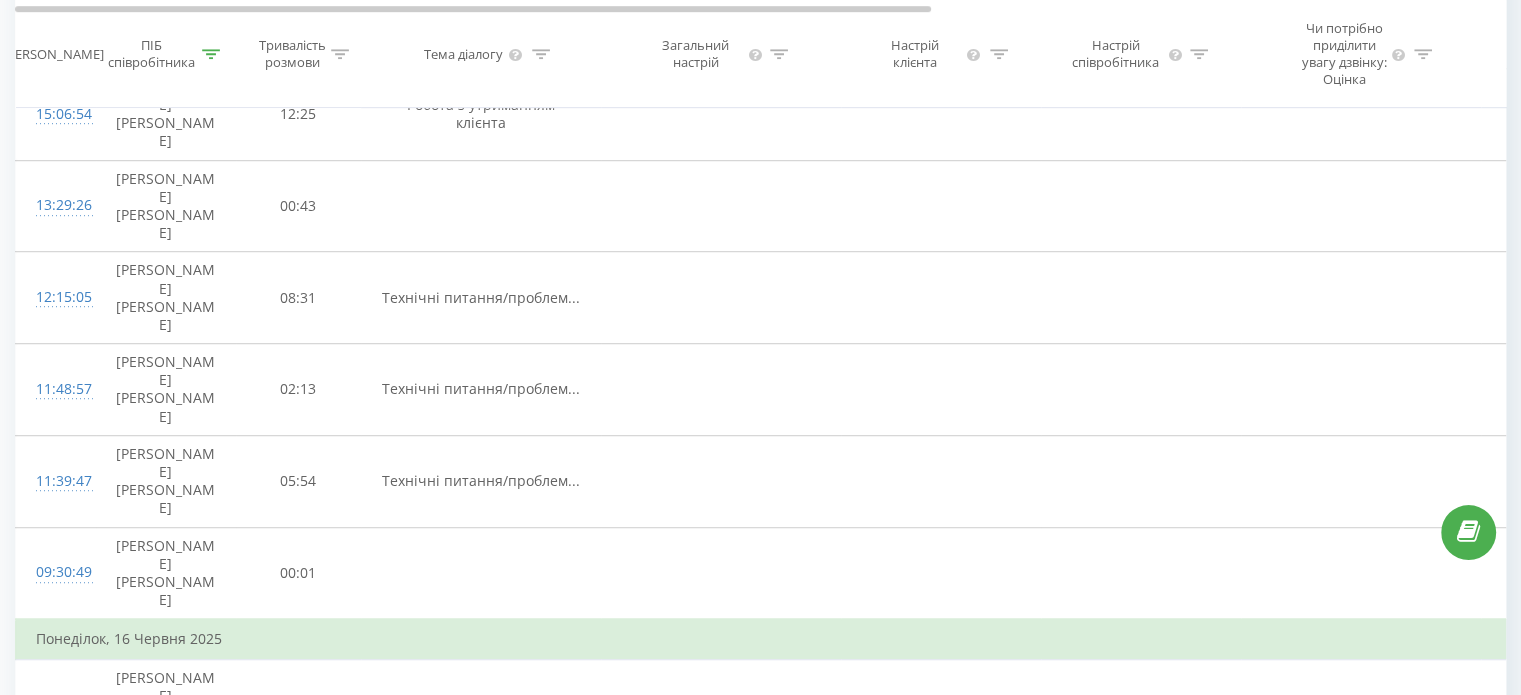 scroll, scrollTop: 1240, scrollLeft: 0, axis: vertical 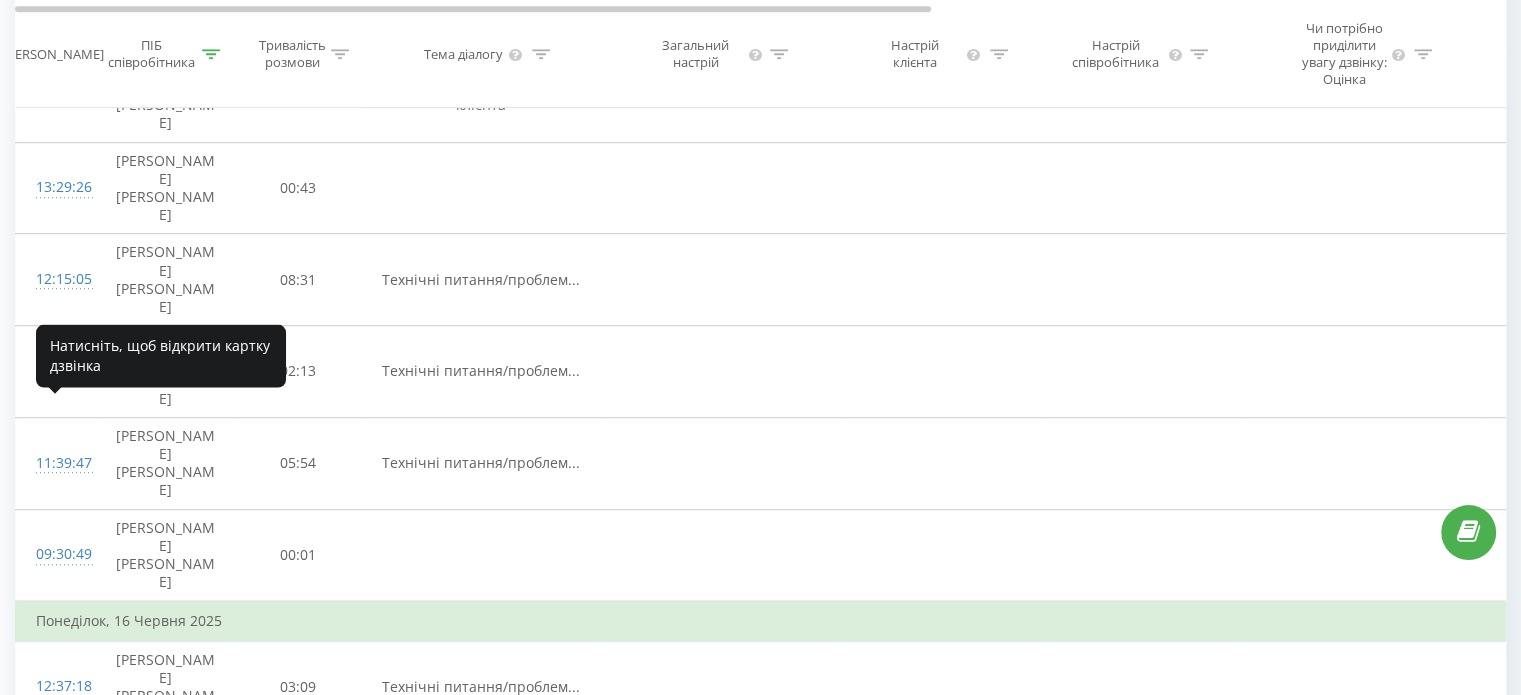 click on "10:49:23" at bounding box center [56, 1094] 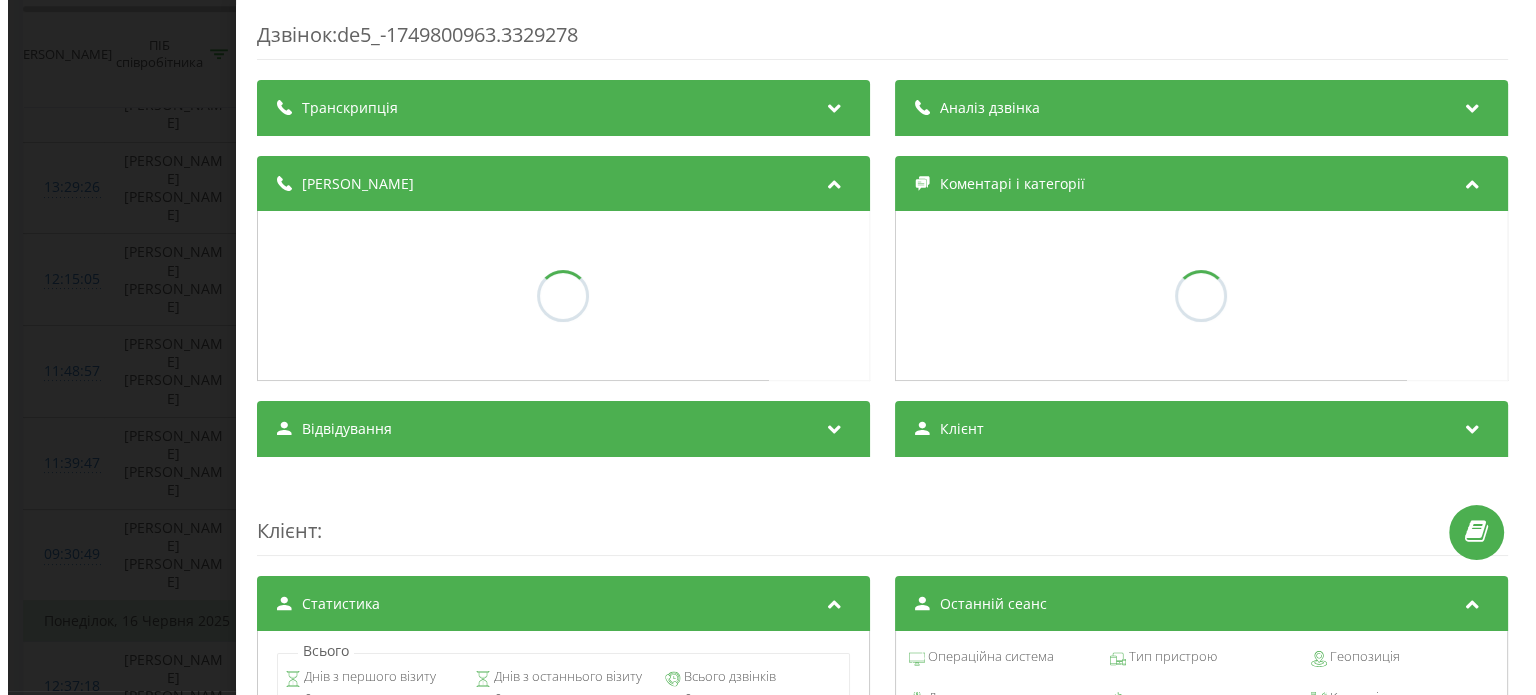 scroll, scrollTop: 1164, scrollLeft: 0, axis: vertical 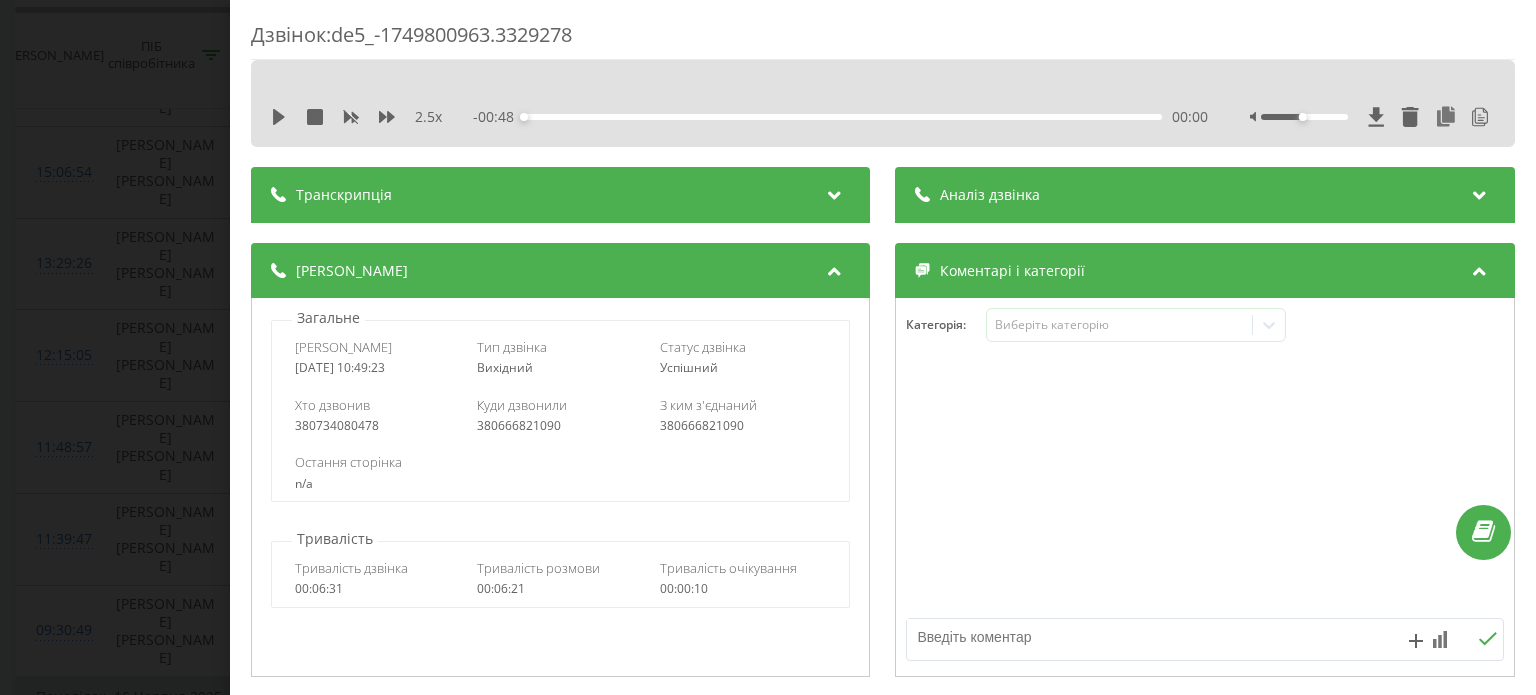 click on "Транскрипція" at bounding box center [560, 195] 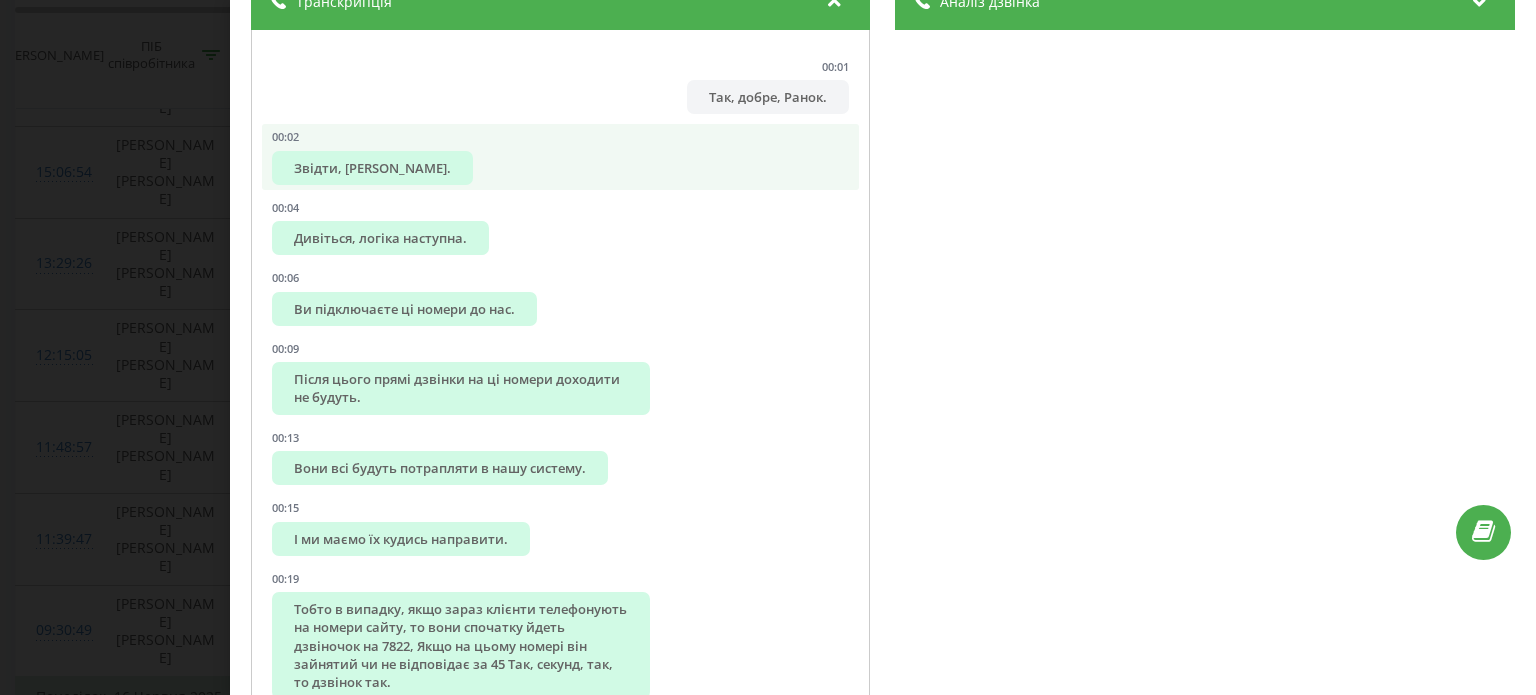 scroll, scrollTop: 200, scrollLeft: 0, axis: vertical 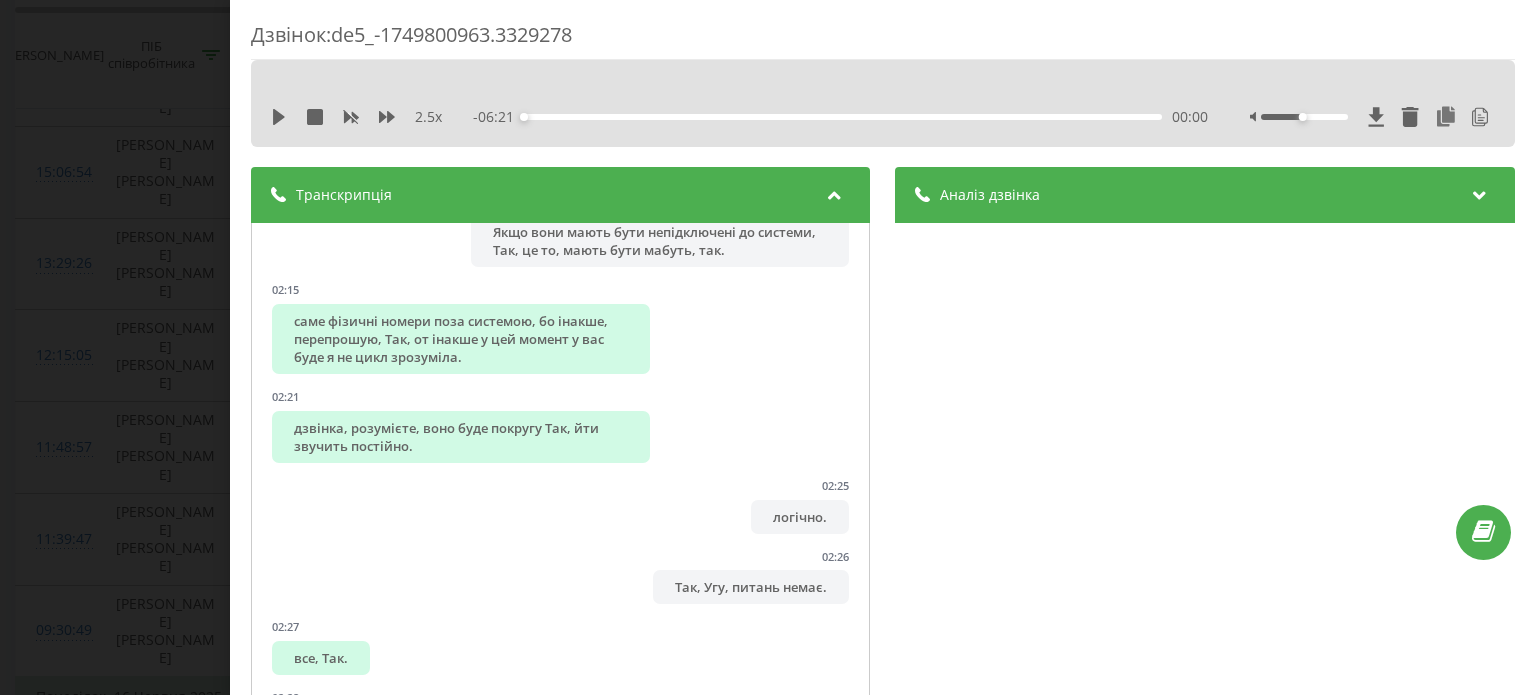 click on "Аналіз дзвінка" at bounding box center (1205, 195) 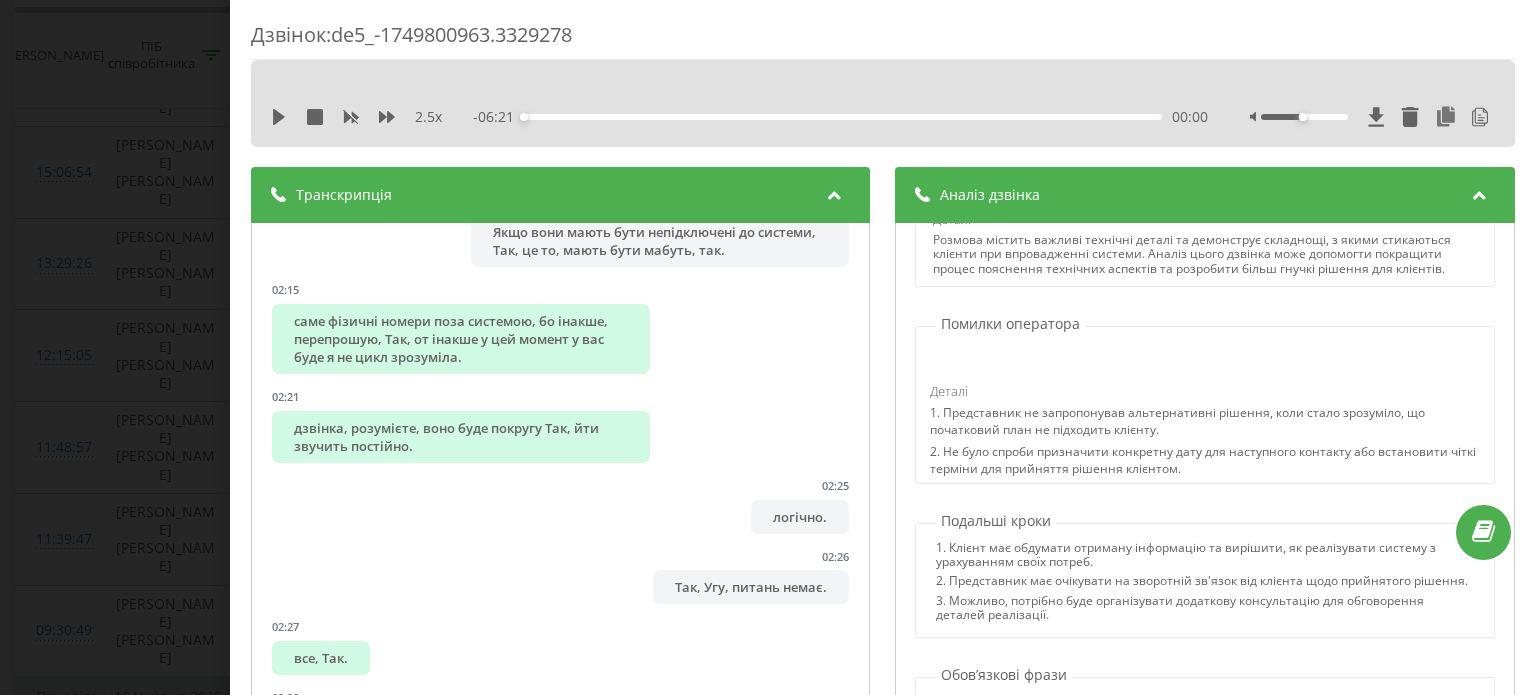 scroll, scrollTop: 828, scrollLeft: 0, axis: vertical 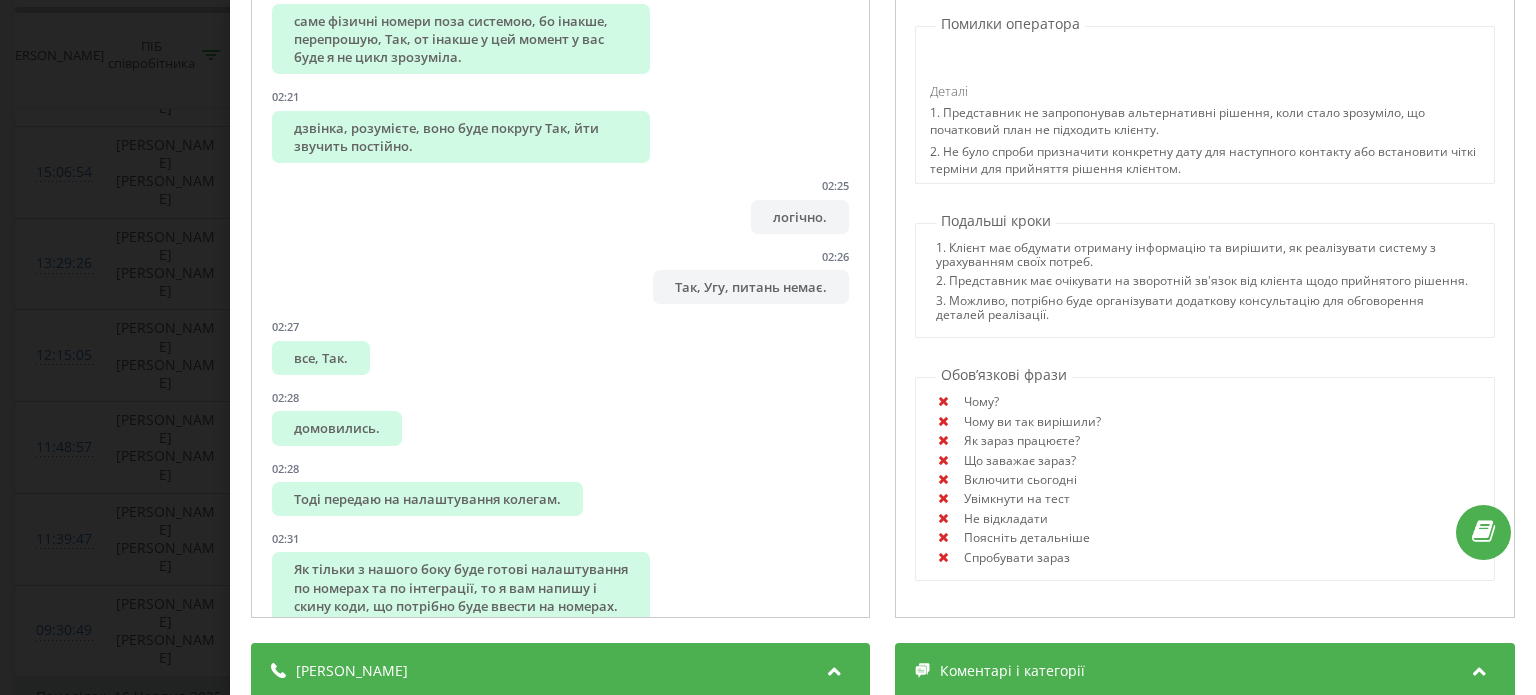 click on "Дзвінок :  de5_-1749800963.3329278   2.5 x  - 06:21 00:00   00:00   Транскрипція 00:01 Так, добре, Ранок. 00:02 Звідти, Тетяна. 00:04 Дивіться, логіка наступна. 00:06 Ви підключаєте ці номери до нас. 00:09 Після цього прямі дзвінки на ці номери доходити не будуть. 00:13 Вони всі будуть потрапляти в нашу систему. 00:15 І ми маємо їх кудись направити. 00:19 Тобто в випадку, якщо зараз клієнти телефонують на номери сайту, то вони спочатку йдеть дзвіночок на 7822, Якщо на цьому номері він зайнятий чи не відповідає за 45 Так, секунд, так, то дзвінок так. 00:32 переходить на Так. 00:33 другий блок. 00:34 00:38 00:40 00:49 00:58 01:04 01:17 01:37" at bounding box center [768, 347] 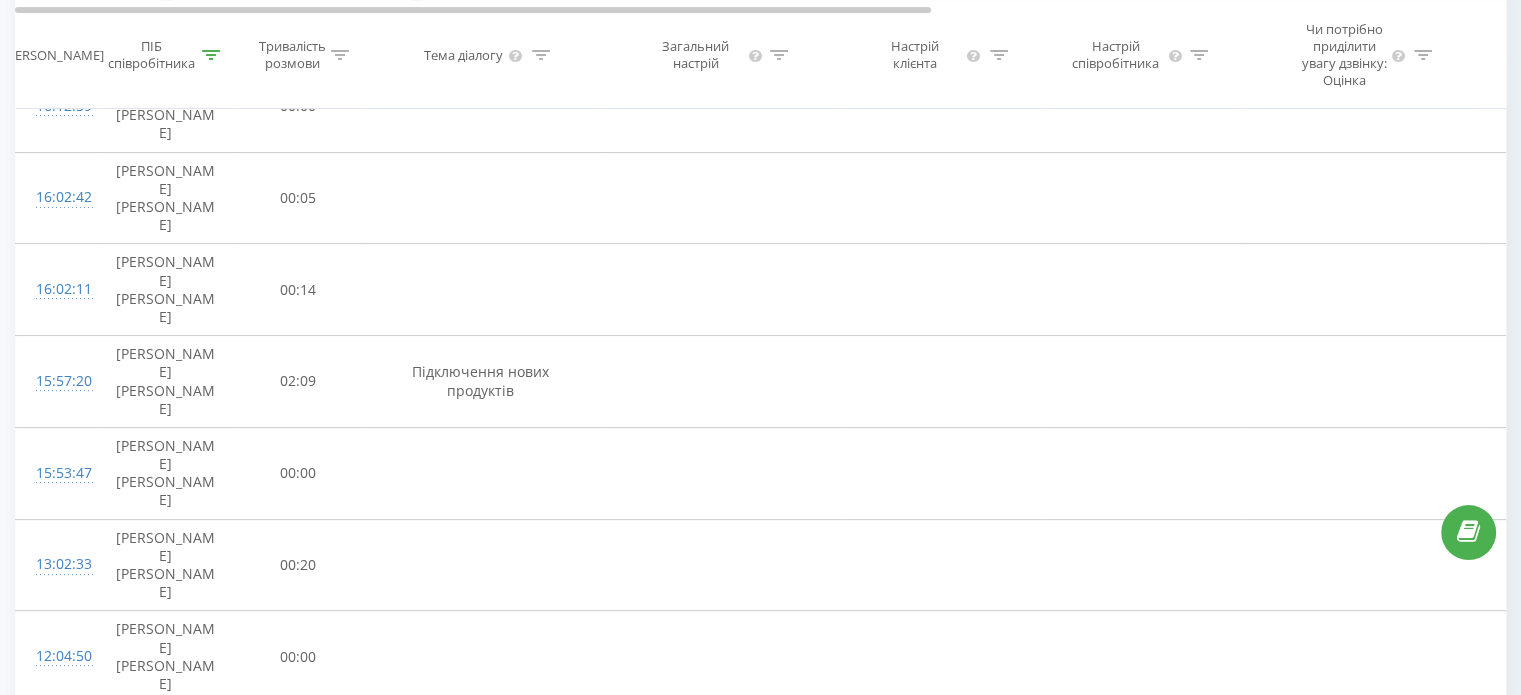 scroll, scrollTop: 0, scrollLeft: 0, axis: both 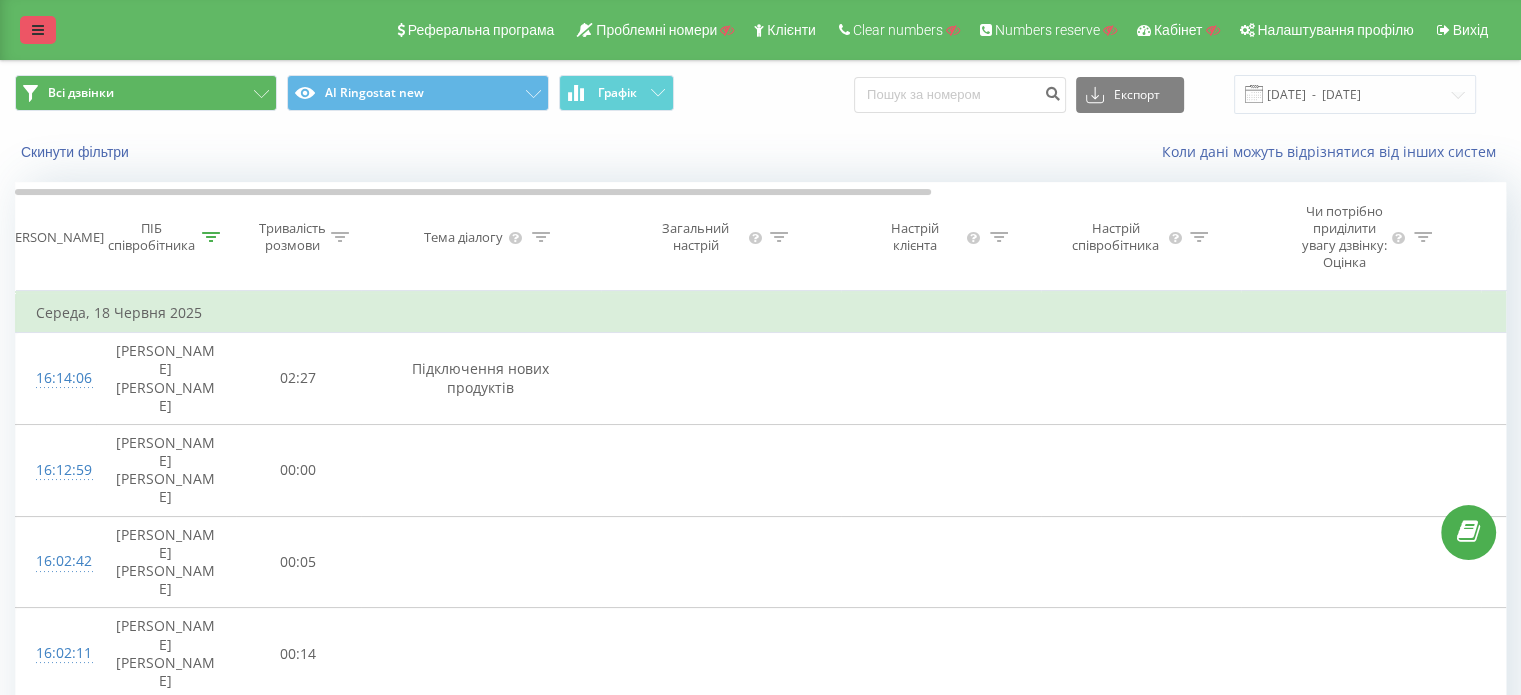 click at bounding box center (38, 30) 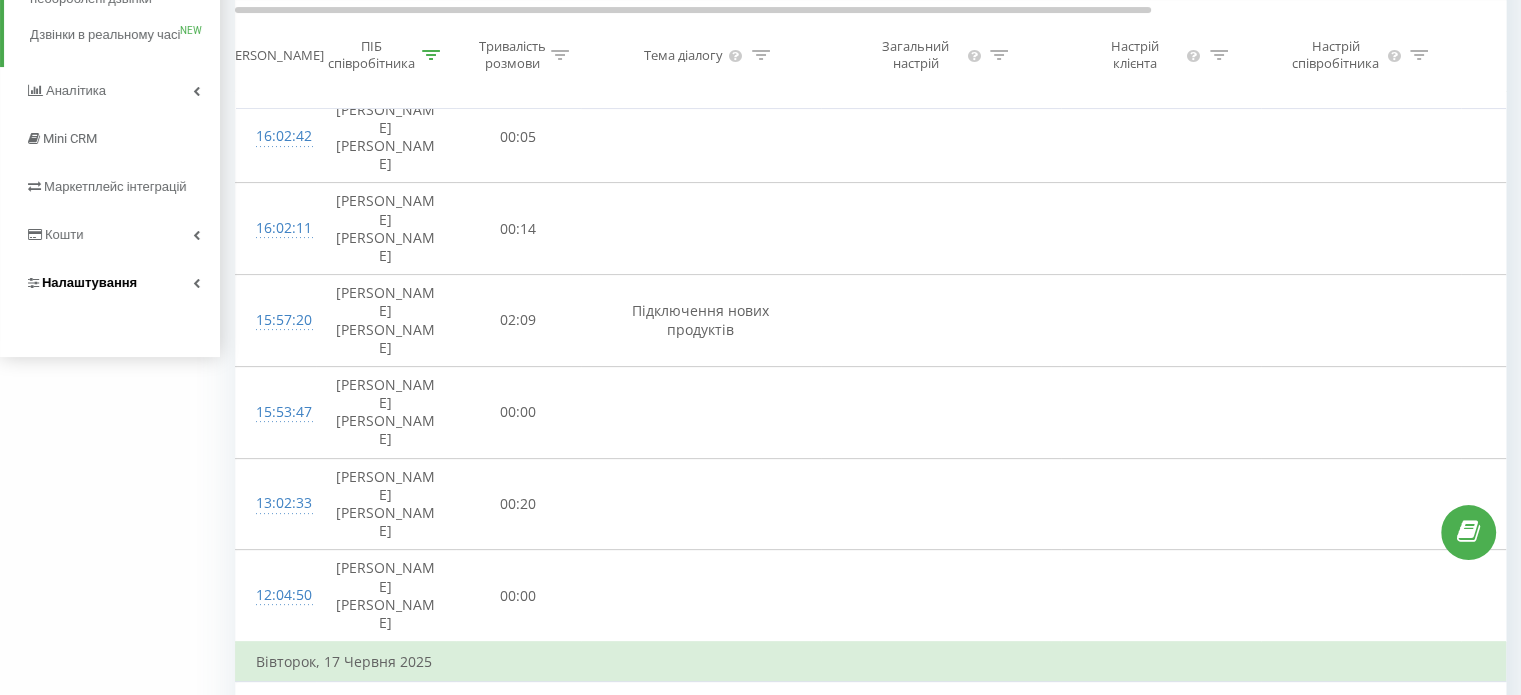 scroll, scrollTop: 500, scrollLeft: 0, axis: vertical 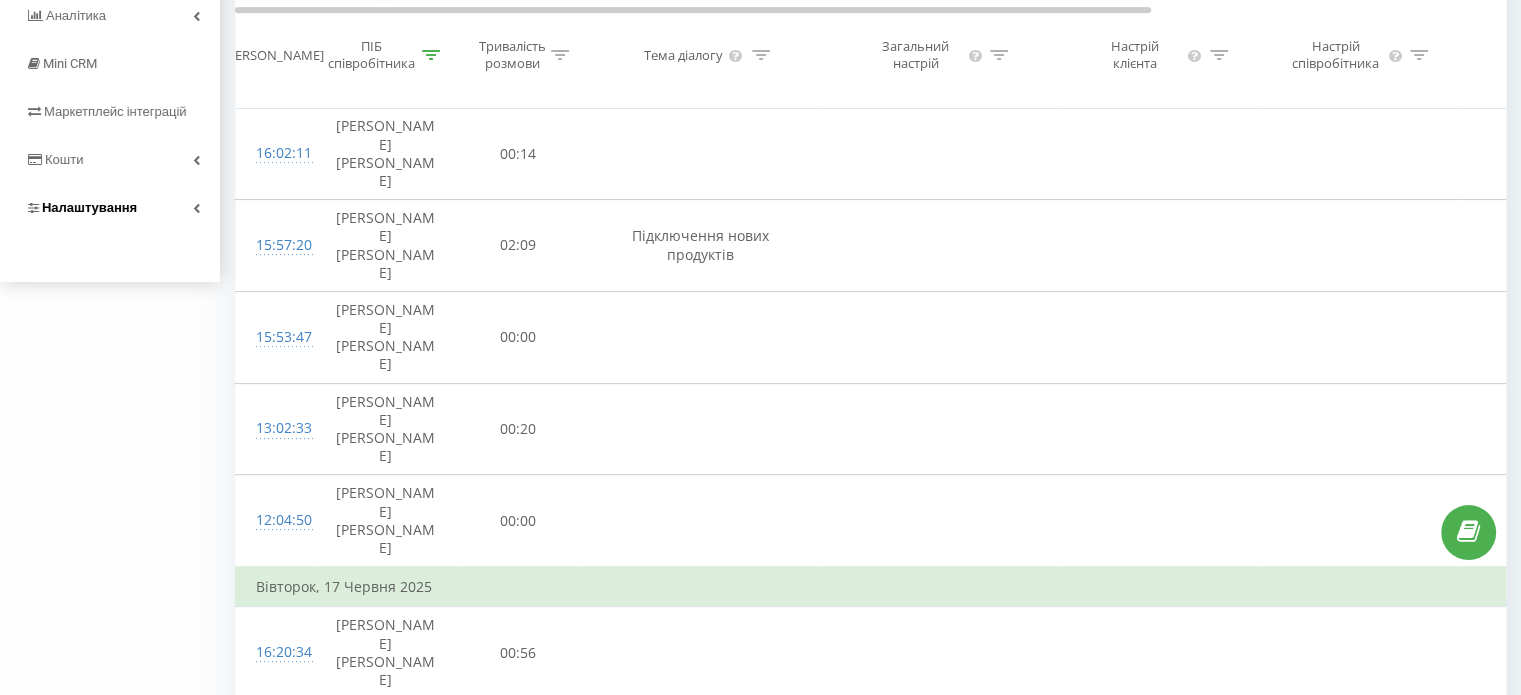click on "Налаштування" at bounding box center [89, 207] 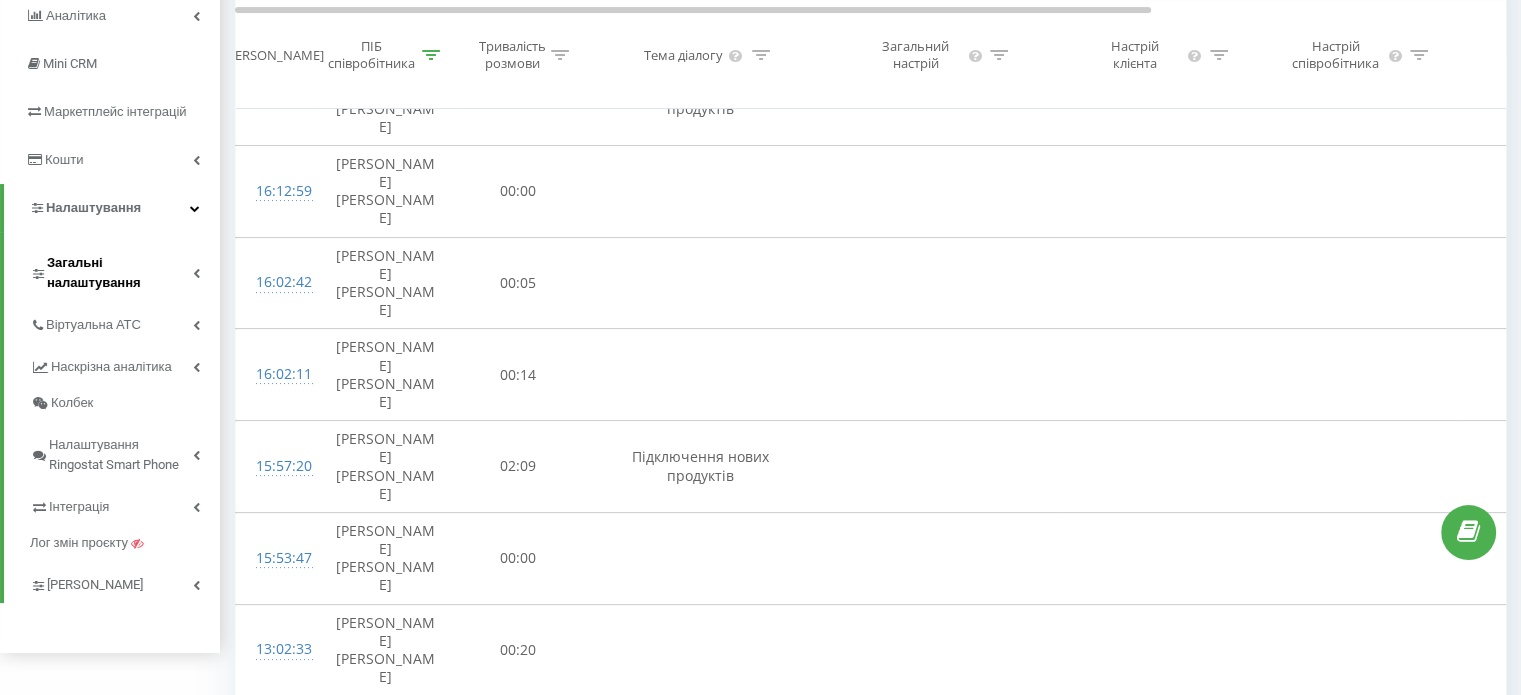click on "Загальні налаштування" at bounding box center [120, 273] 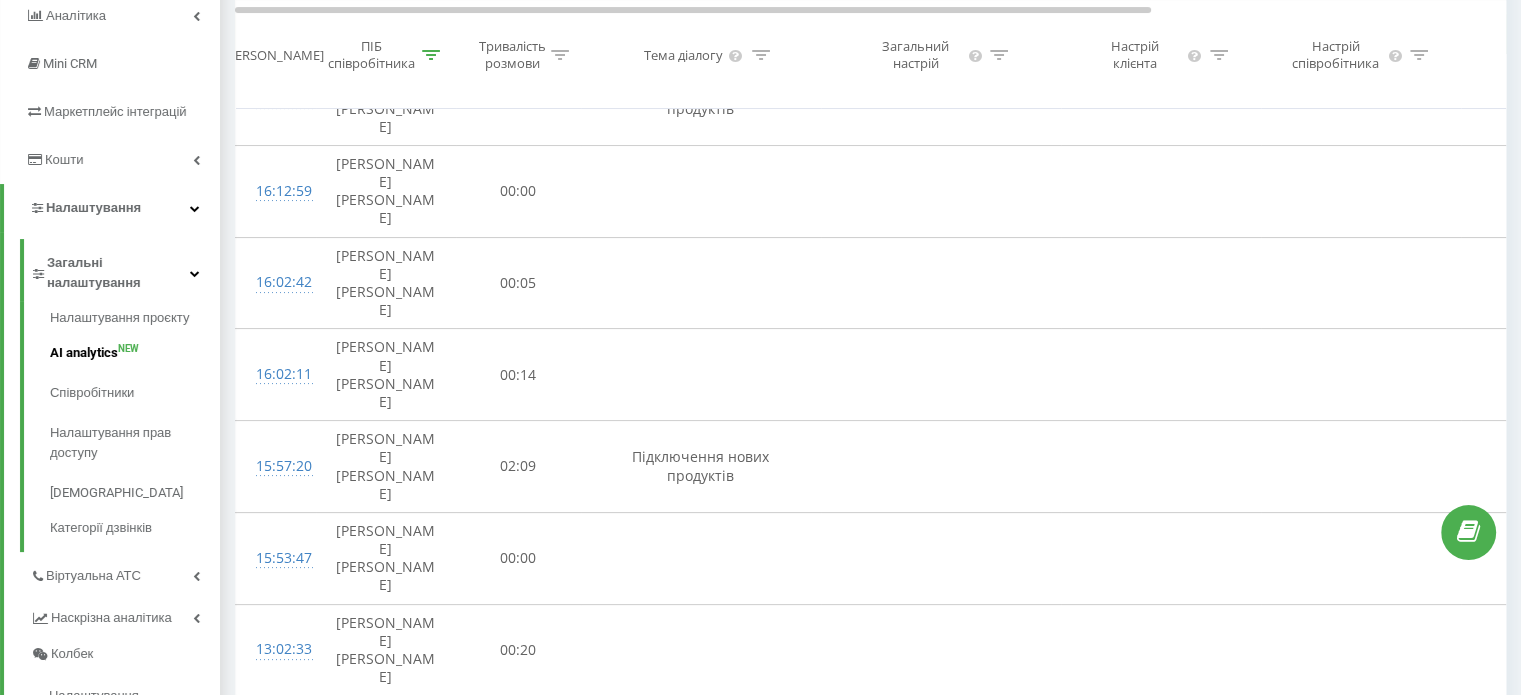 click on "AI analytics NEW" at bounding box center (135, 353) 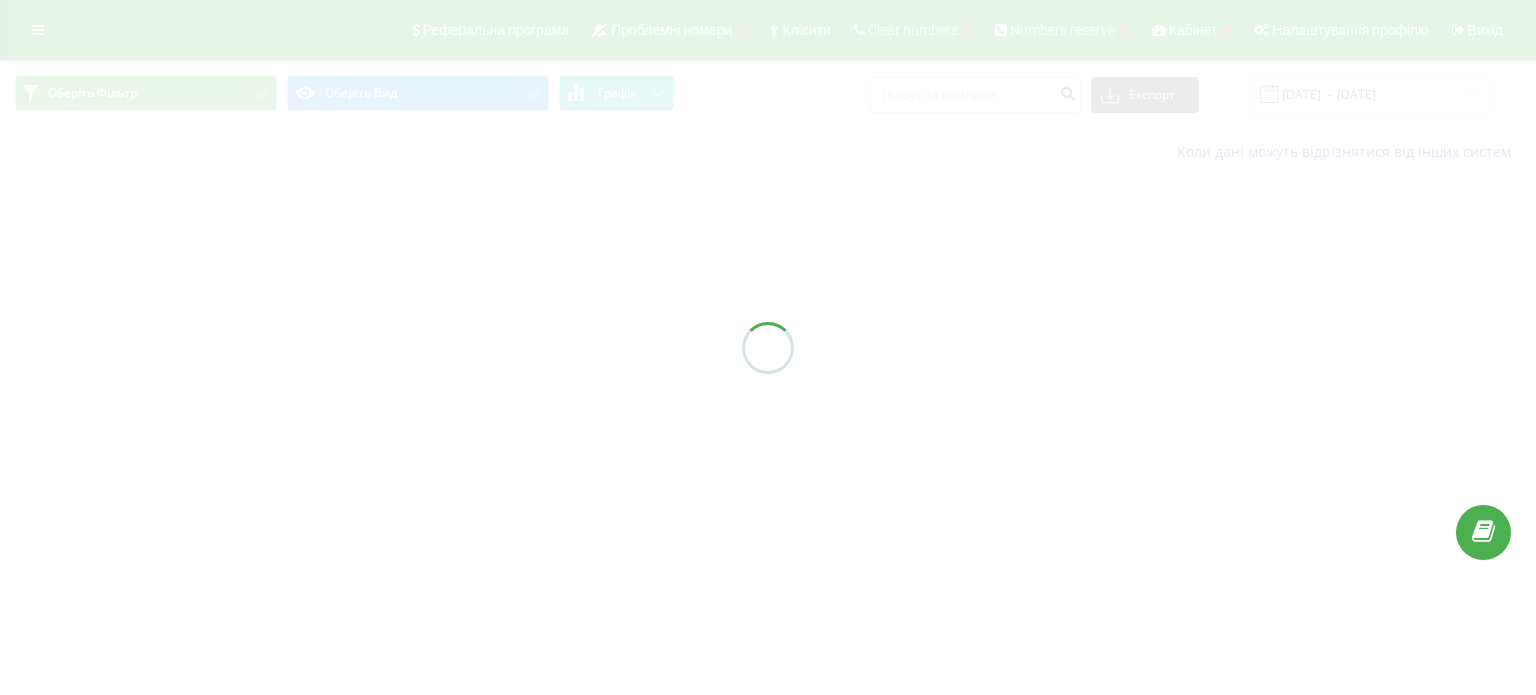 scroll, scrollTop: 0, scrollLeft: 0, axis: both 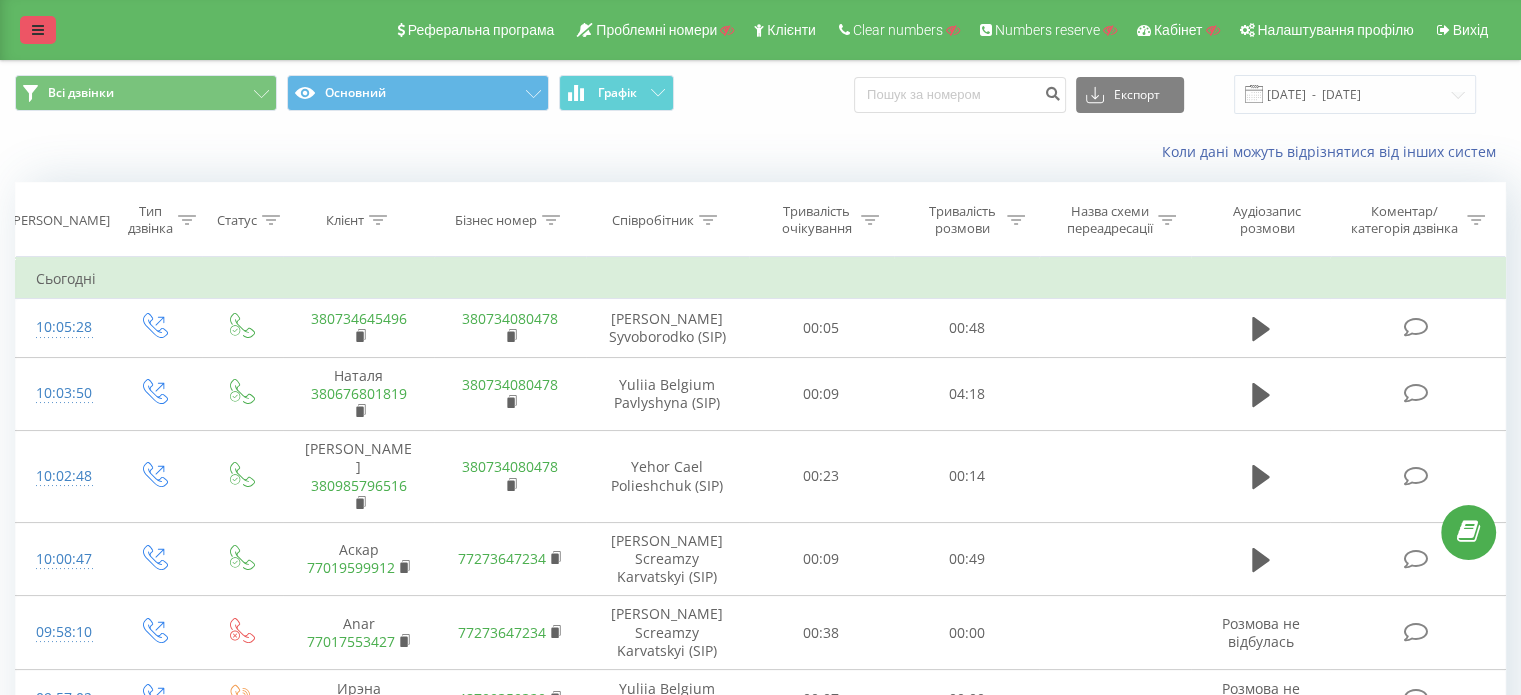 click at bounding box center [38, 30] 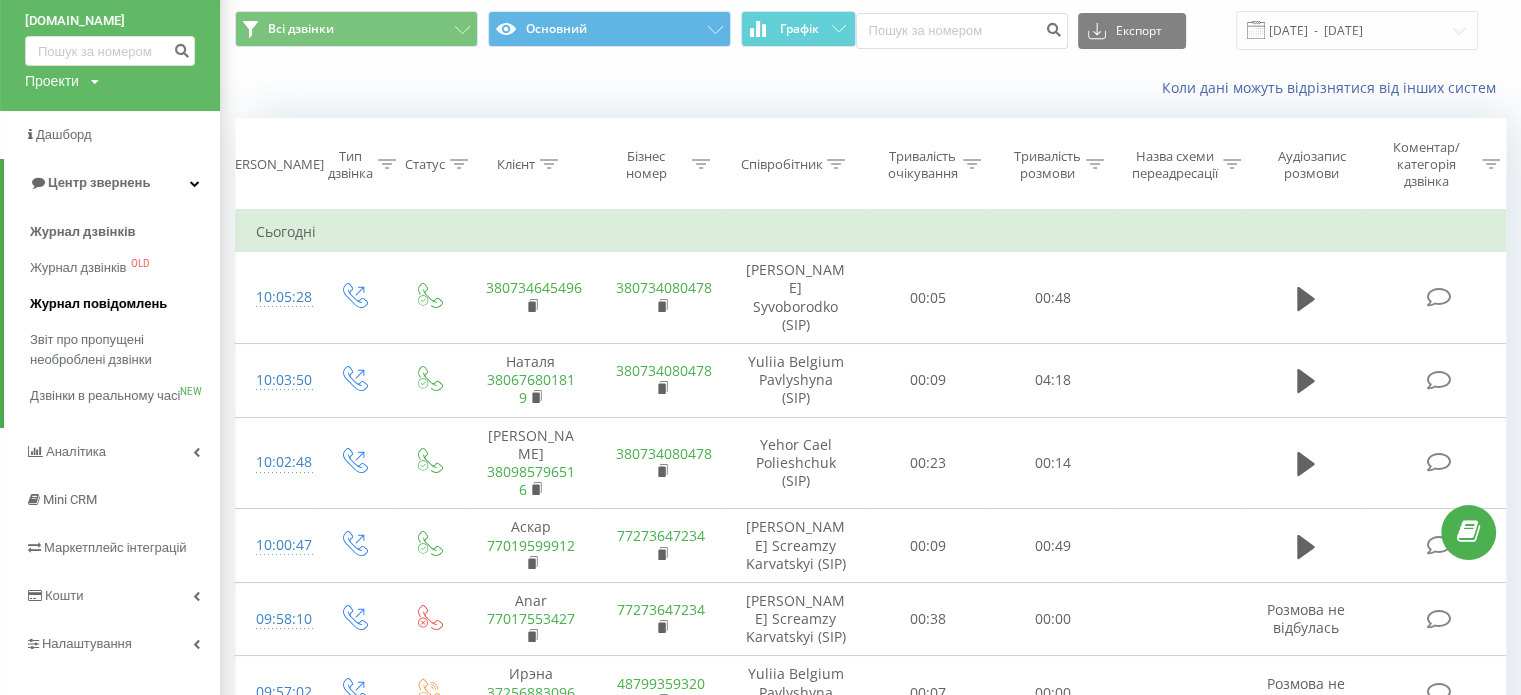 scroll, scrollTop: 100, scrollLeft: 0, axis: vertical 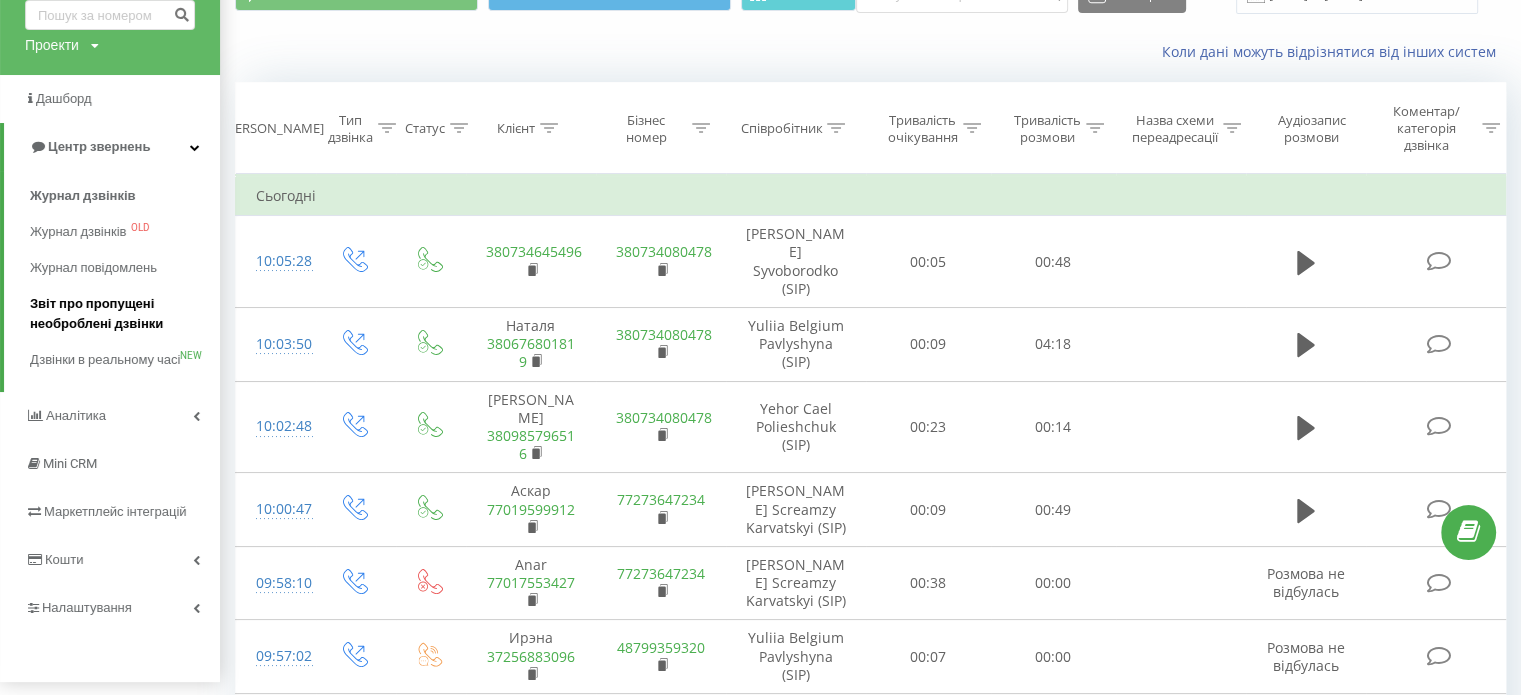 click on "Звіт про пропущені необроблені дзвінки" at bounding box center (120, 314) 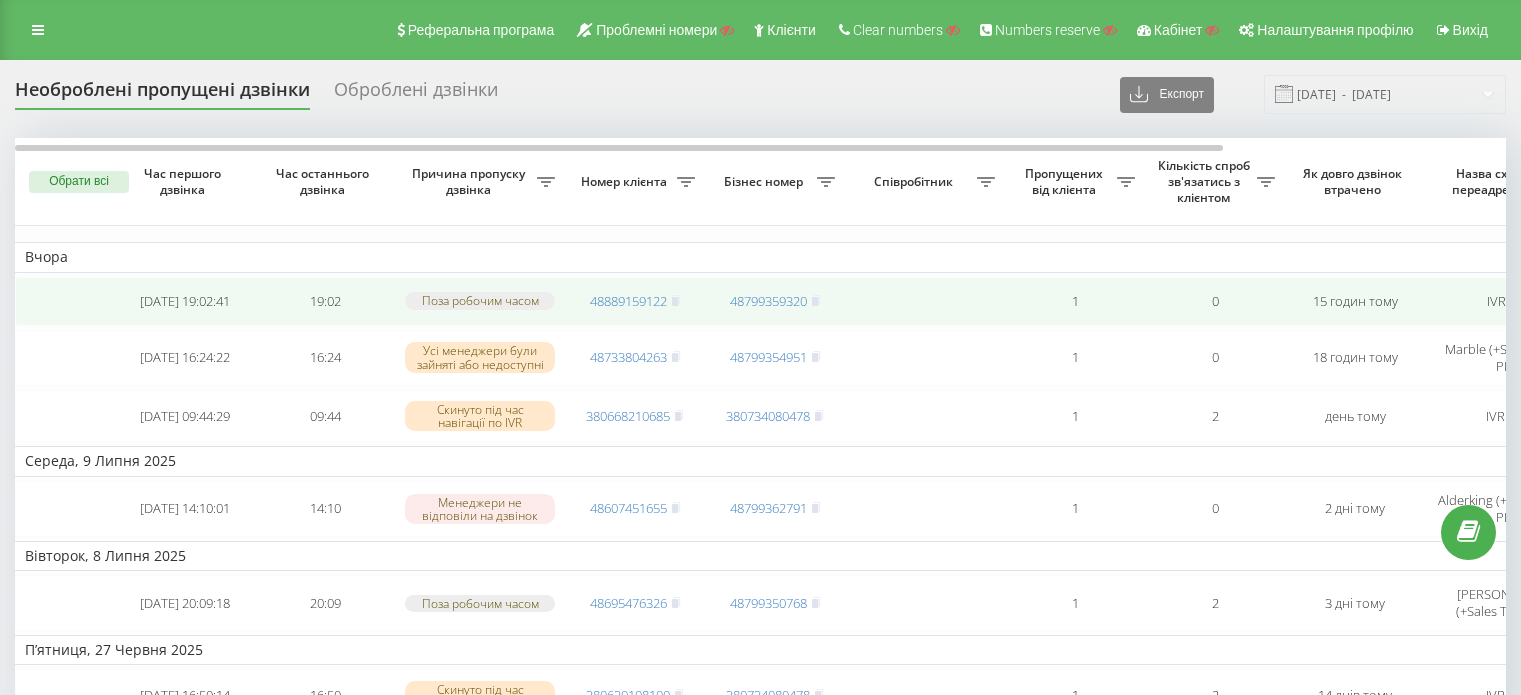 scroll, scrollTop: 0, scrollLeft: 0, axis: both 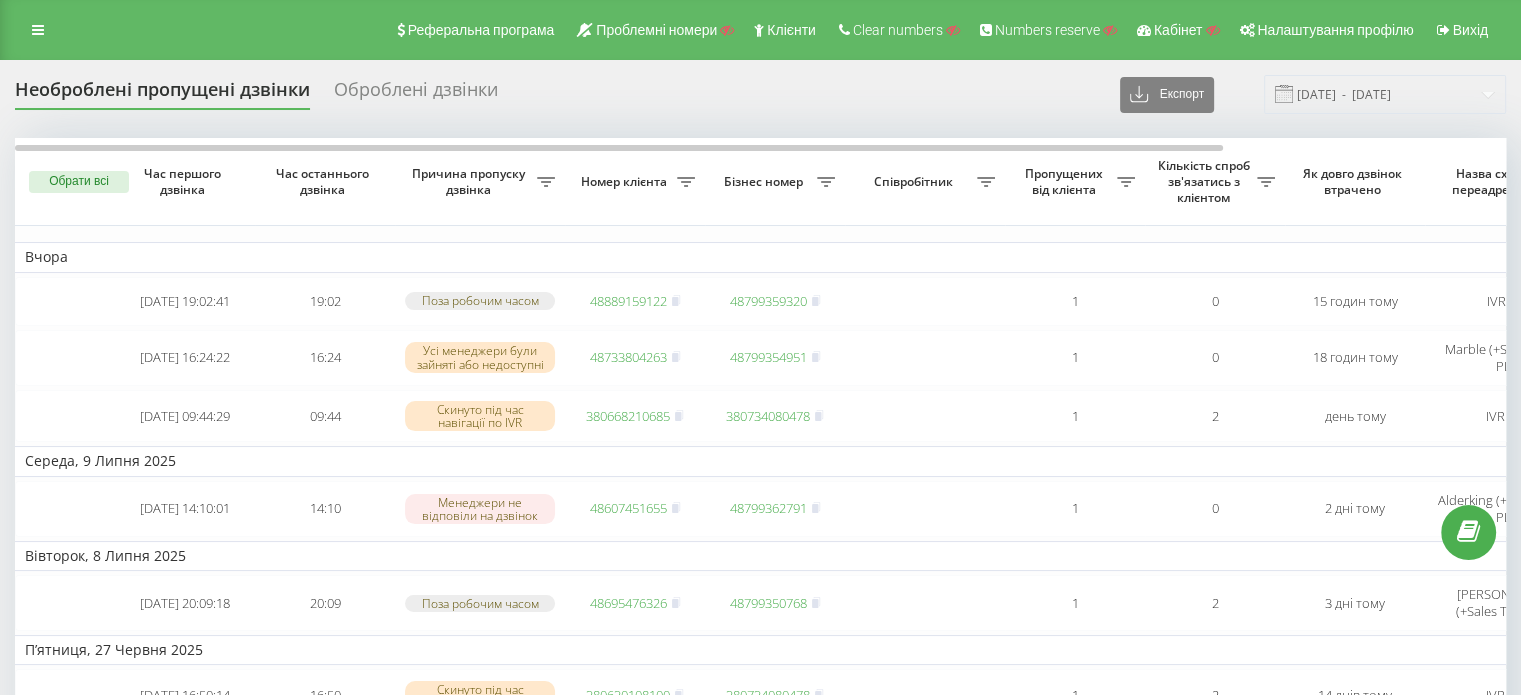 click on "Оброблені дзвінки" at bounding box center (416, 94) 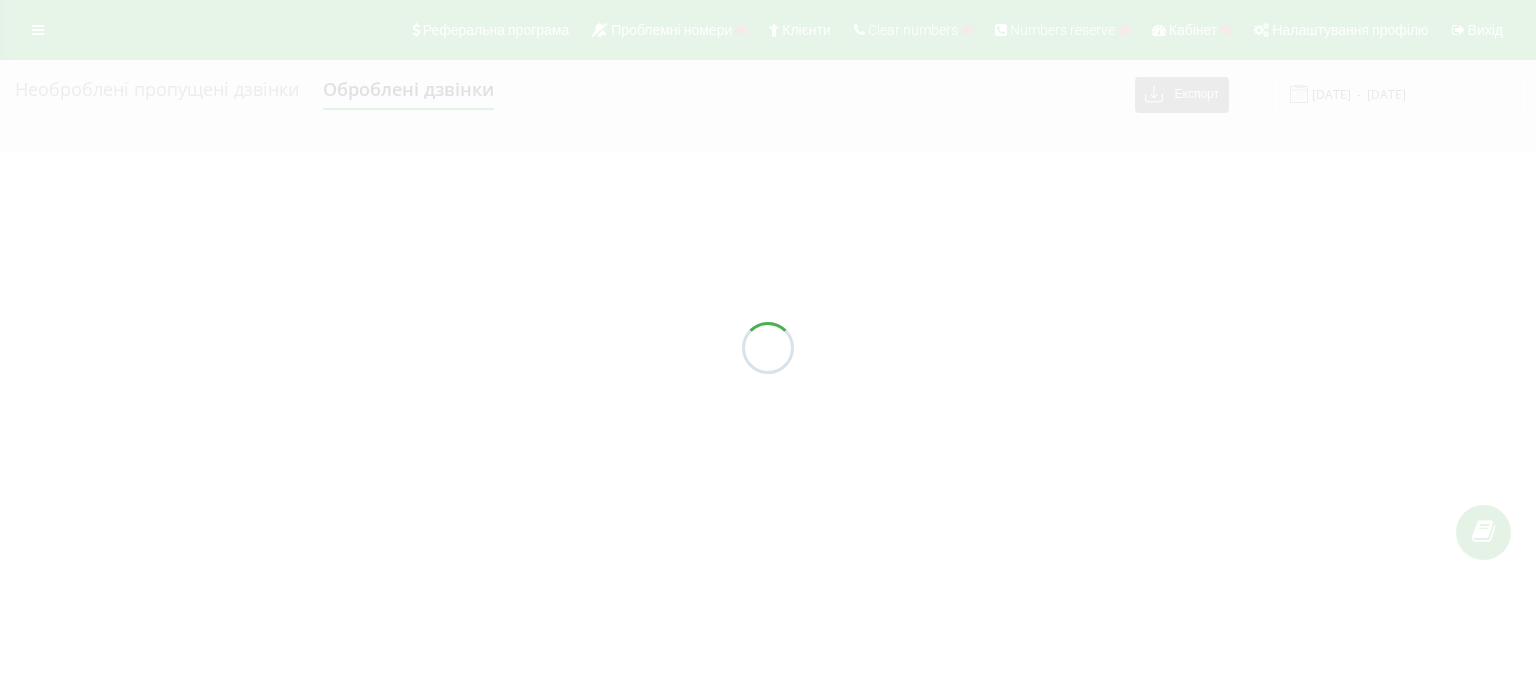 scroll, scrollTop: 0, scrollLeft: 0, axis: both 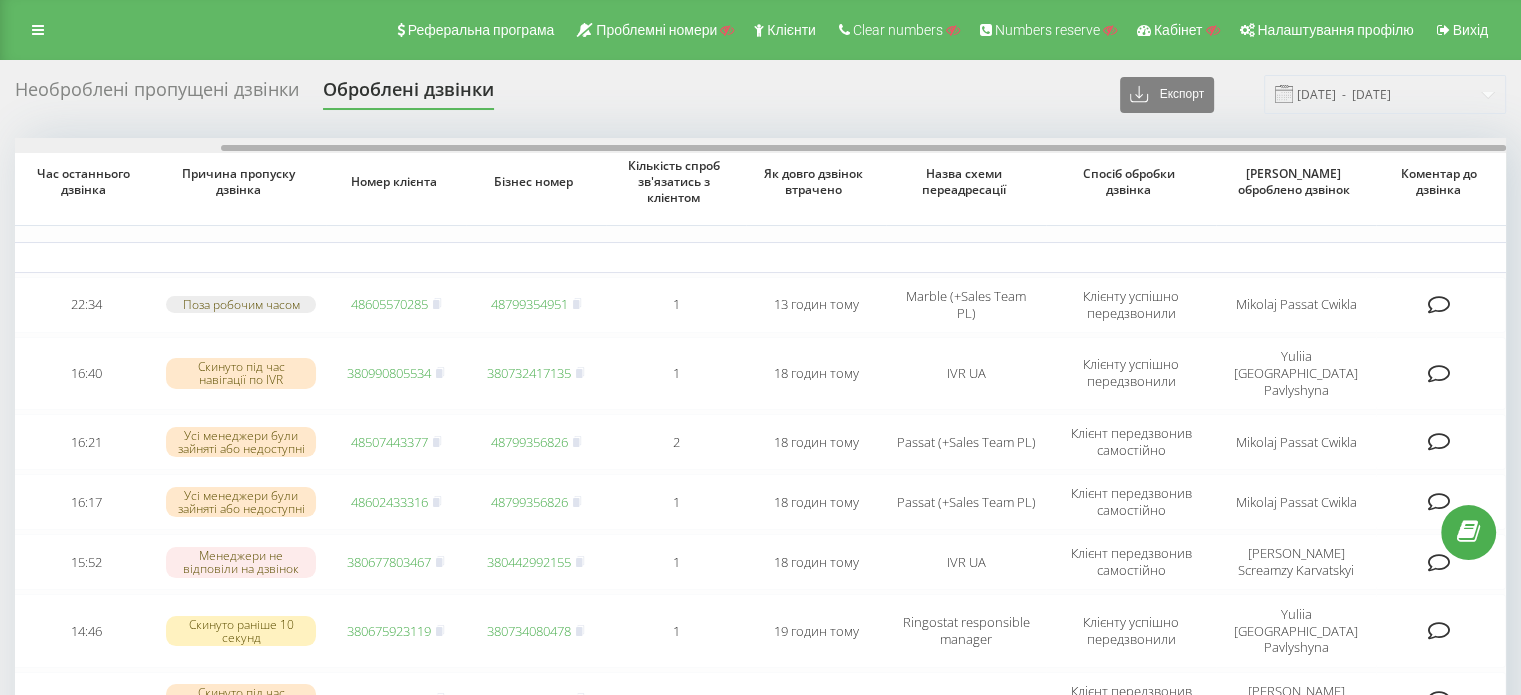 drag, startPoint x: 836, startPoint y: 150, endPoint x: 1070, endPoint y: 136, distance: 234.41843 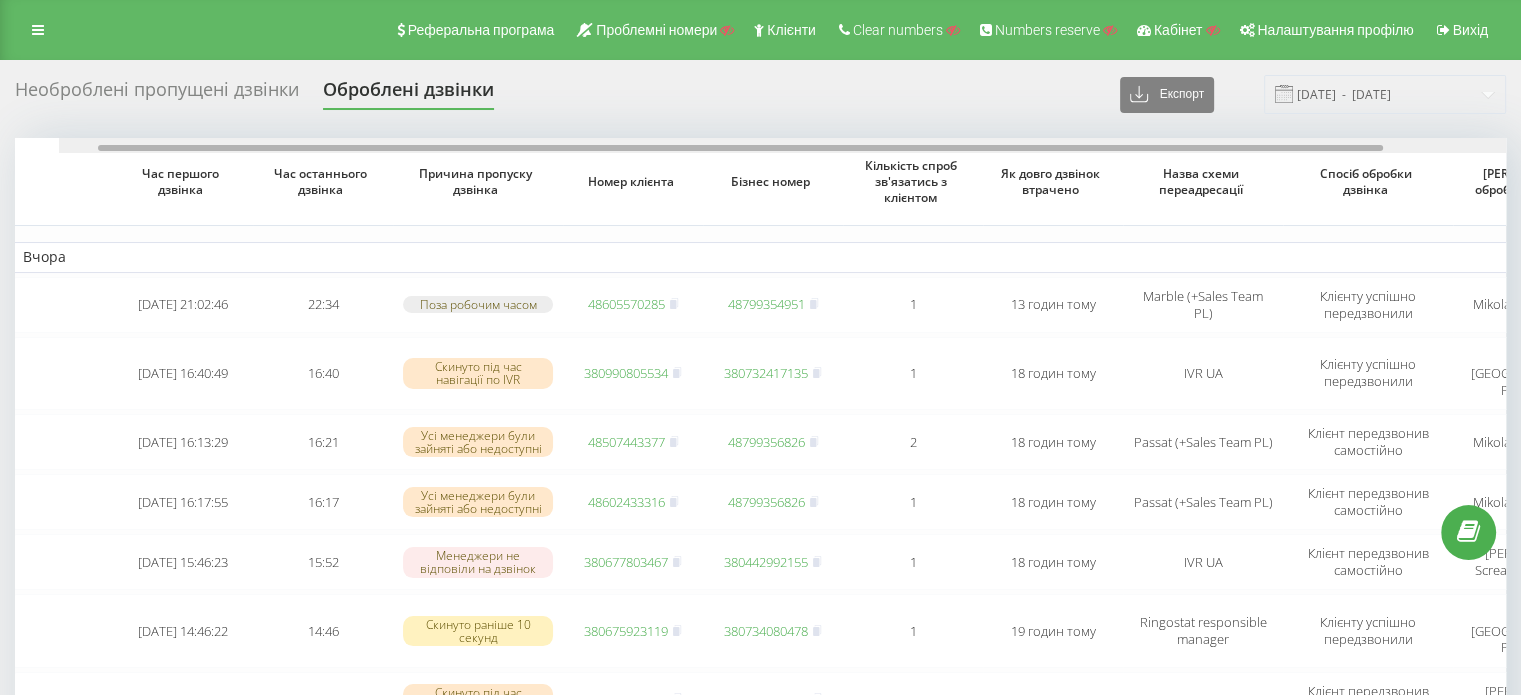 scroll, scrollTop: 0, scrollLeft: 0, axis: both 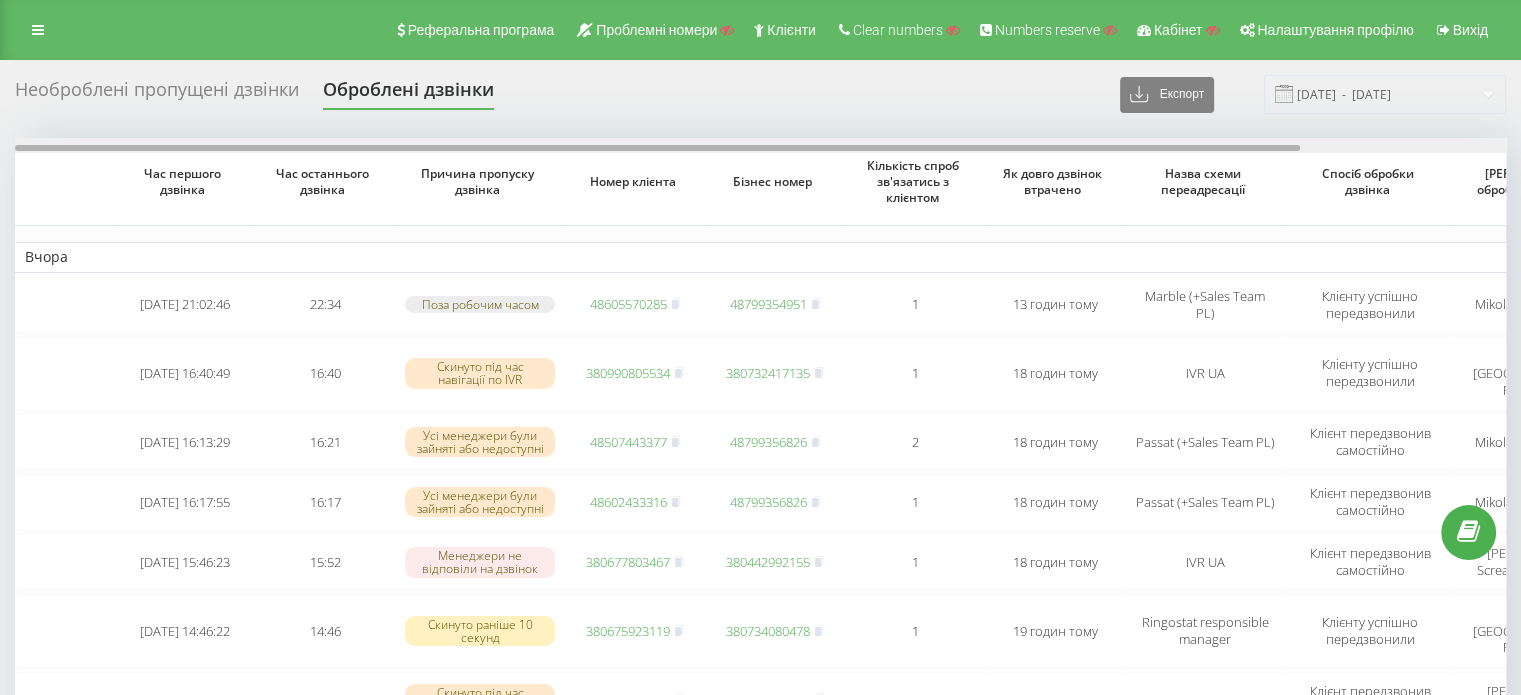 drag, startPoint x: 884, startPoint y: 147, endPoint x: 579, endPoint y: 167, distance: 305.65503 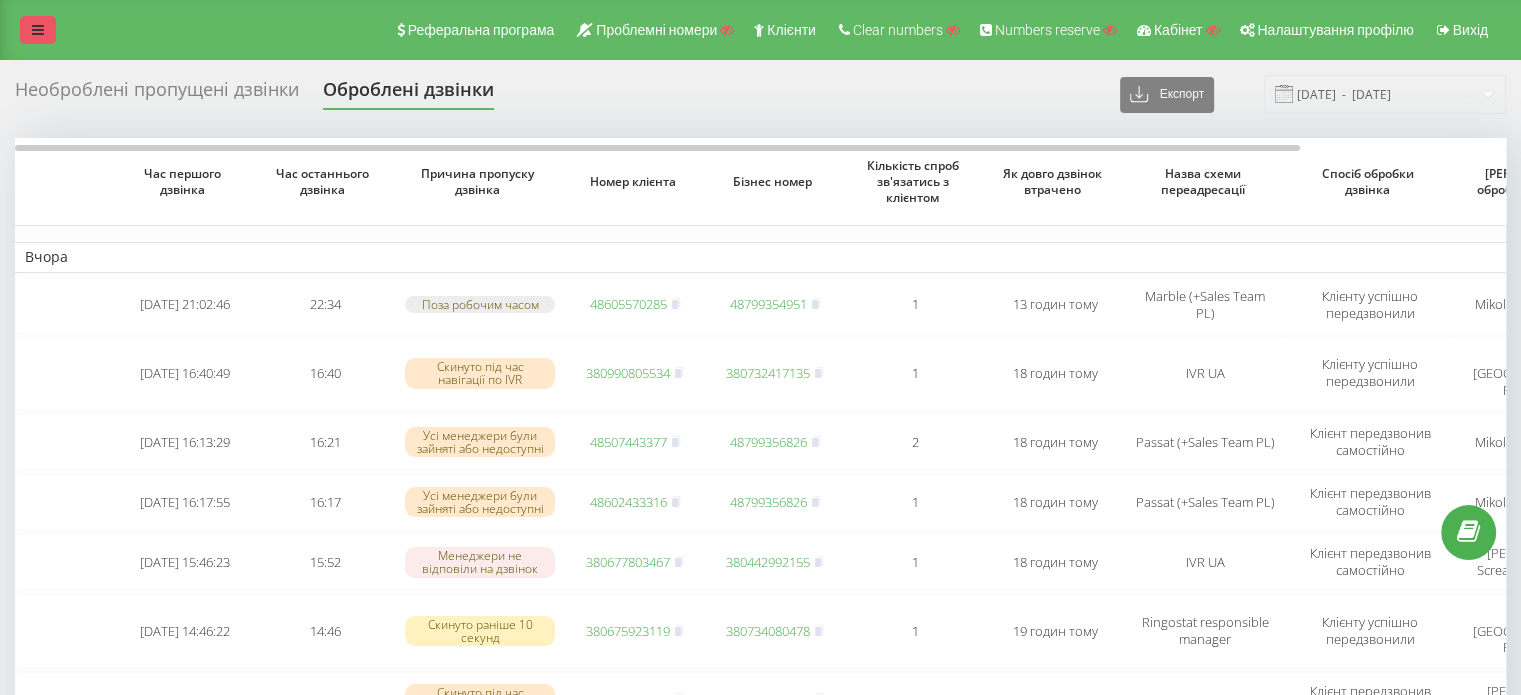 click at bounding box center (38, 30) 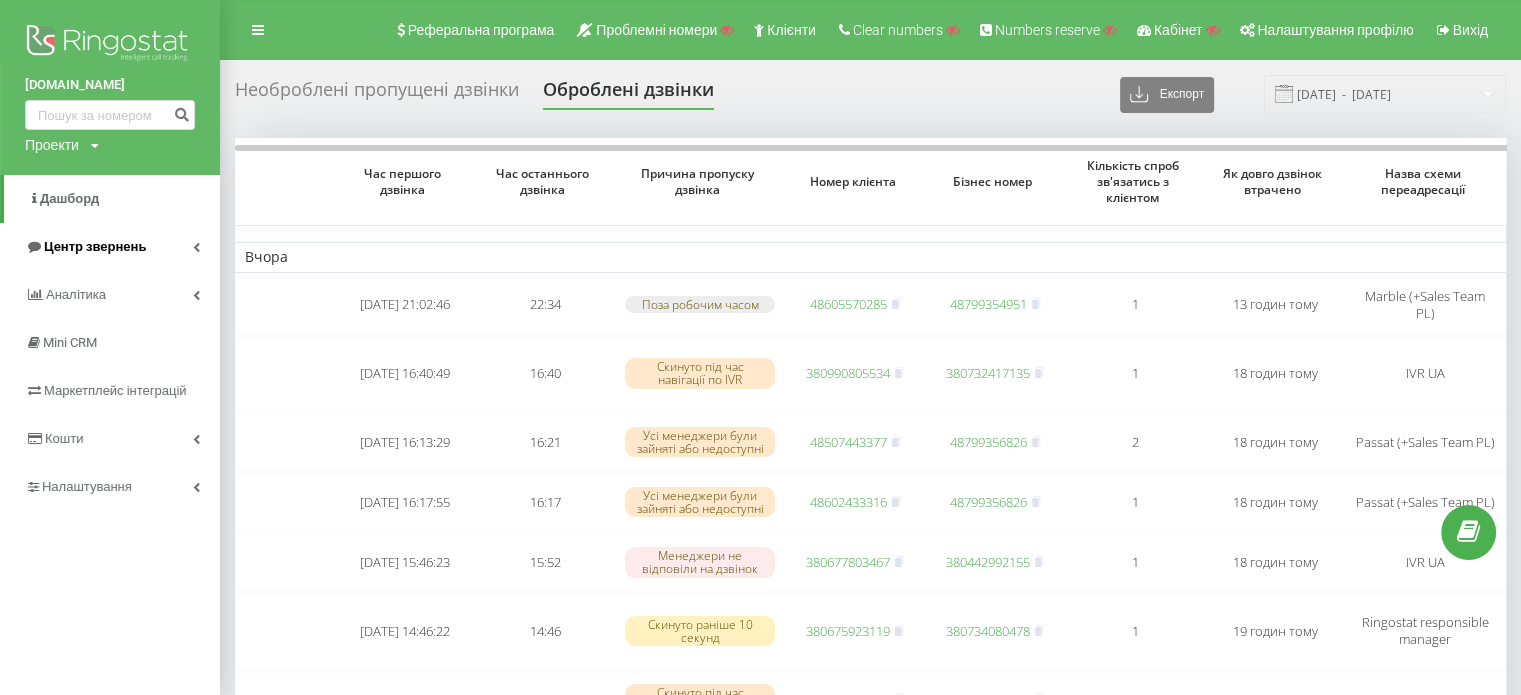 click on "Центр звернень" at bounding box center [95, 246] 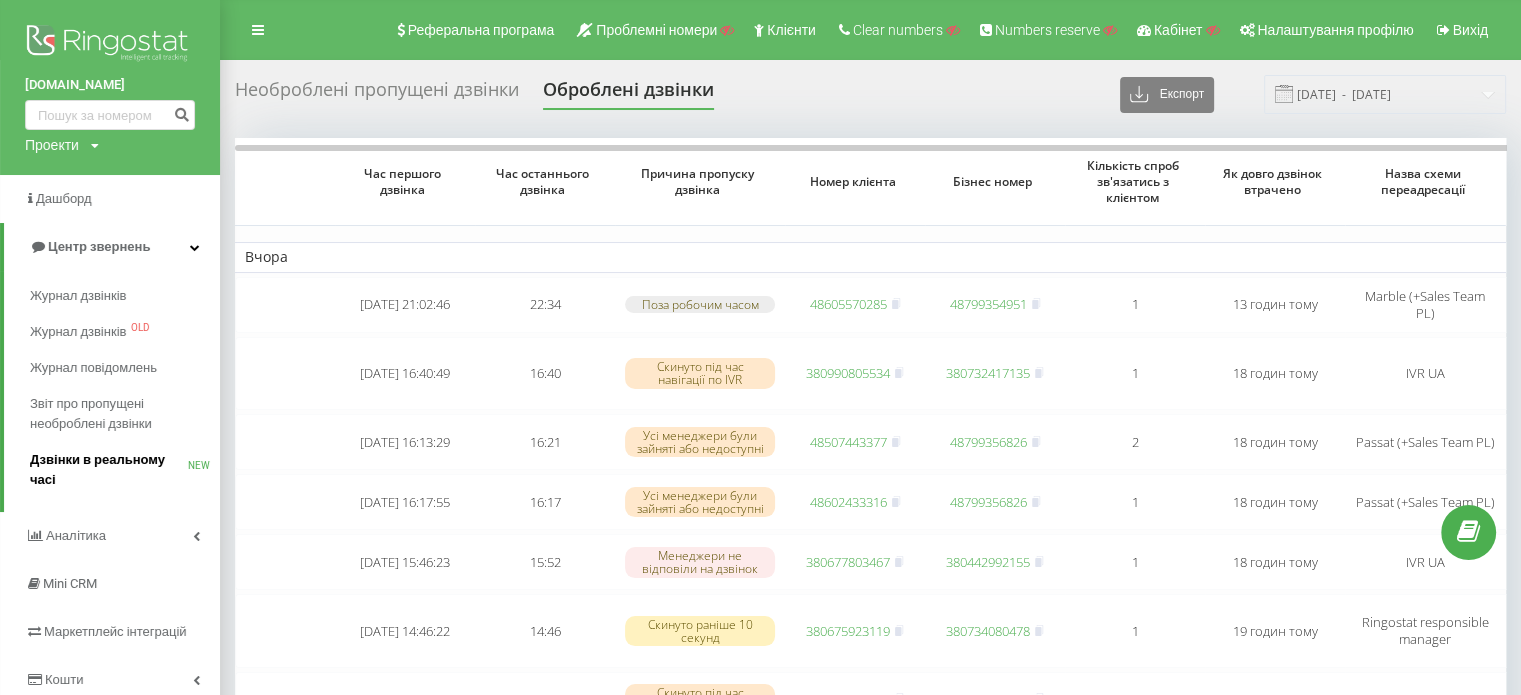 click on "Дзвінки в реальному часі" at bounding box center (109, 470) 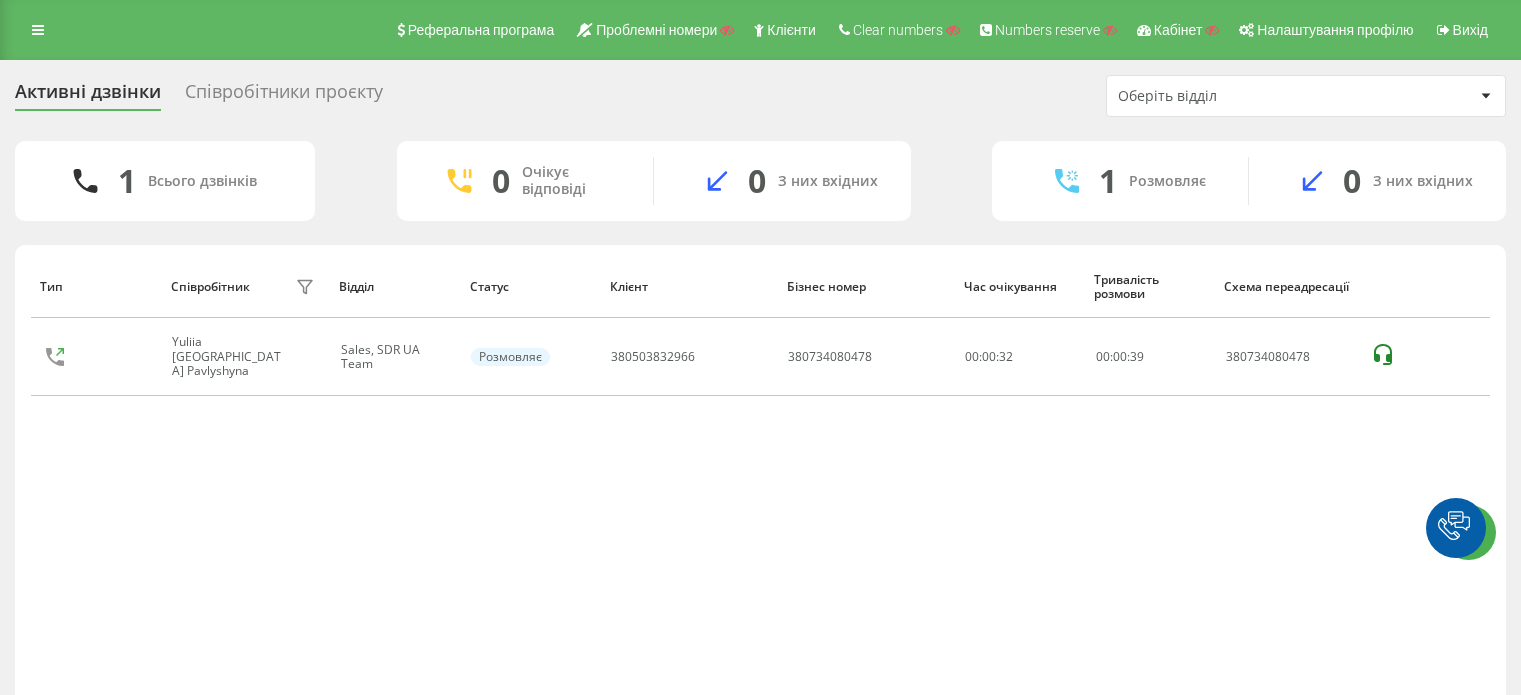 scroll, scrollTop: 0, scrollLeft: 0, axis: both 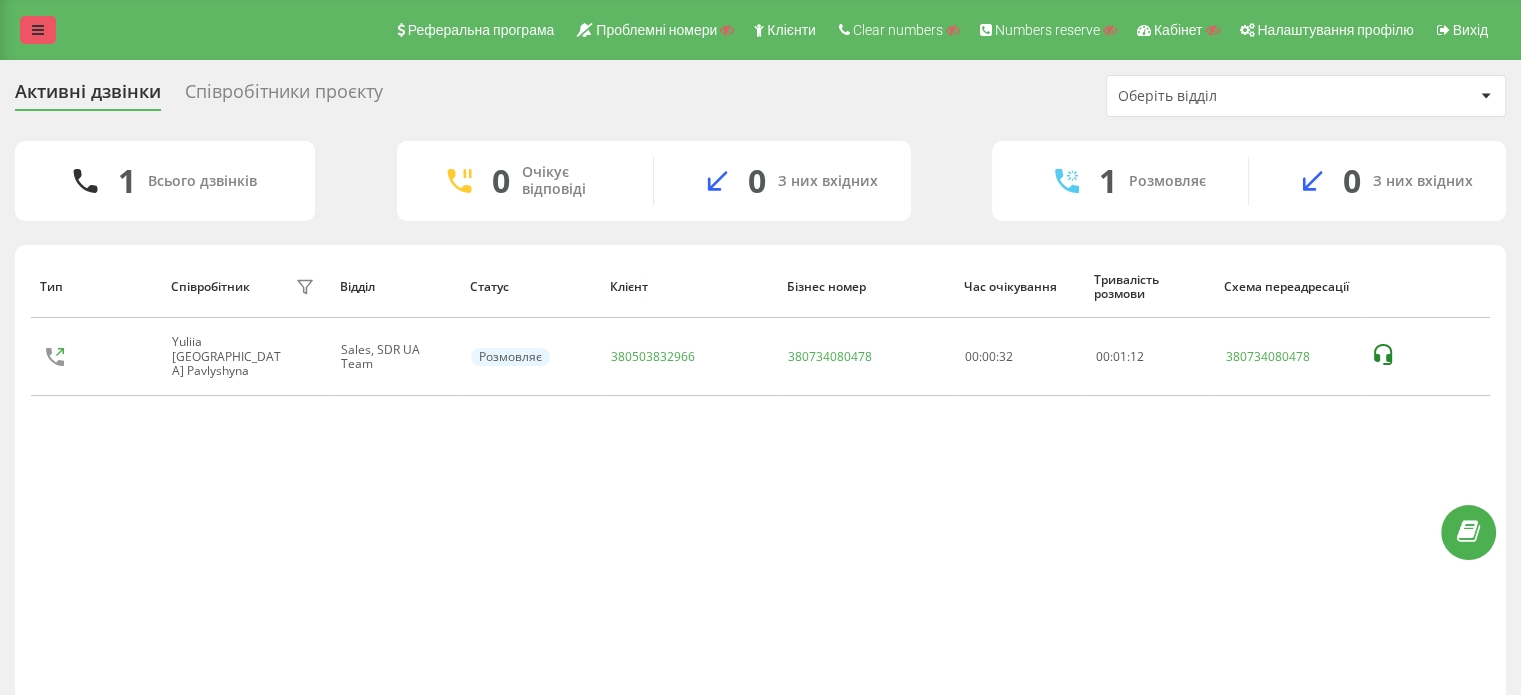 click at bounding box center [38, 30] 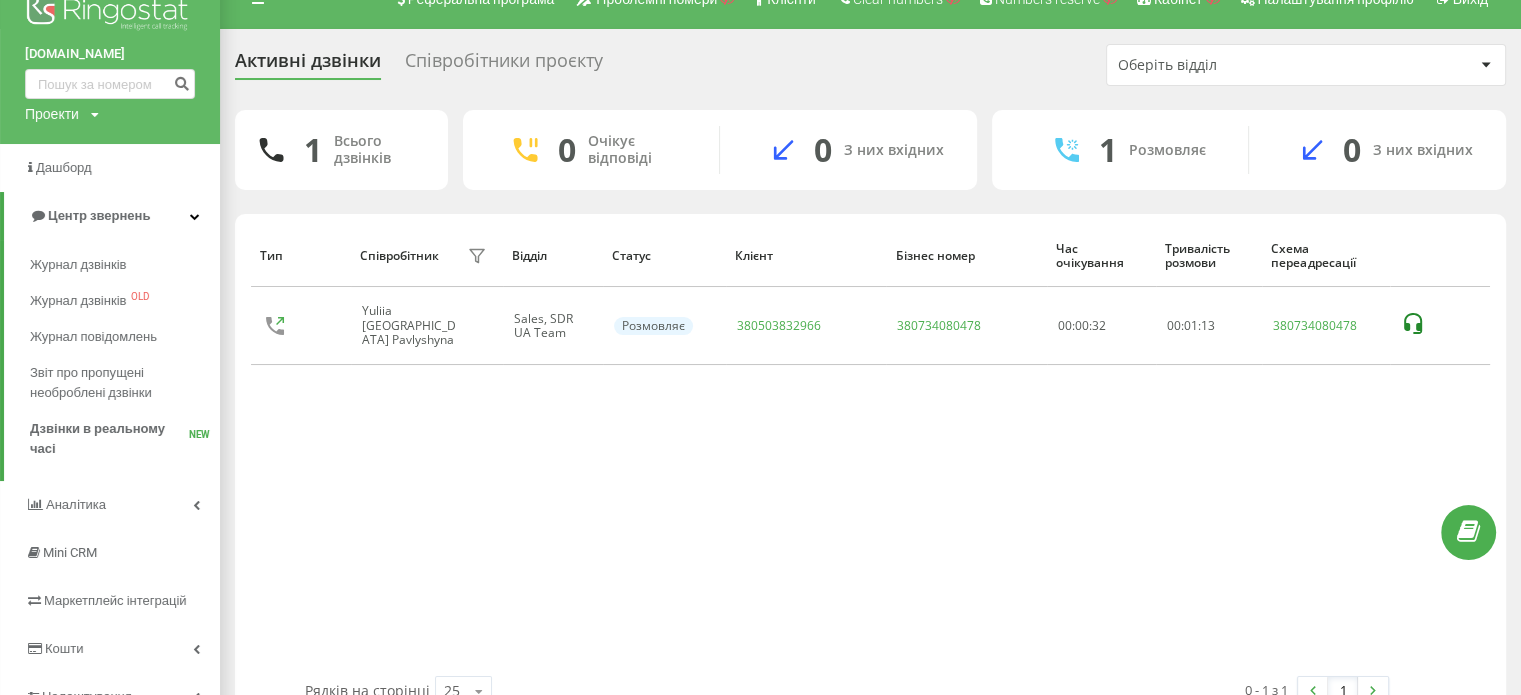 scroll, scrollTop: 87, scrollLeft: 0, axis: vertical 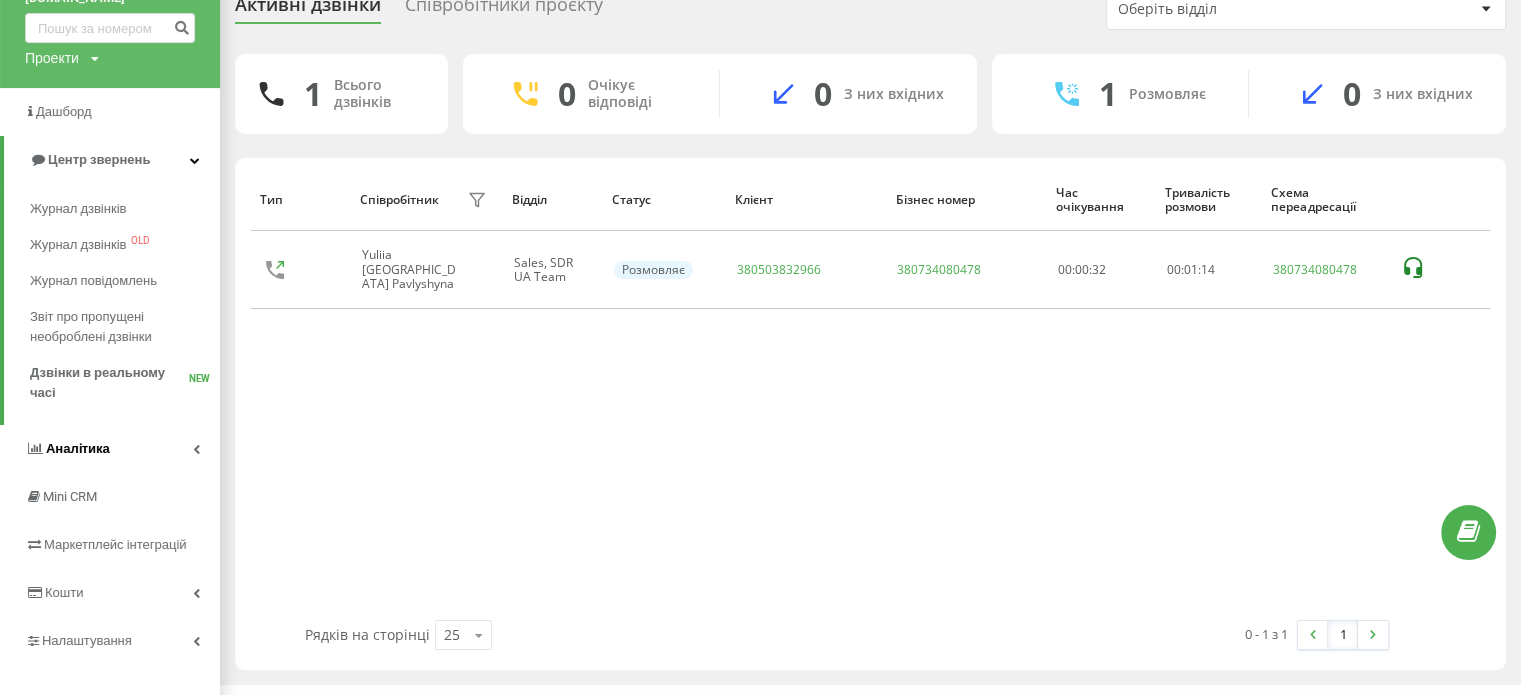 click on "Аналiтика" at bounding box center [110, 449] 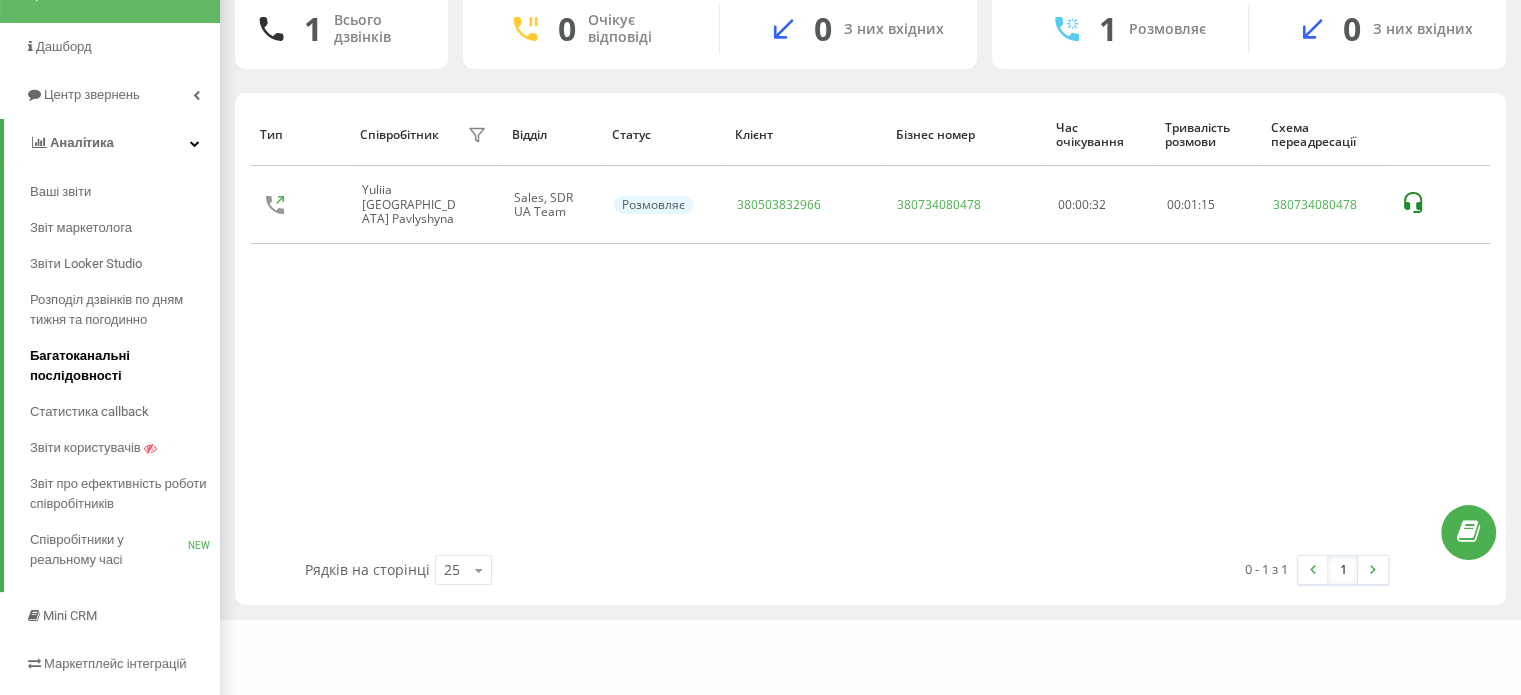 scroll, scrollTop: 187, scrollLeft: 0, axis: vertical 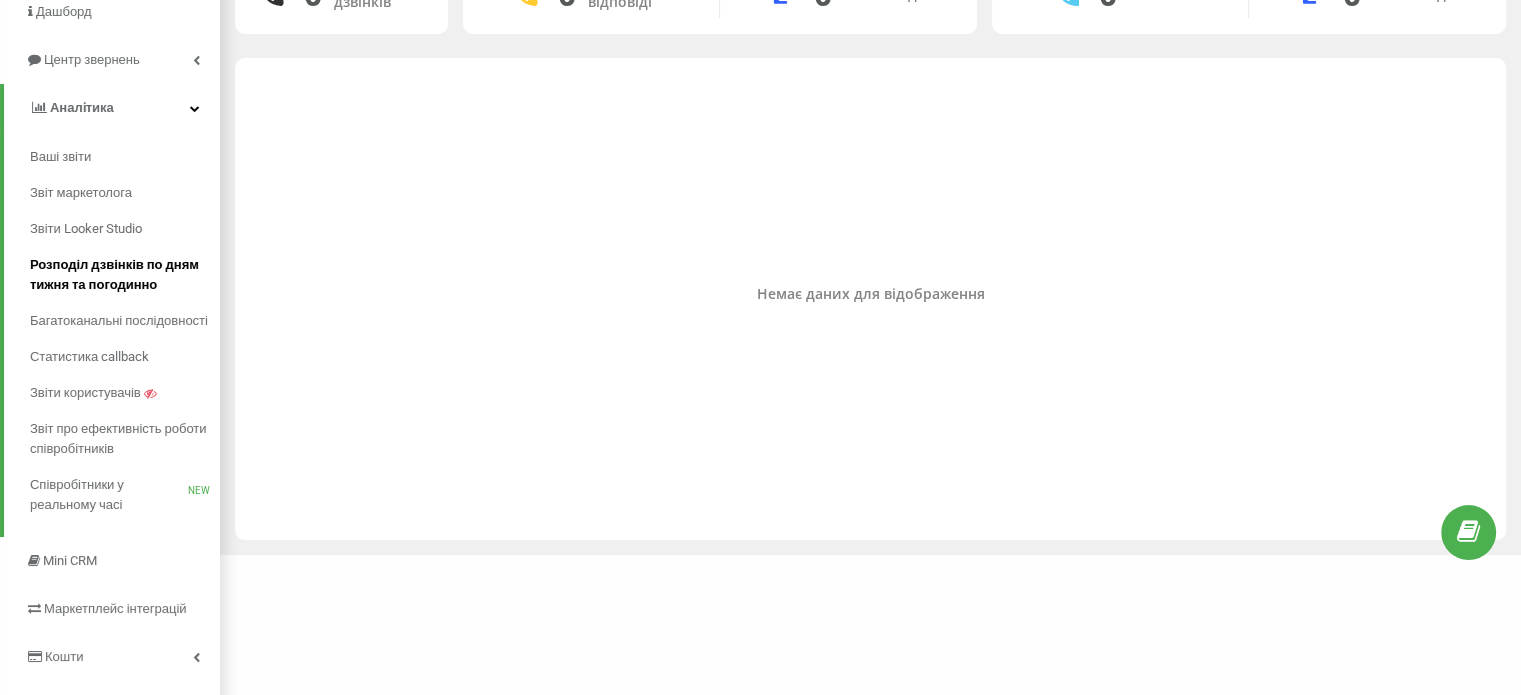 click on "Розподіл дзвінків по дням тижня та погодинно" at bounding box center (120, 275) 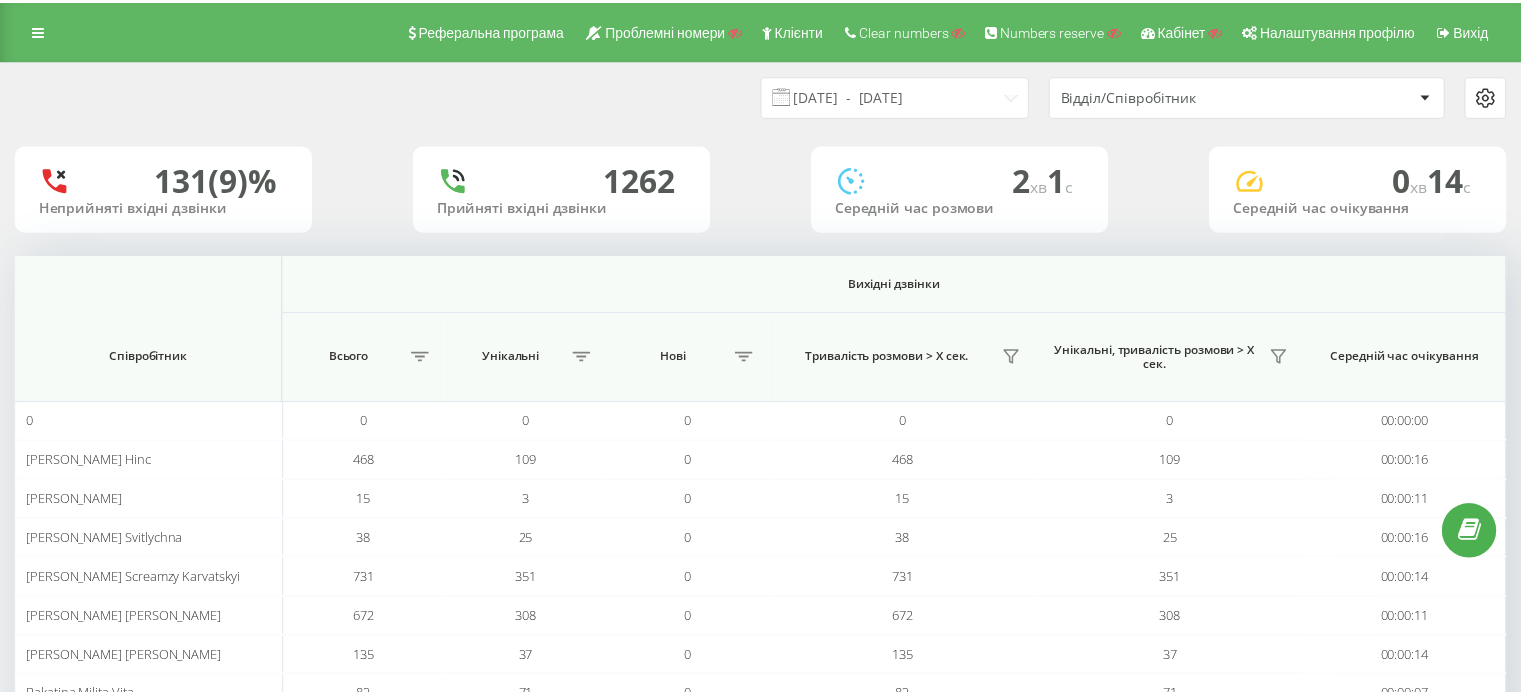 scroll, scrollTop: 0, scrollLeft: 0, axis: both 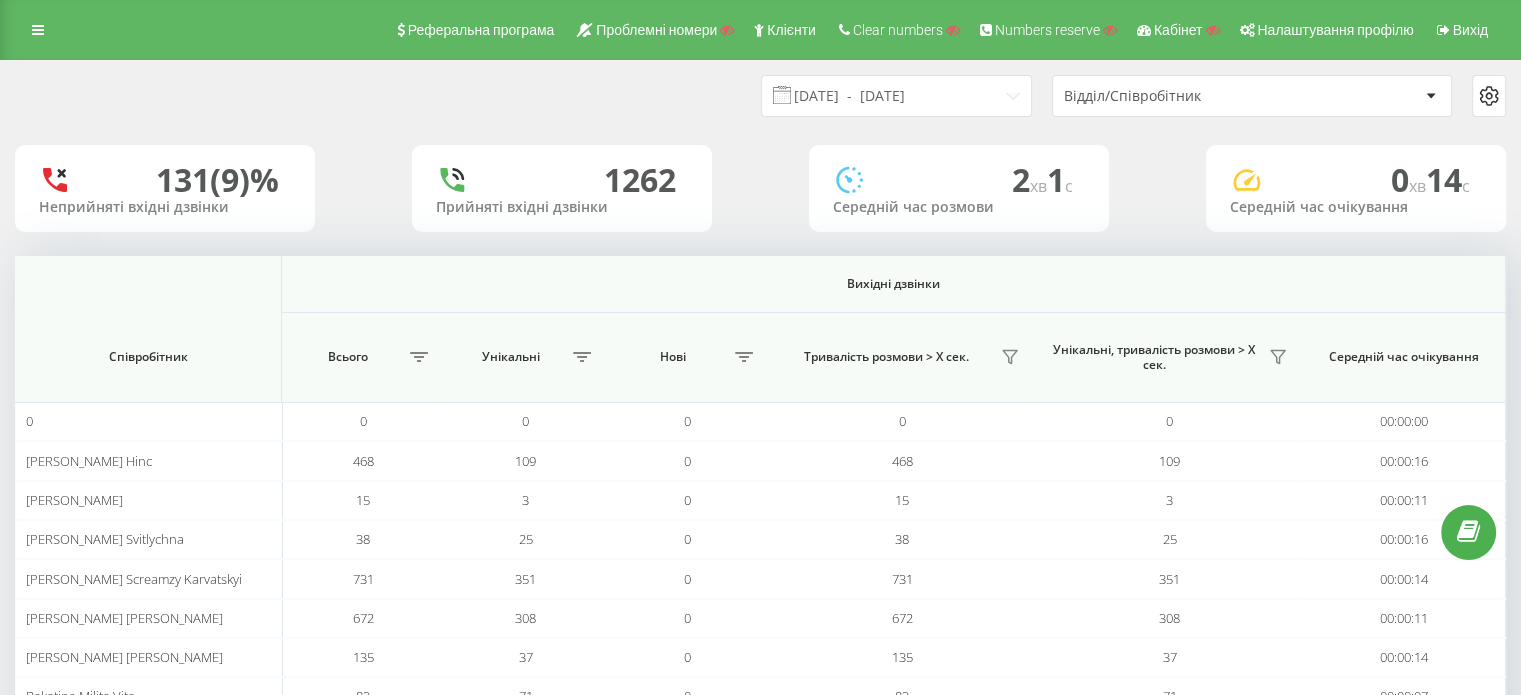 click on "Відділ/Співробітник" at bounding box center (1183, 96) 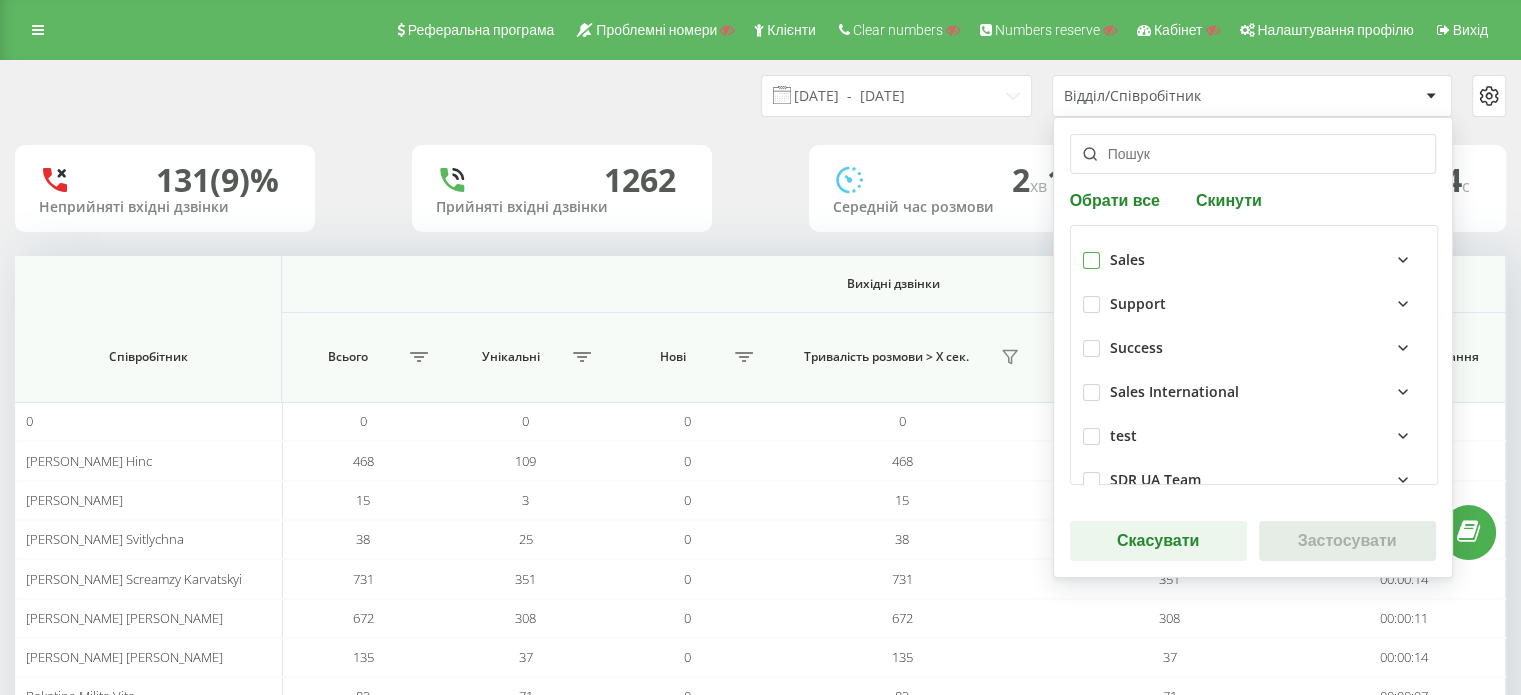 click at bounding box center (1091, 252) 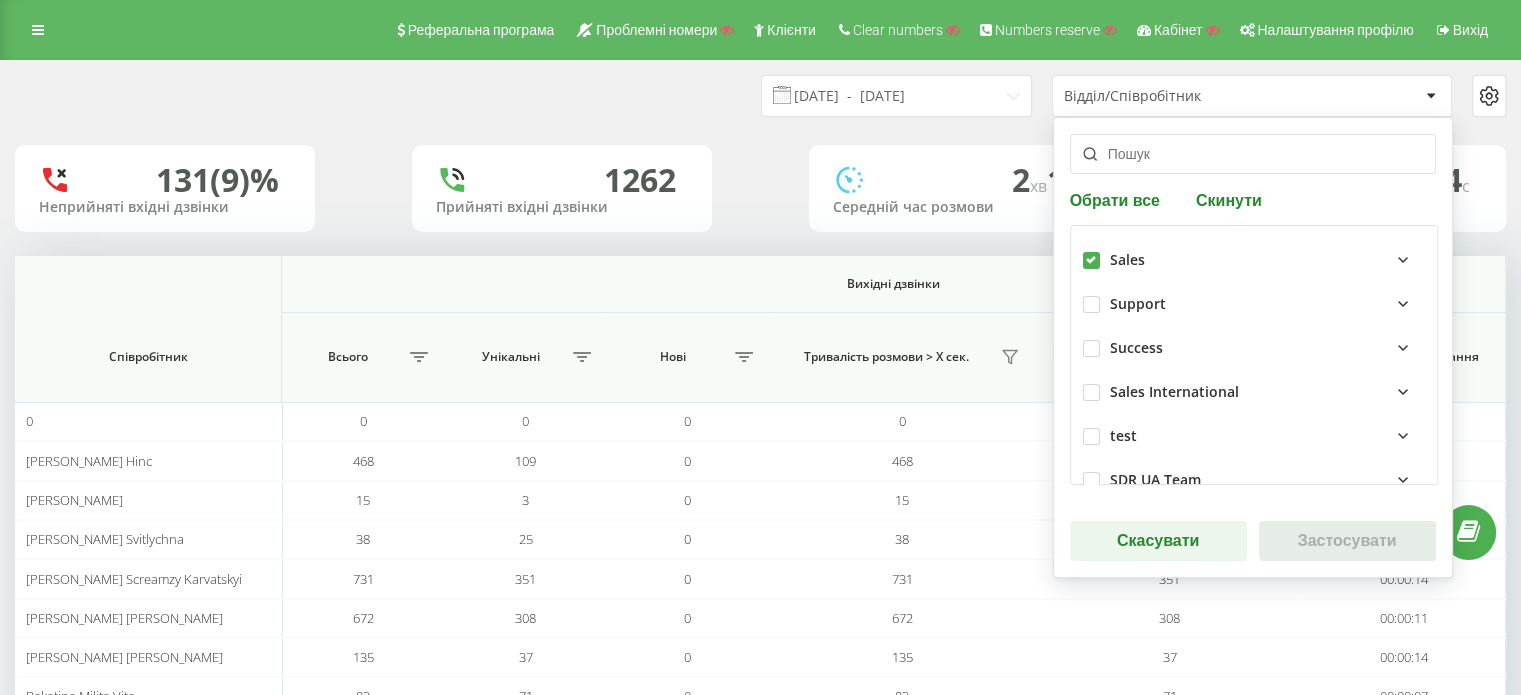 checkbox on "true" 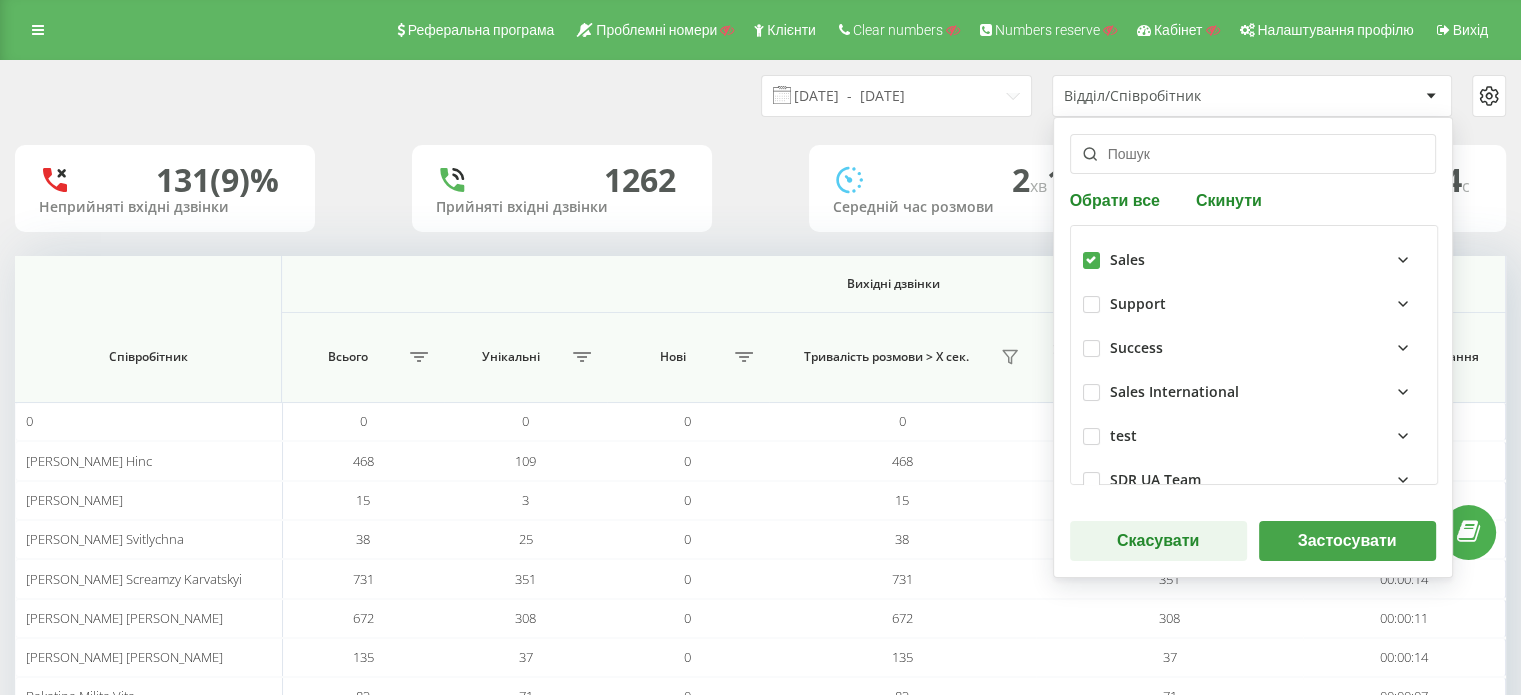 click on "Застосувати" at bounding box center [1347, 541] 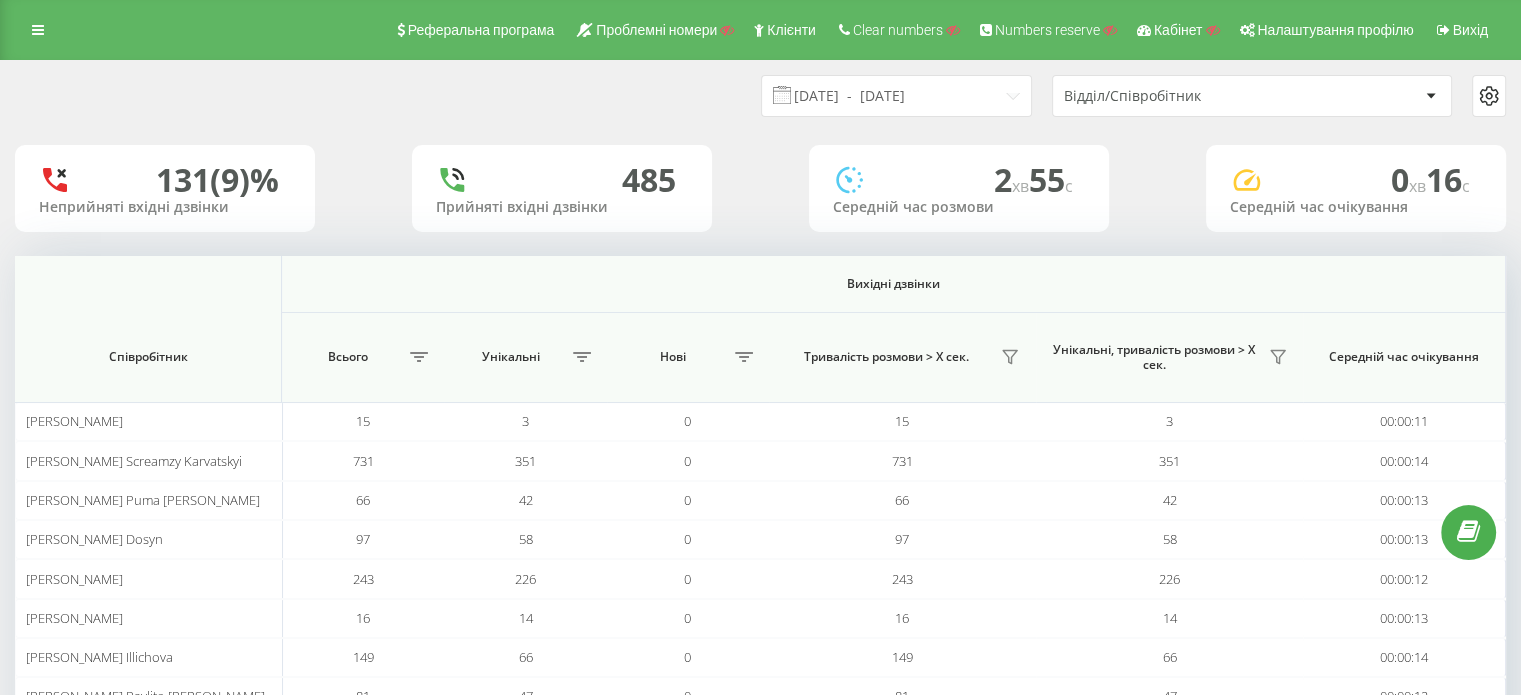 click 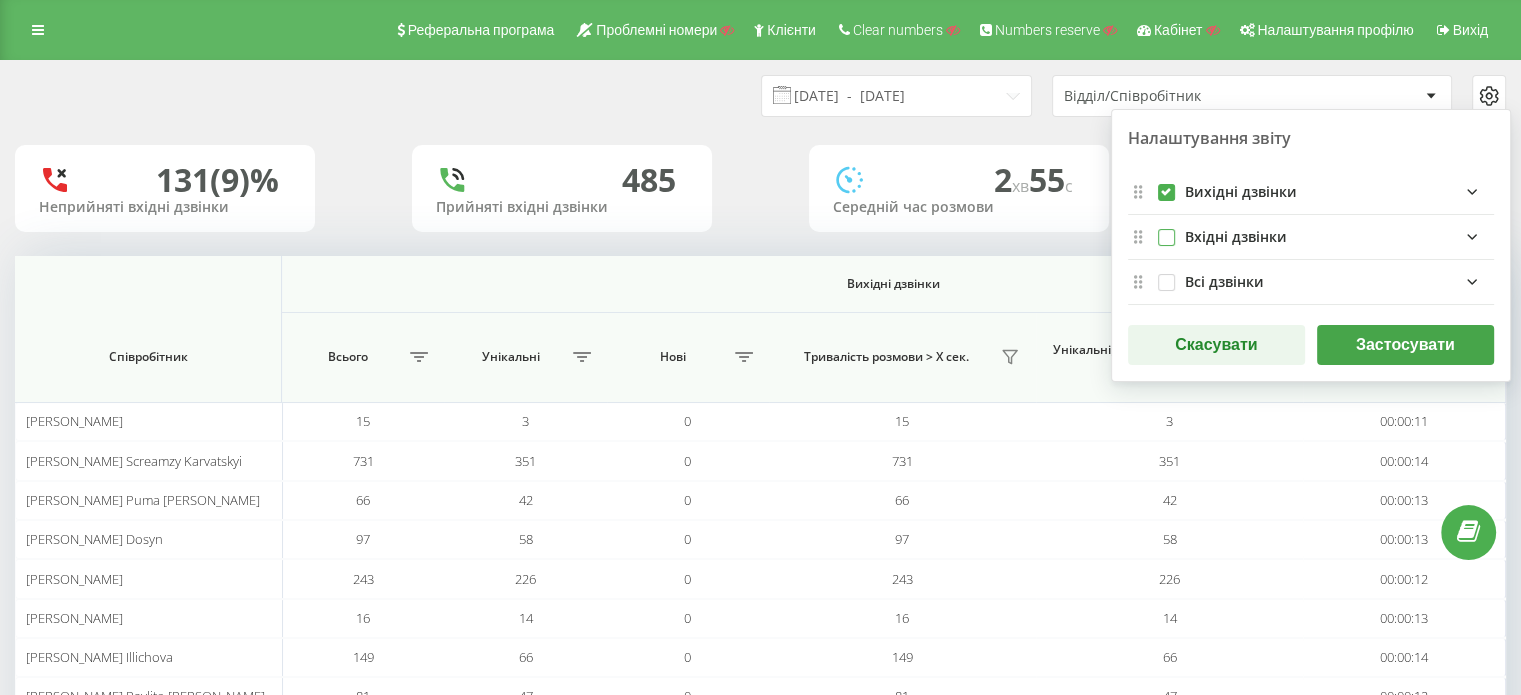 click at bounding box center (1166, 229) 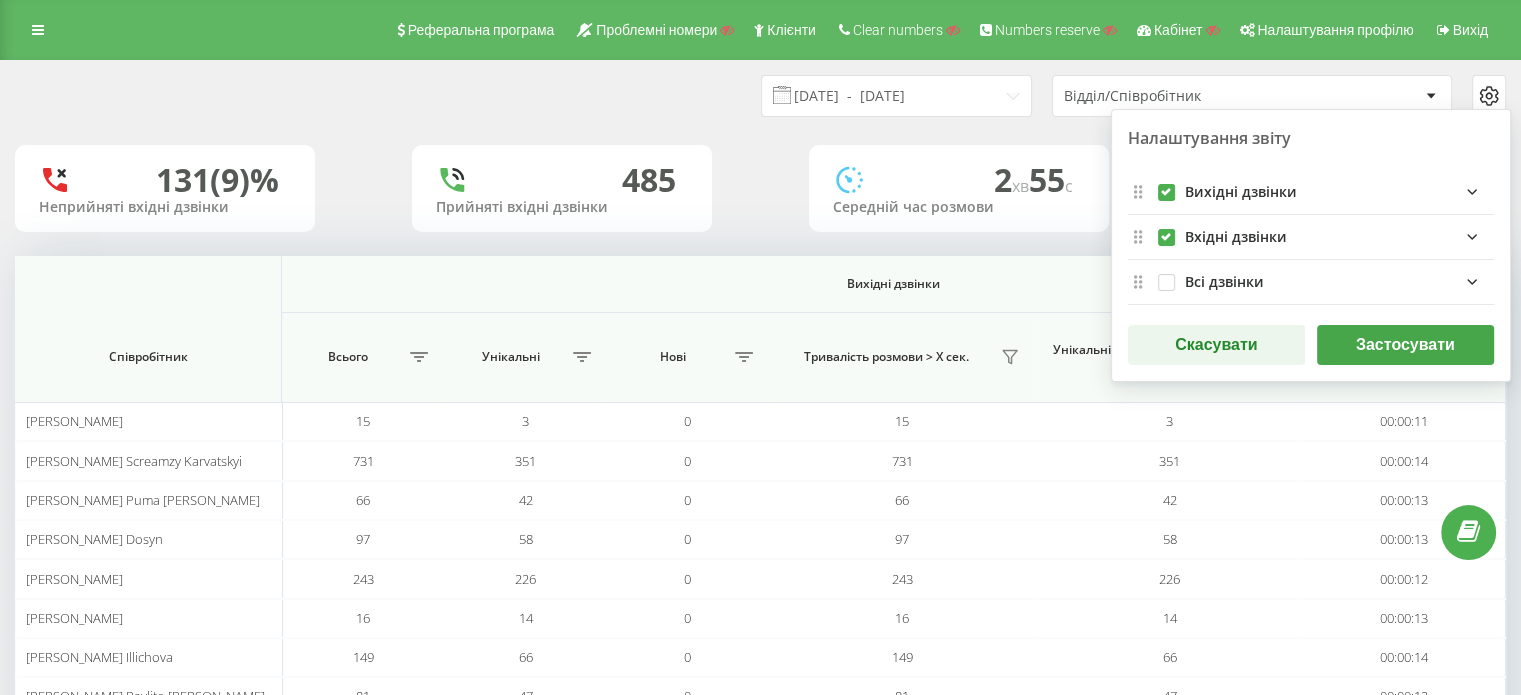 checkbox on "true" 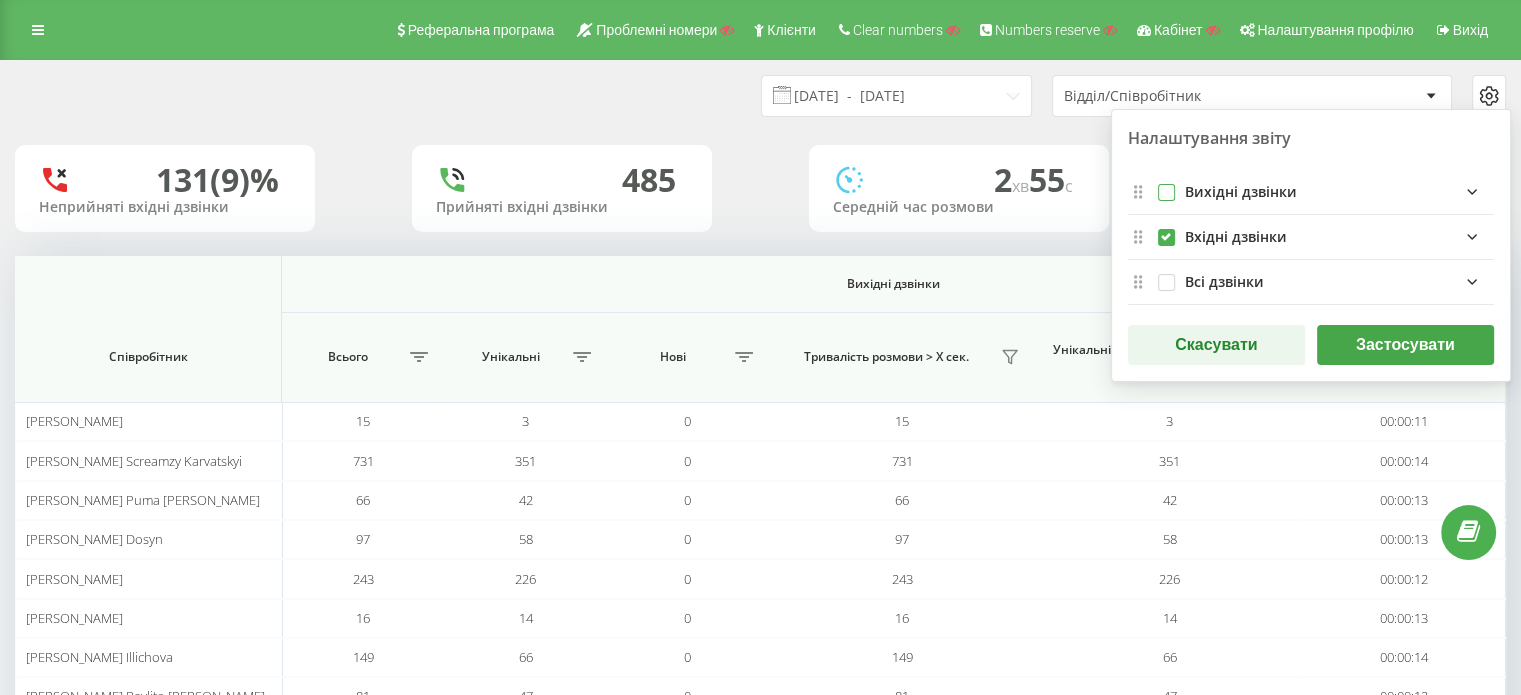 checkbox on "false" 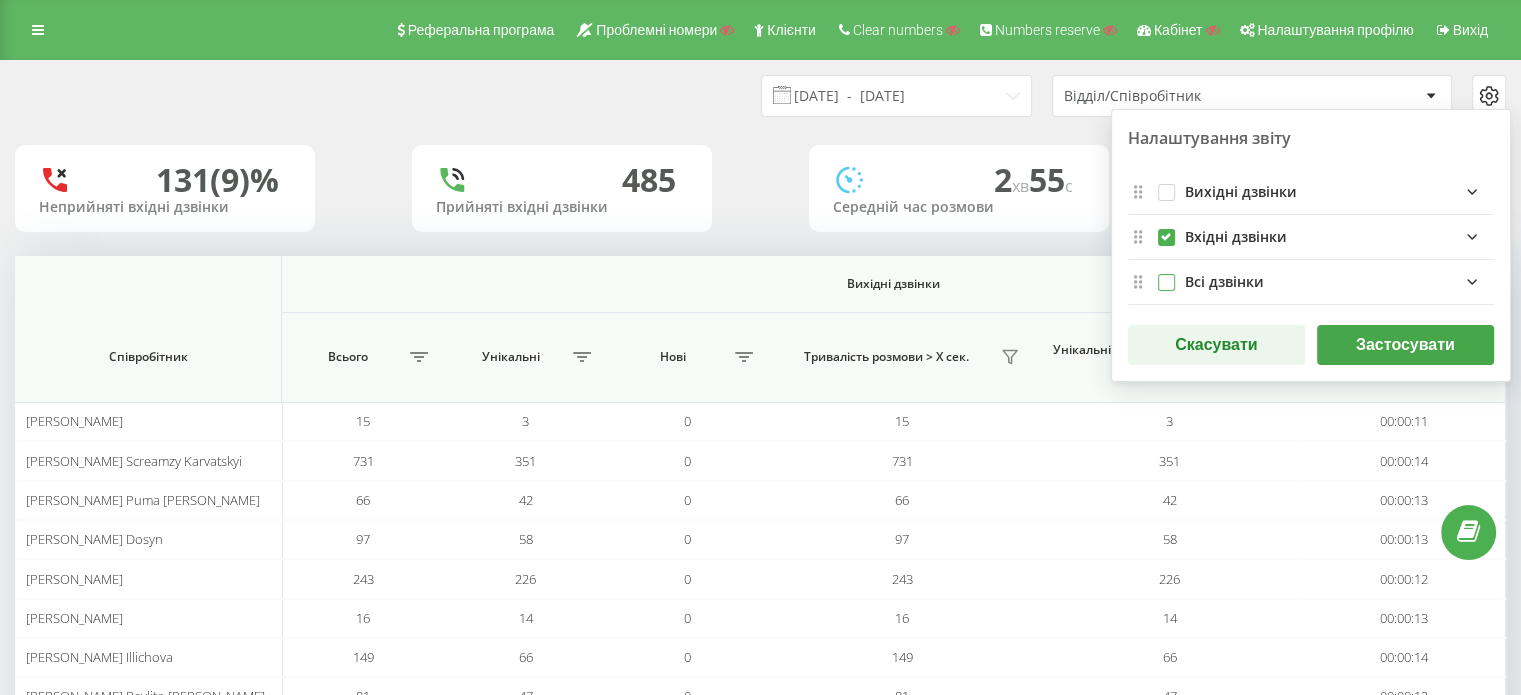 click at bounding box center [1166, 274] 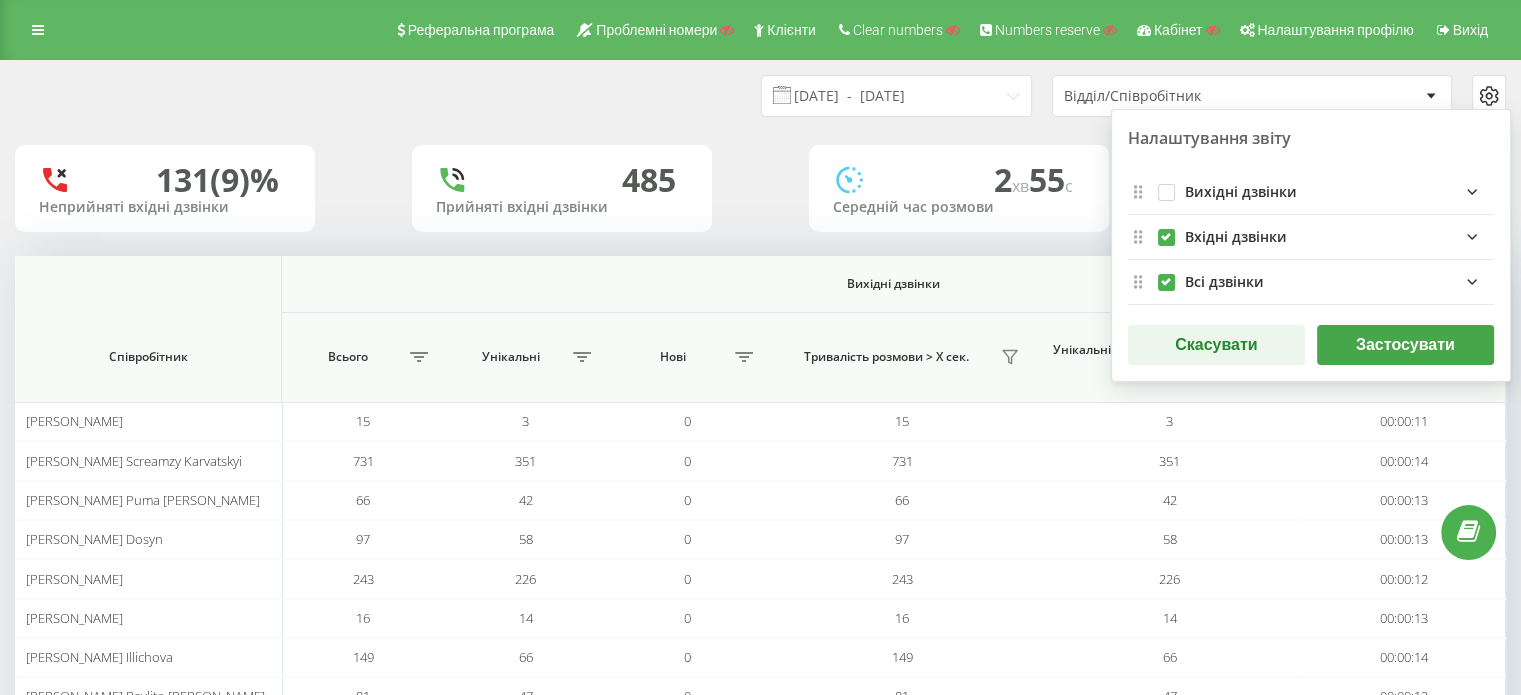 click at bounding box center [1166, 274] 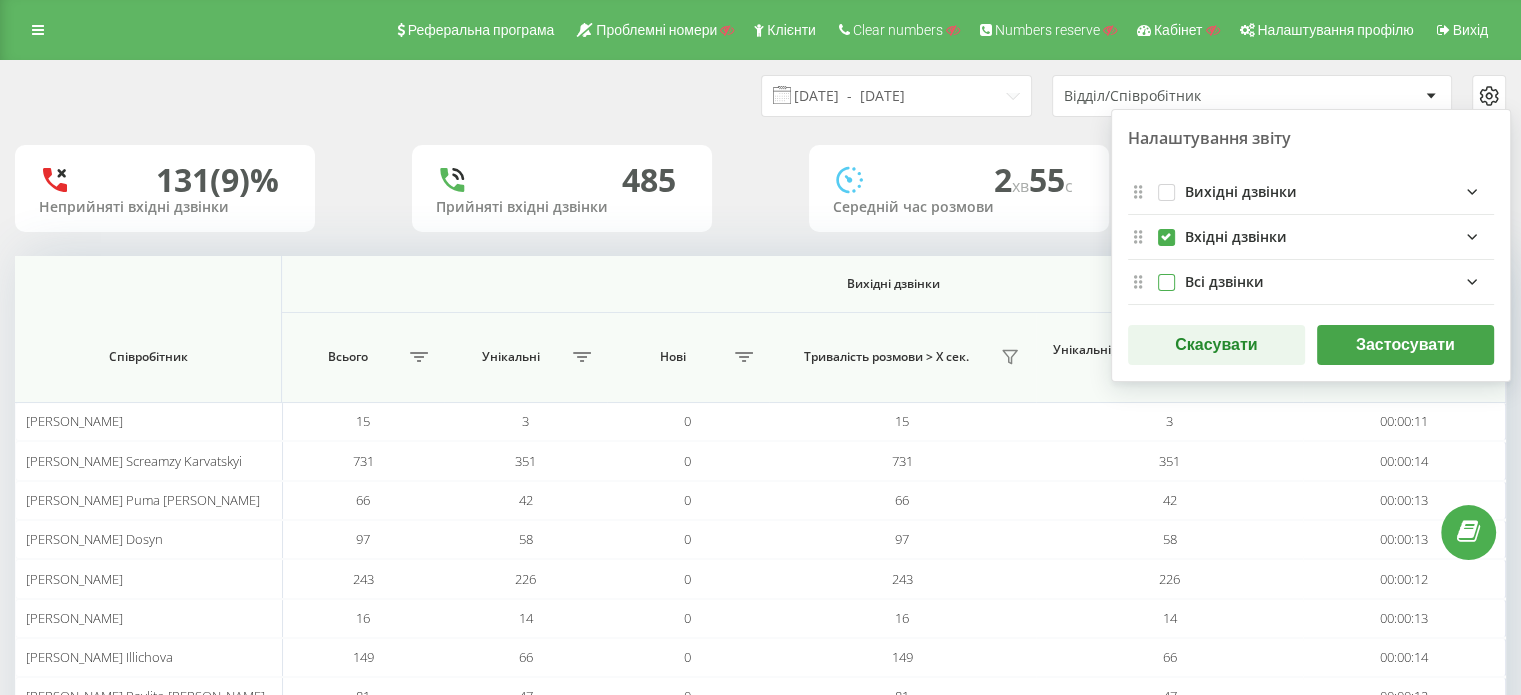 checkbox on "false" 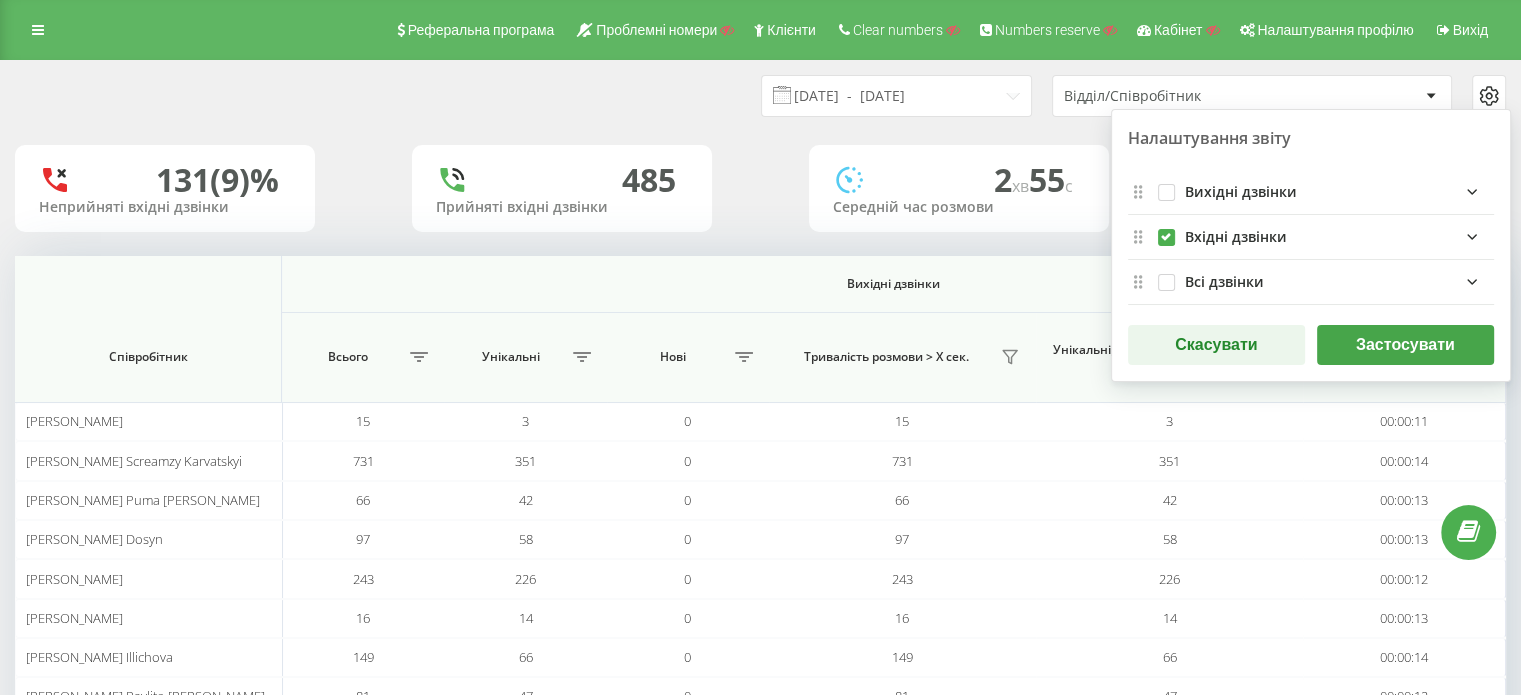 click on "Застосувати" at bounding box center (1405, 345) 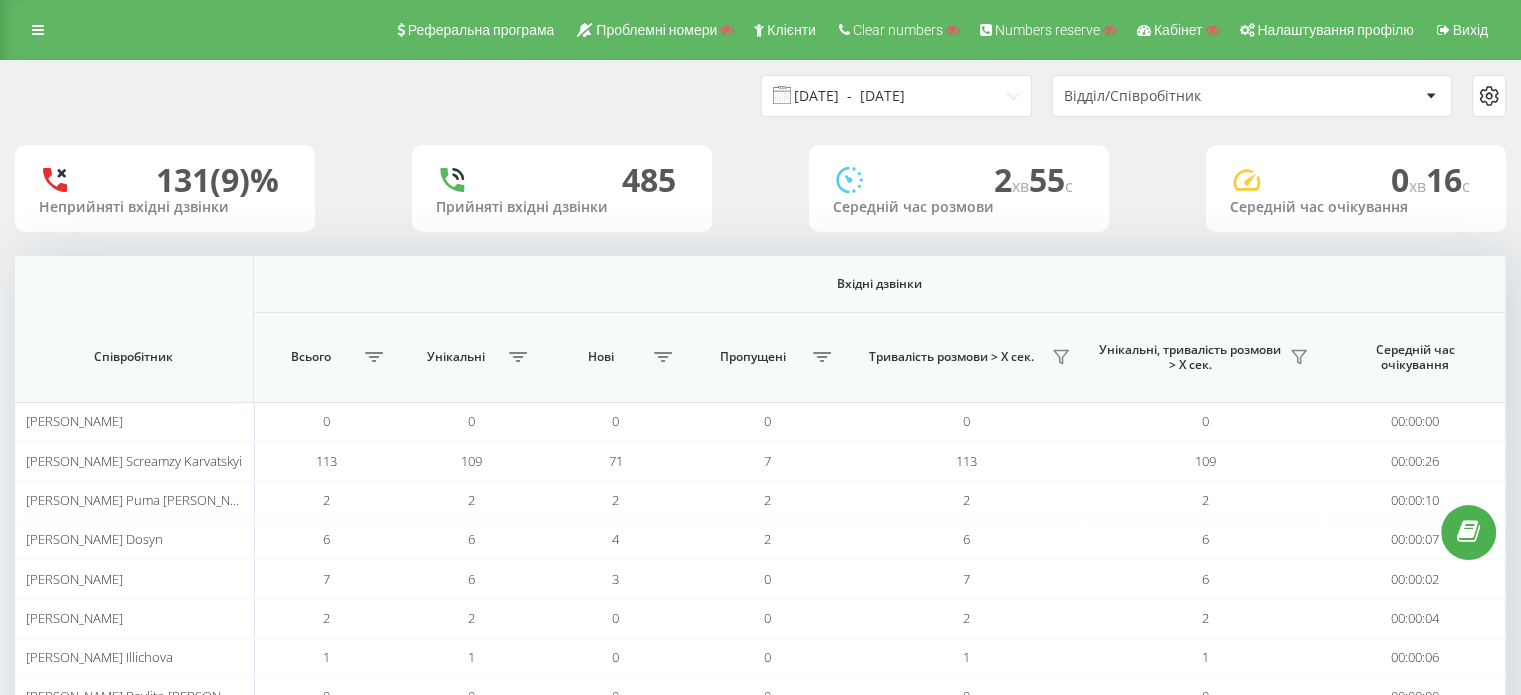 click on "11.06.2025  -  11.07.2025" at bounding box center [896, 96] 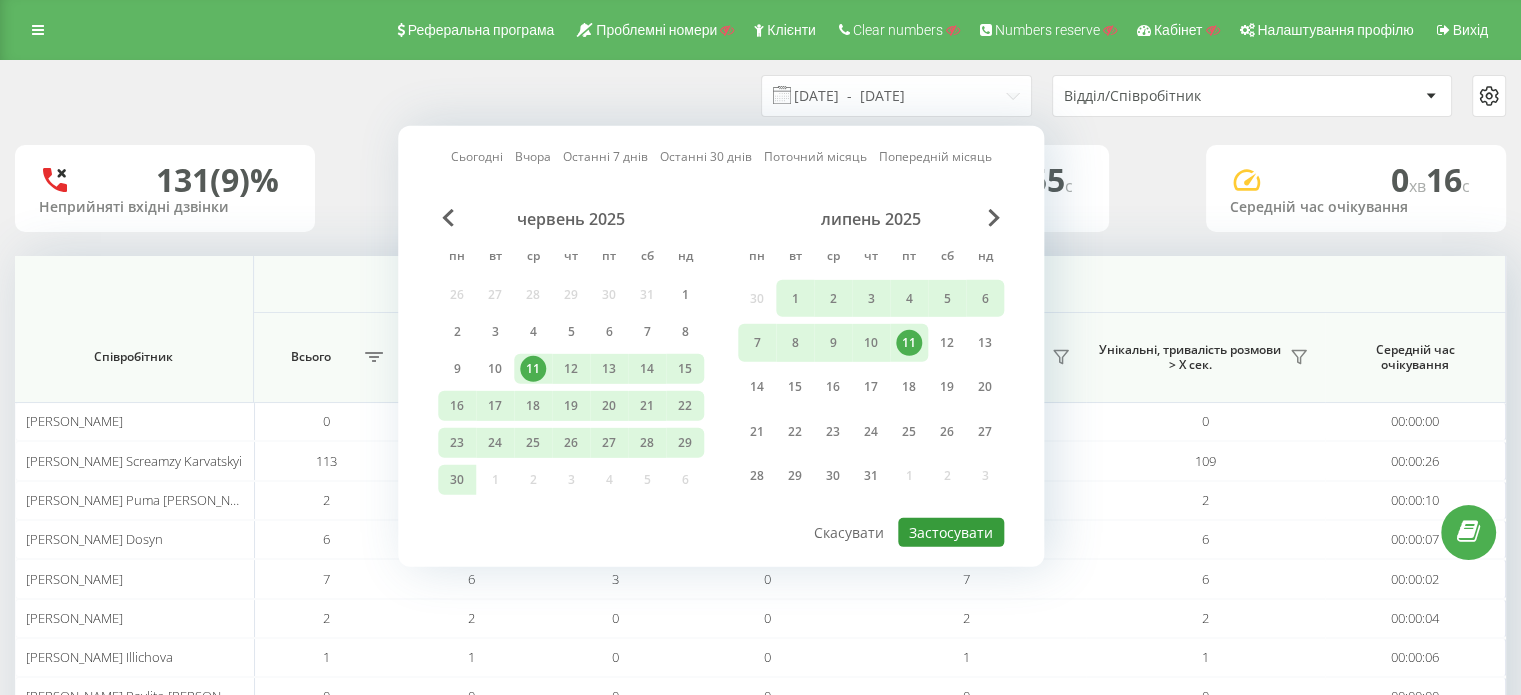click on "Застосувати" at bounding box center [951, 532] 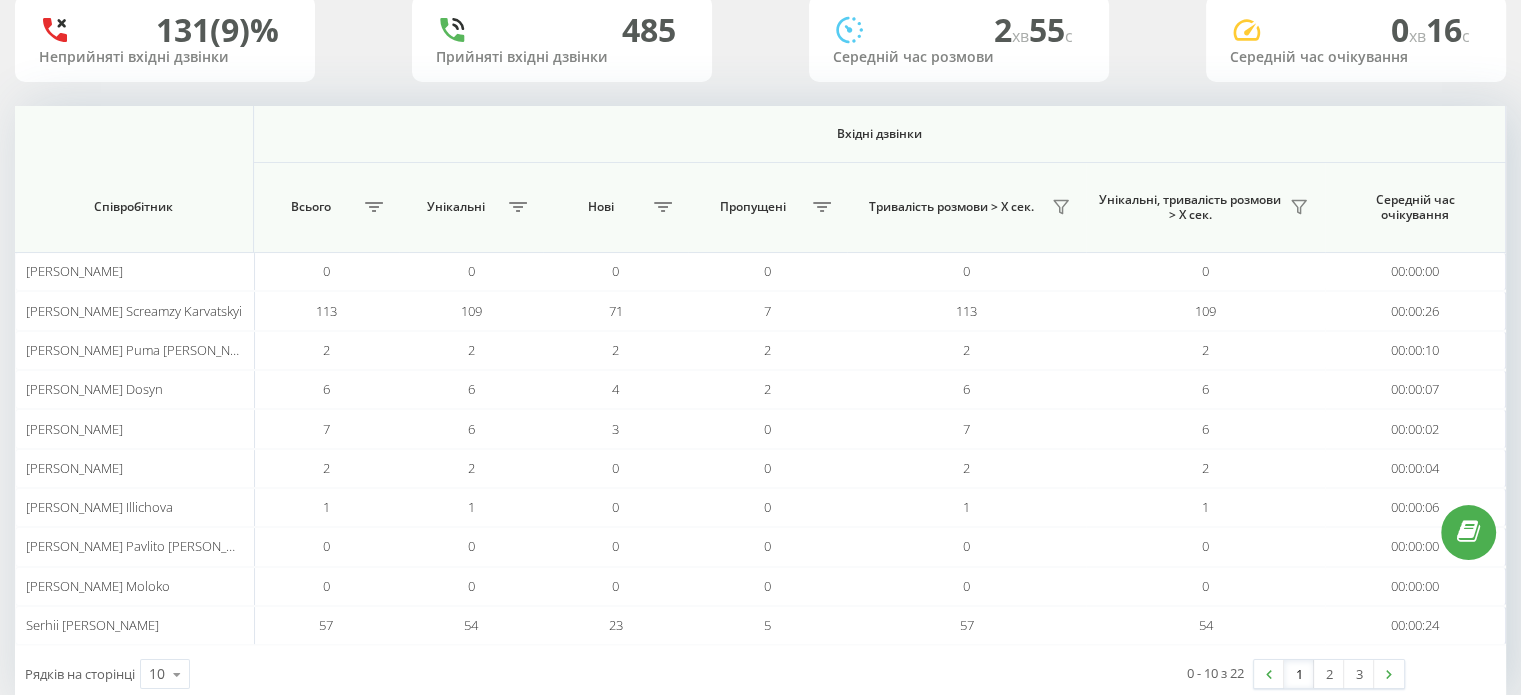 scroll, scrollTop: 193, scrollLeft: 0, axis: vertical 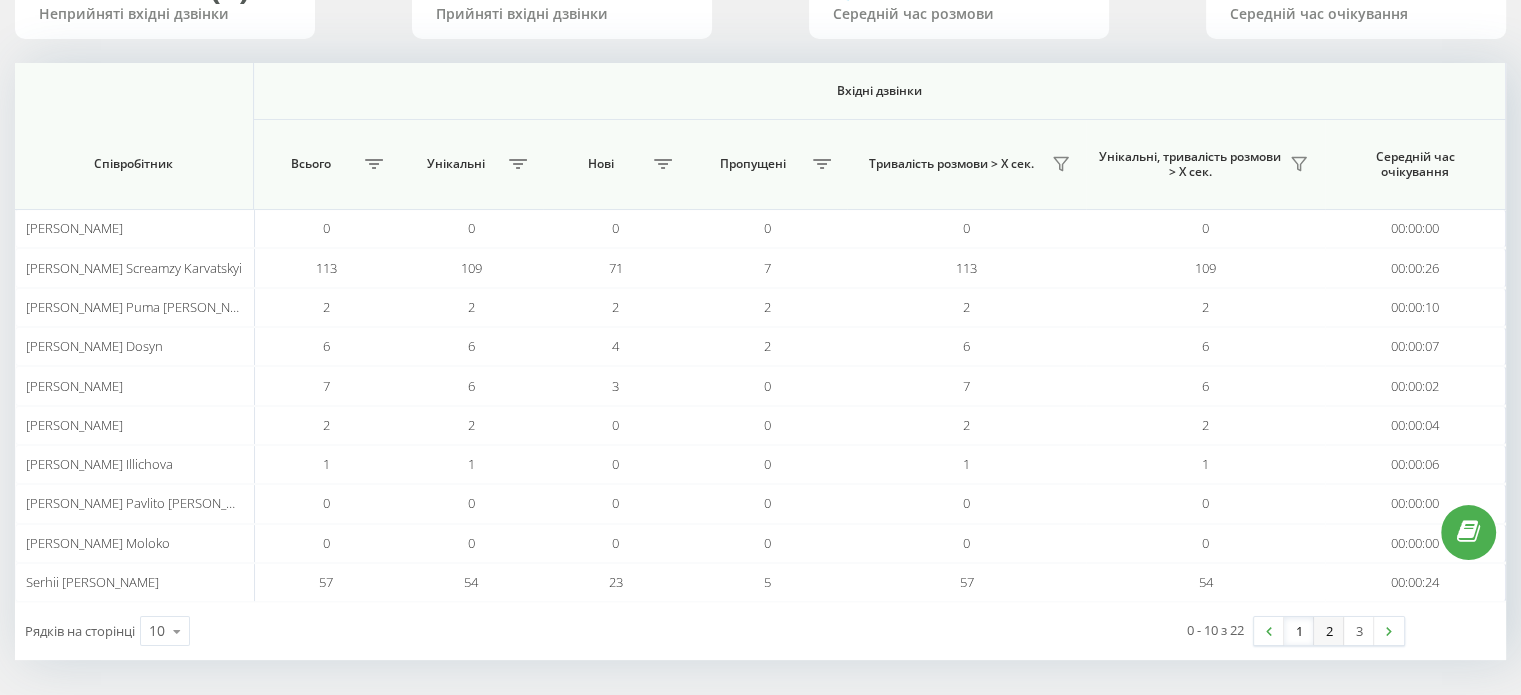 click on "2" at bounding box center [1329, 631] 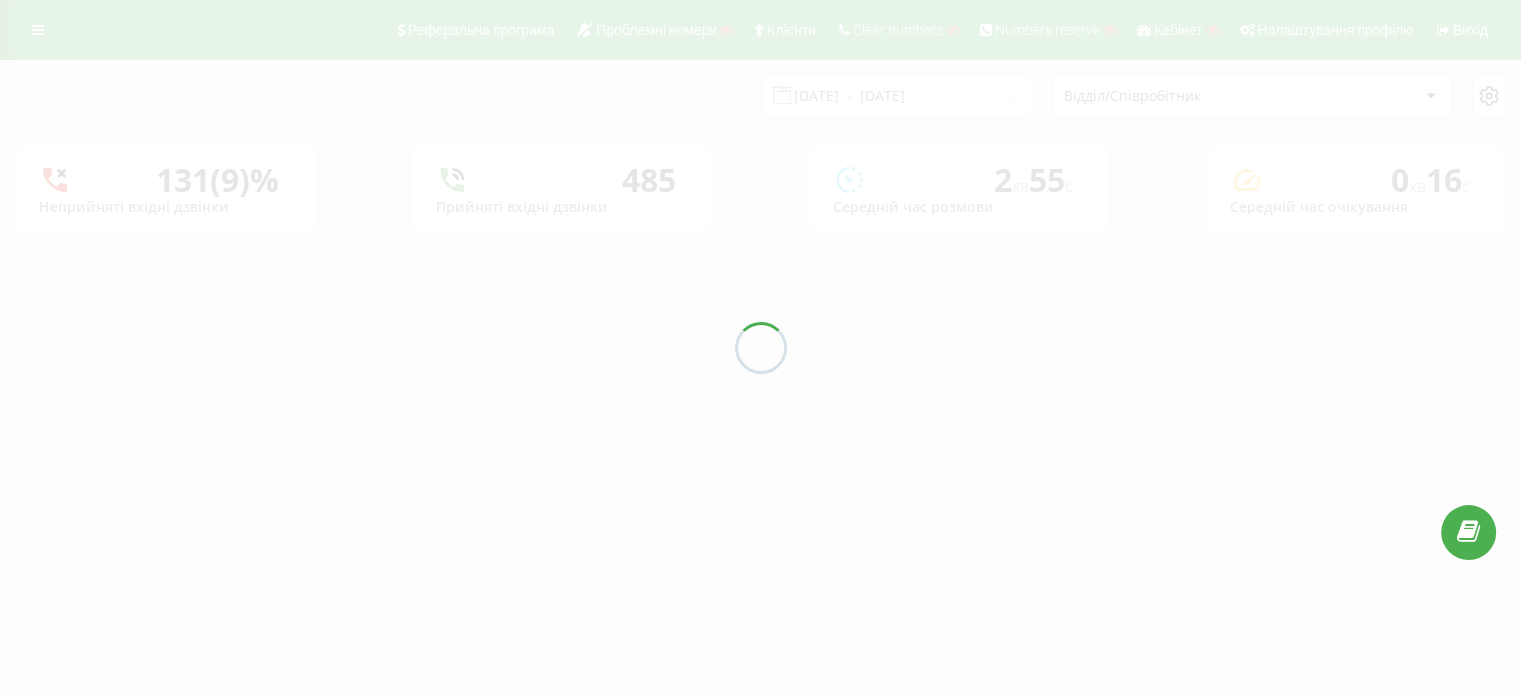 scroll, scrollTop: 0, scrollLeft: 0, axis: both 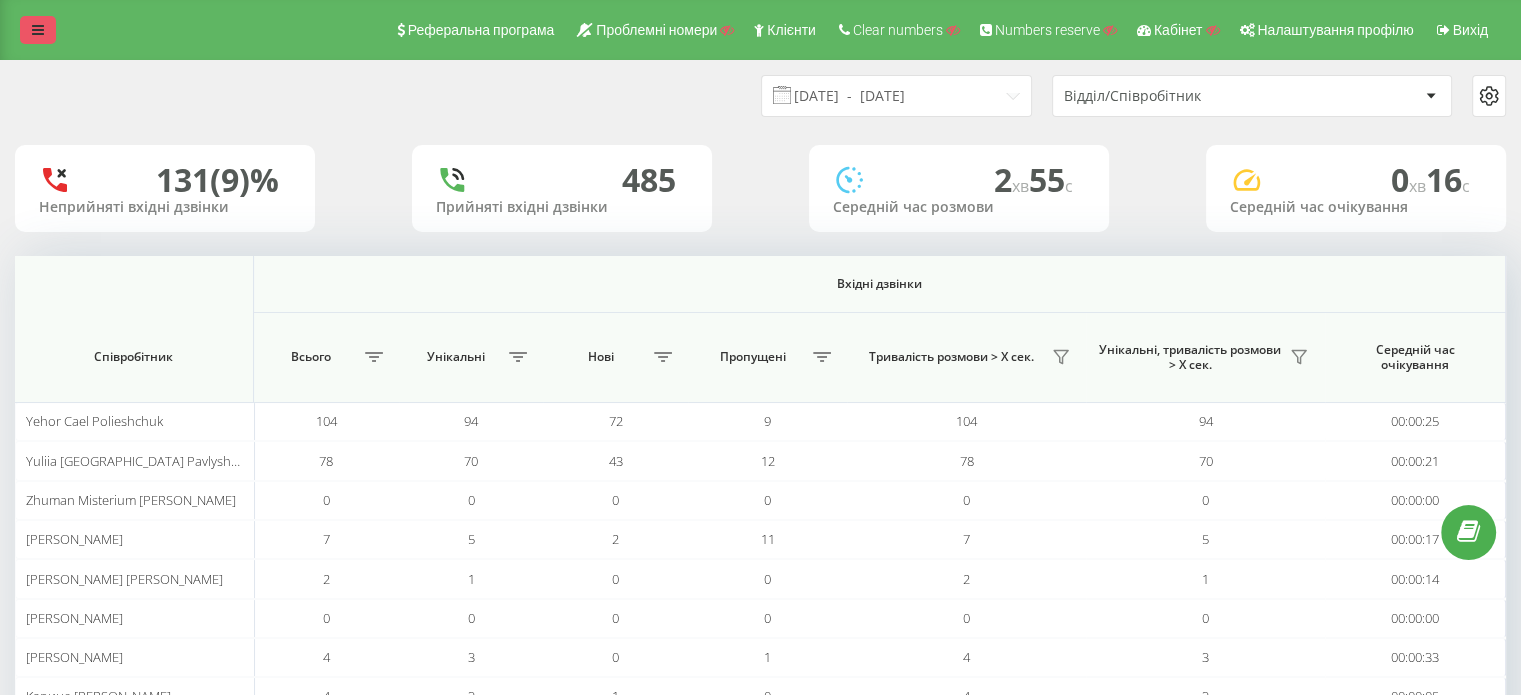 click at bounding box center [38, 30] 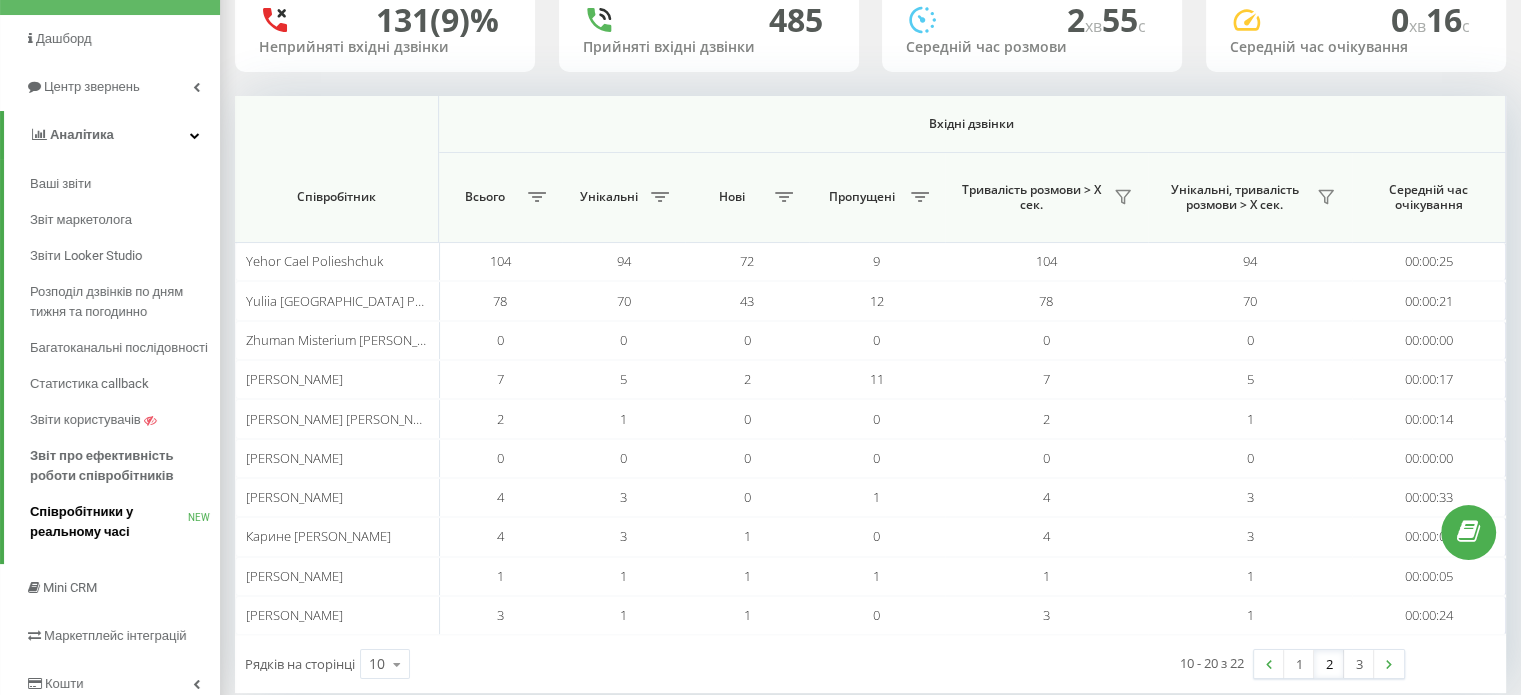 scroll, scrollTop: 200, scrollLeft: 0, axis: vertical 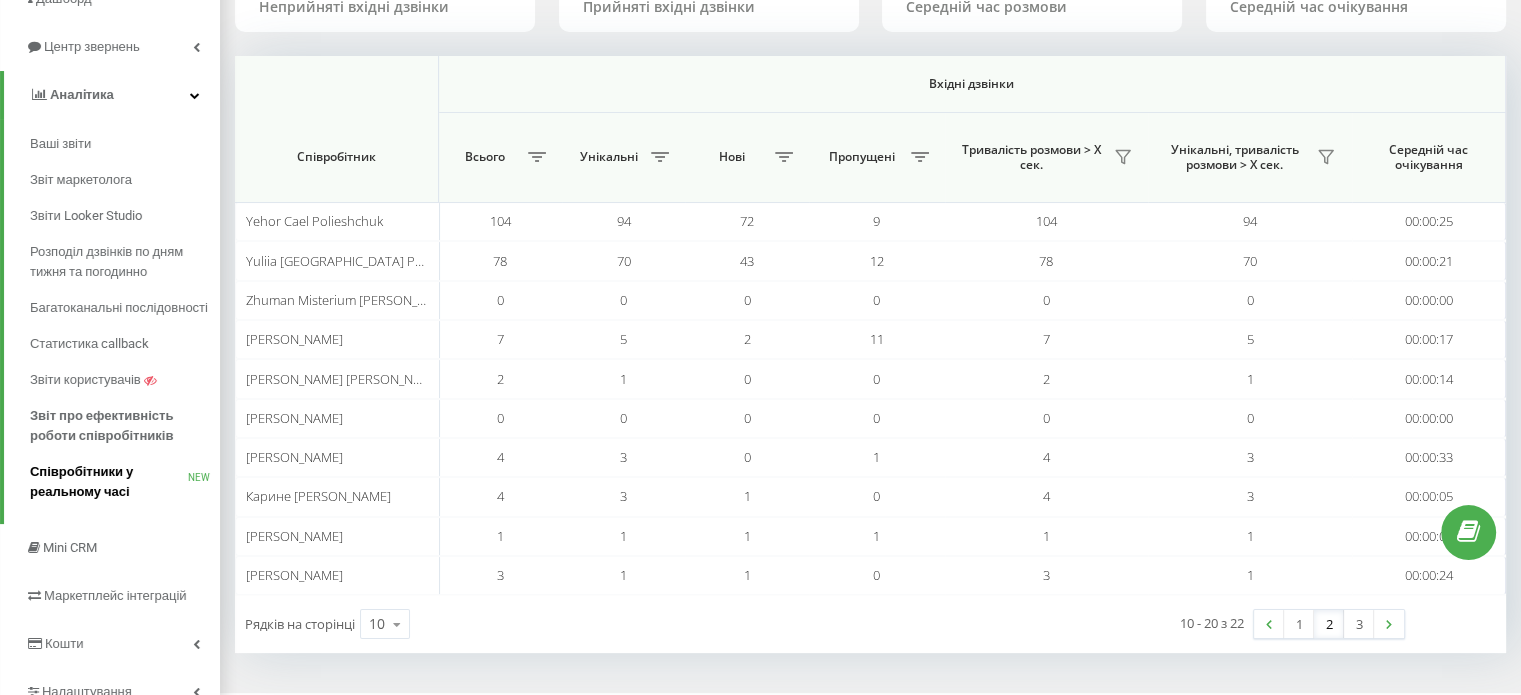 click on "Співробітники у реальному часі" at bounding box center [109, 482] 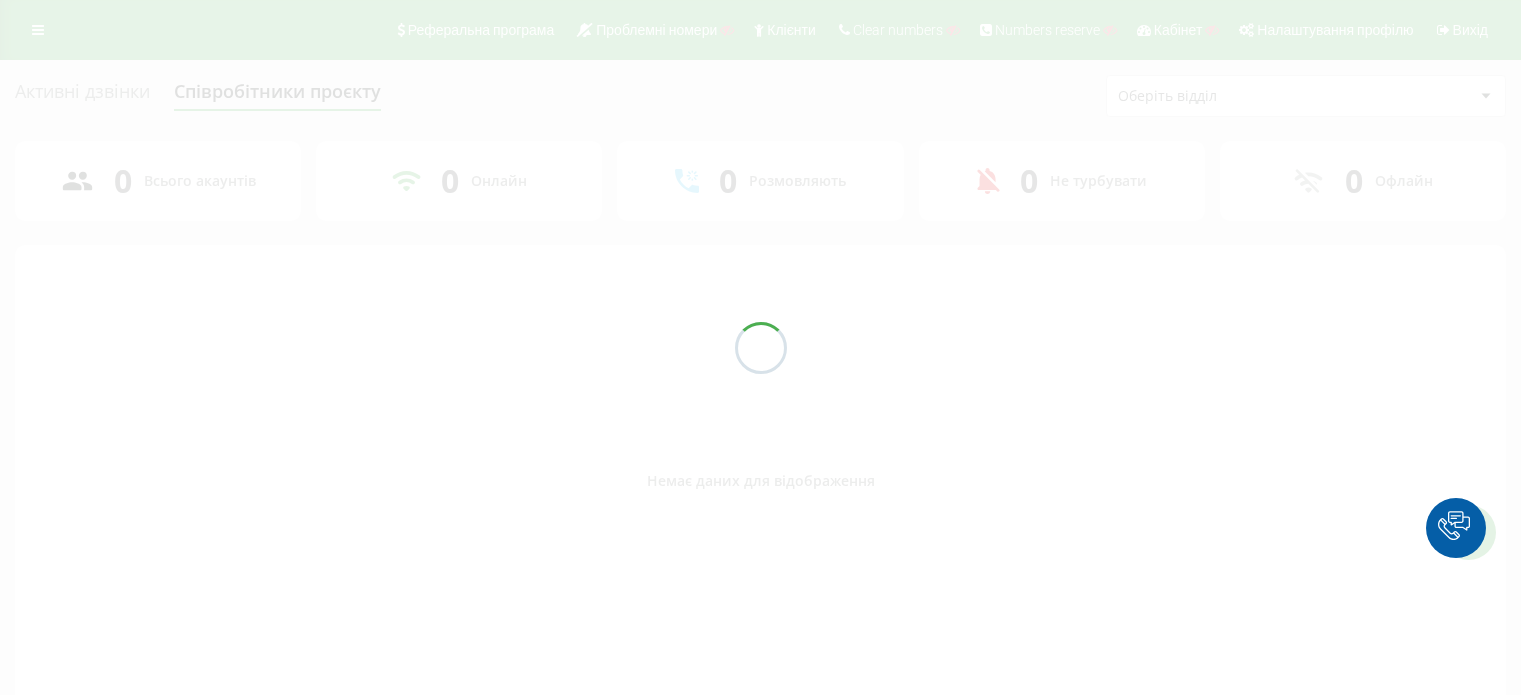 scroll, scrollTop: 0, scrollLeft: 0, axis: both 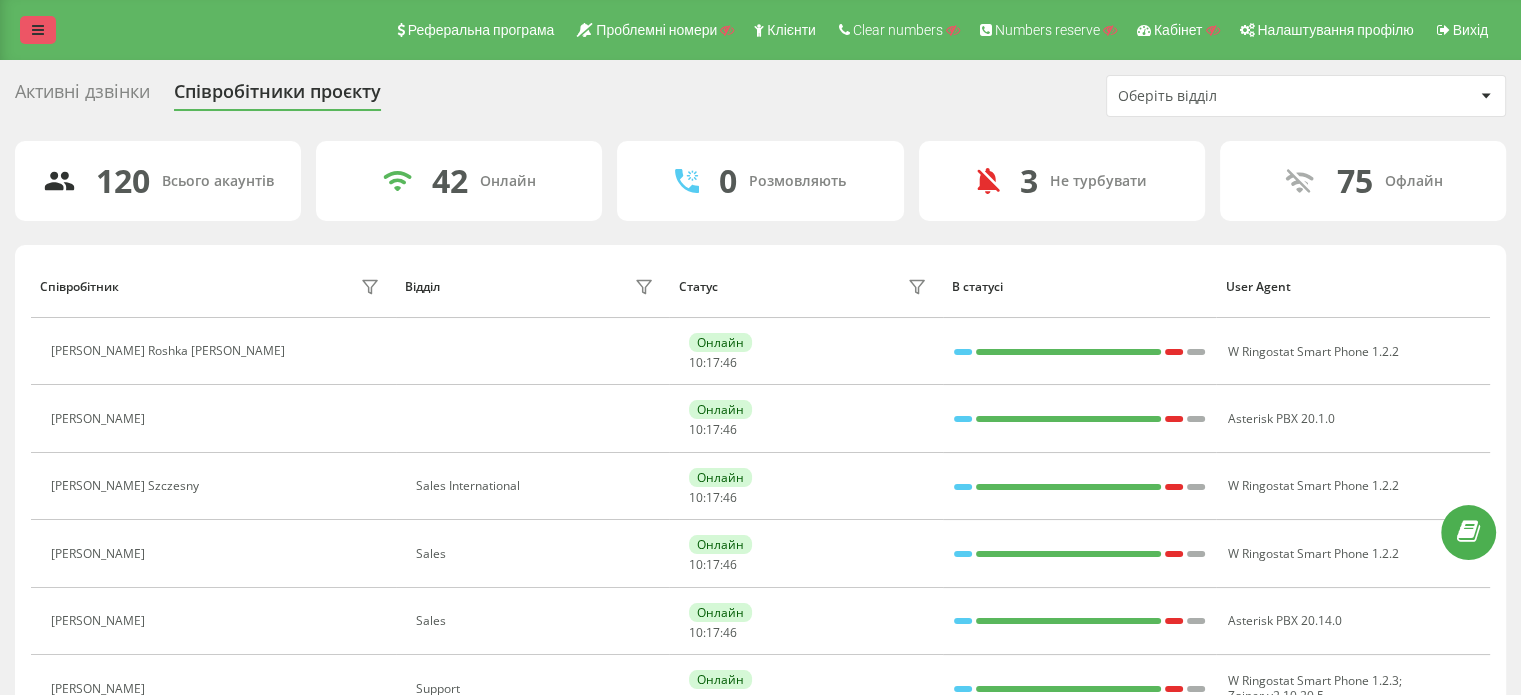 click at bounding box center [38, 30] 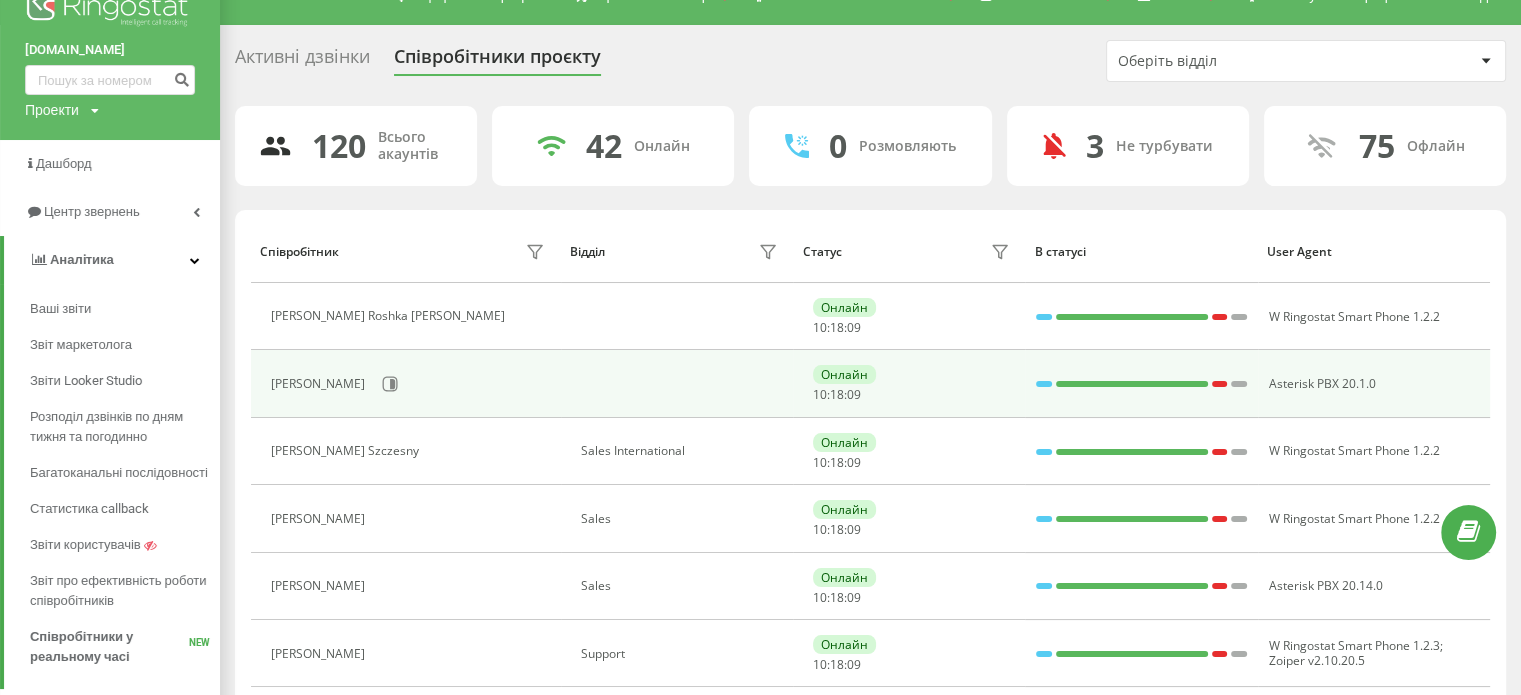 scroll, scrollTop: 0, scrollLeft: 0, axis: both 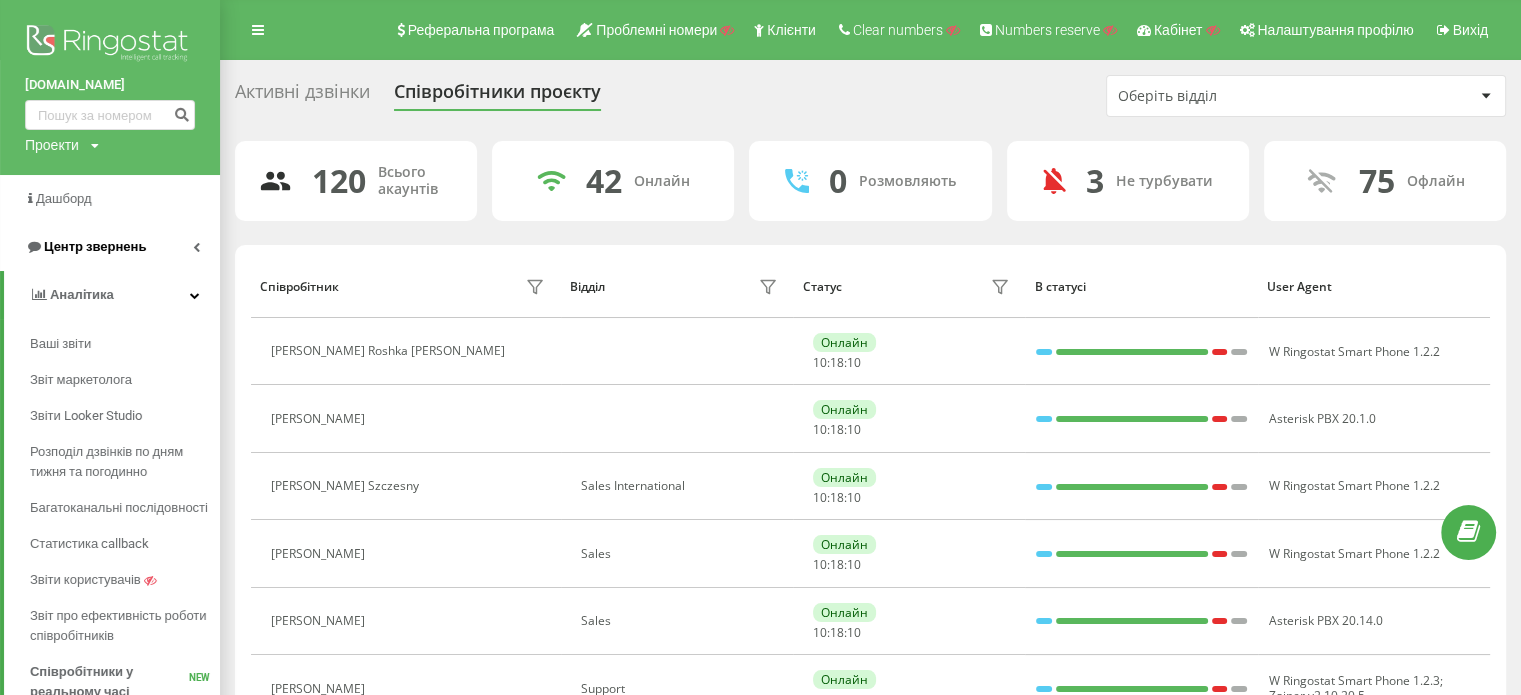 click on "Центр звернень" at bounding box center (110, 247) 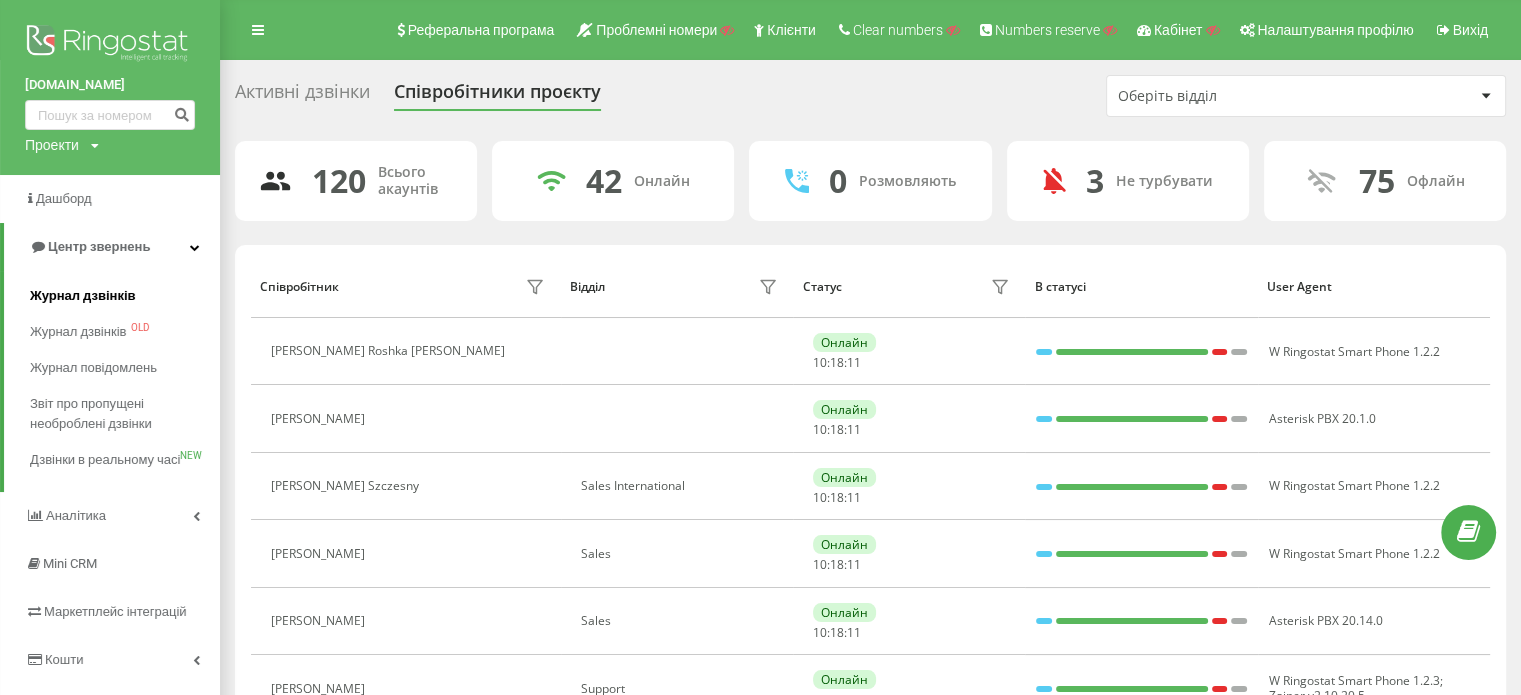 click on "Журнал дзвінків" at bounding box center (83, 296) 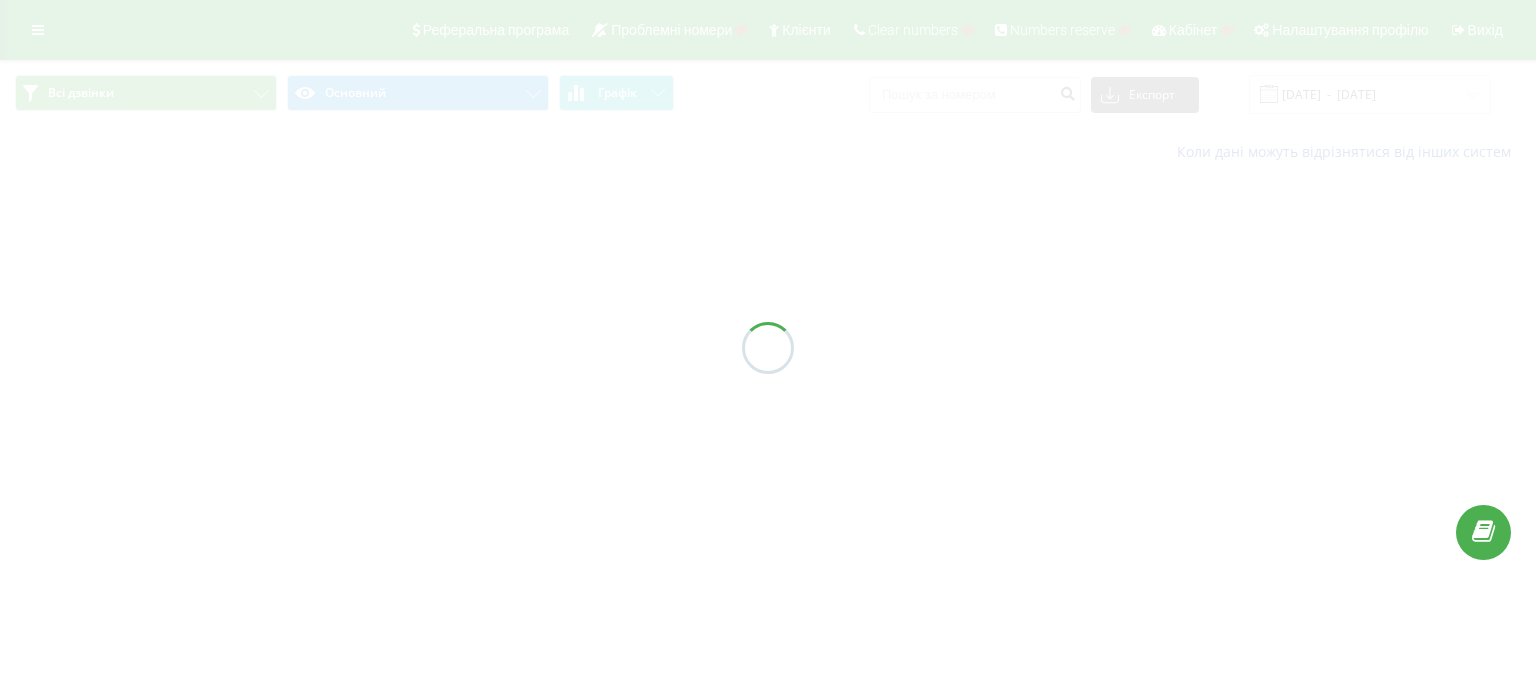 scroll, scrollTop: 0, scrollLeft: 0, axis: both 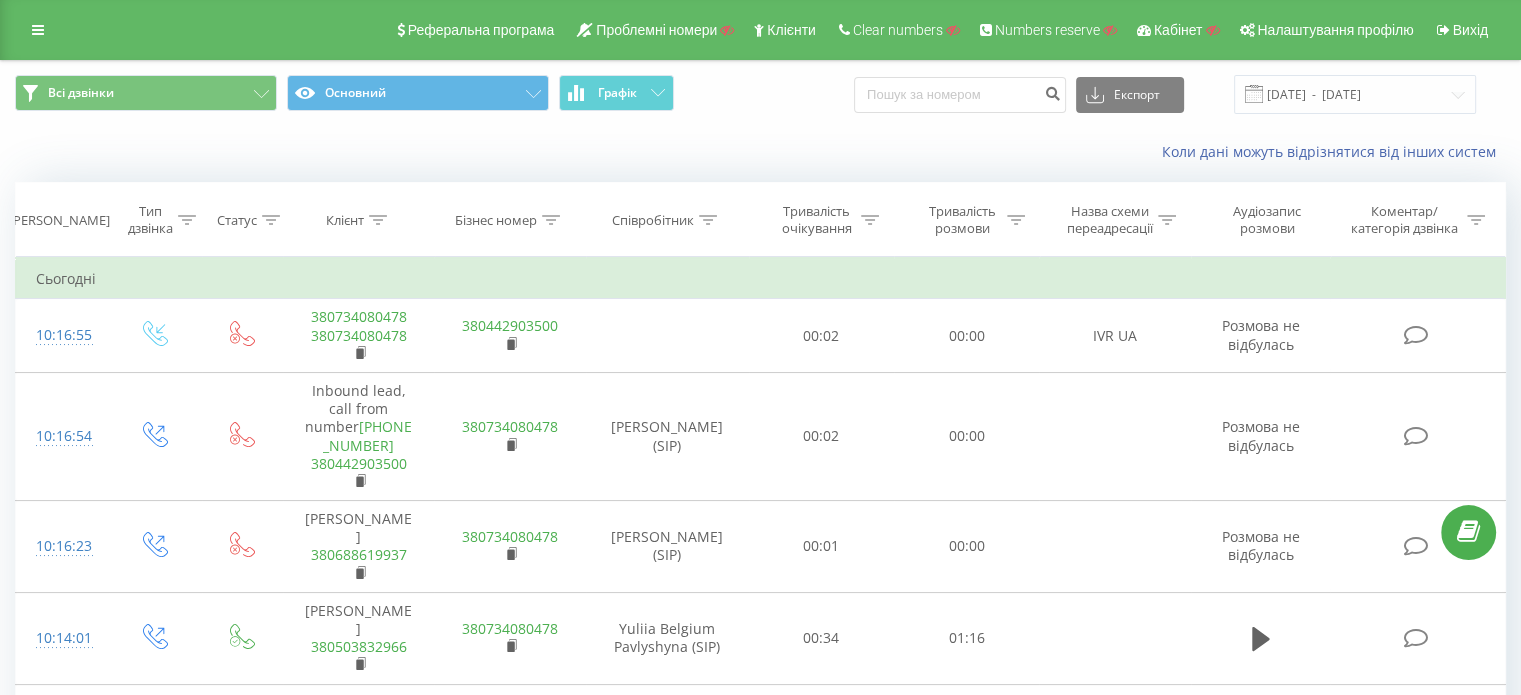 click on "Коли дані можуть відрізнятися вiд інших систем" at bounding box center (760, 152) 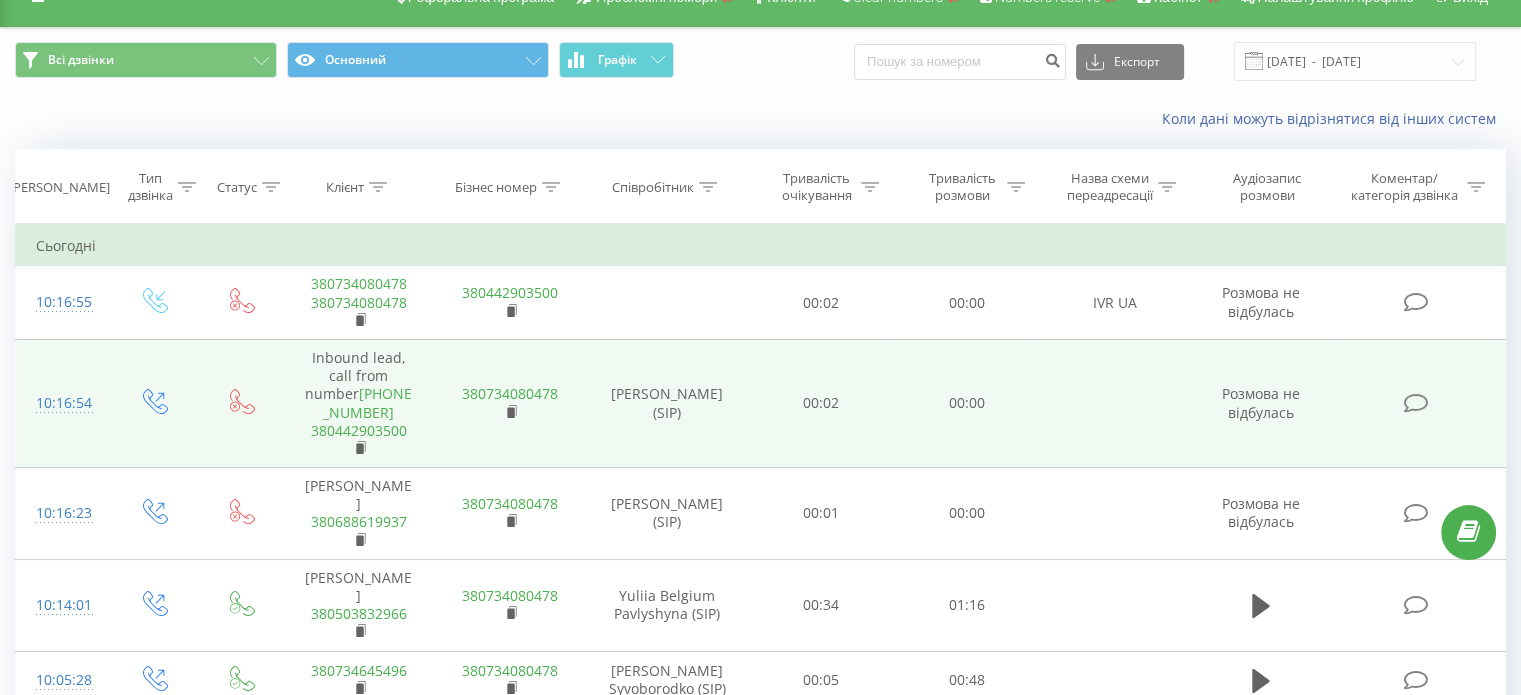 scroll, scrollTop: 0, scrollLeft: 0, axis: both 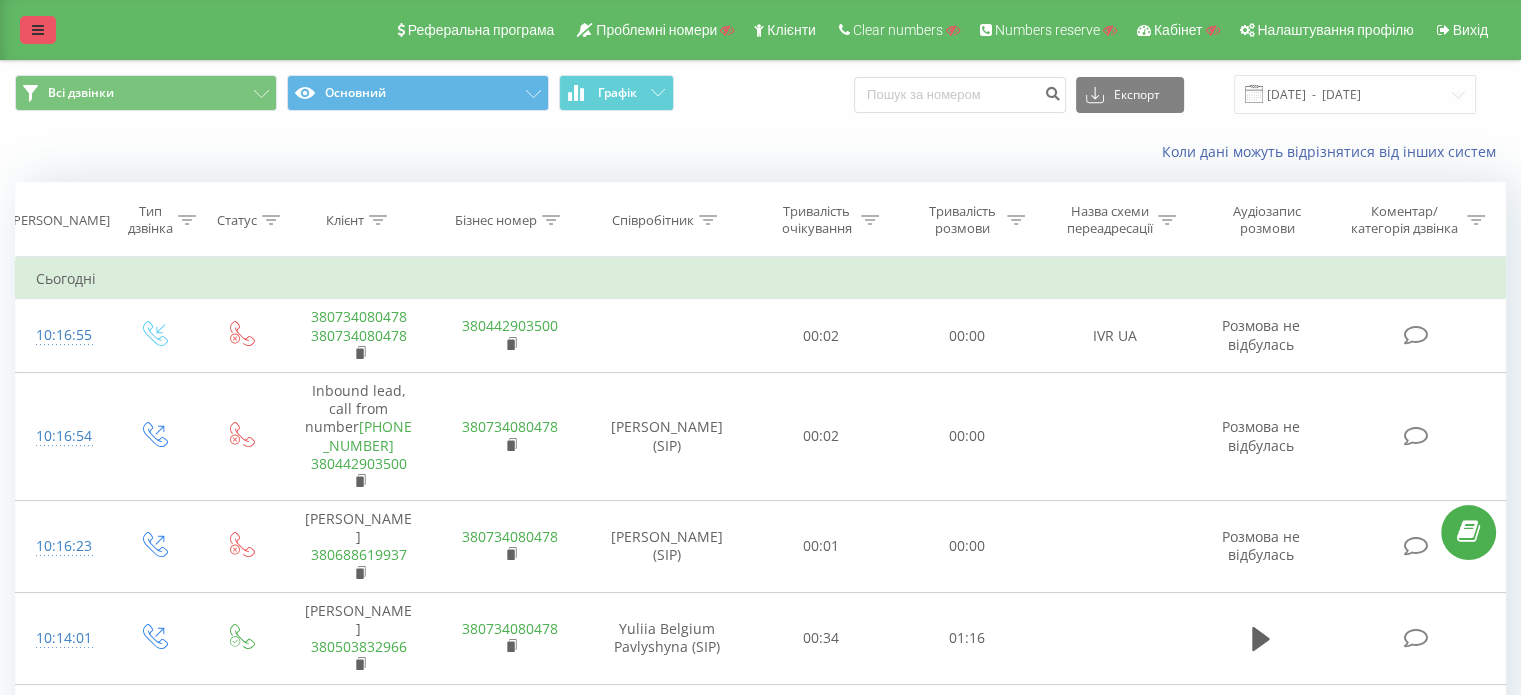 click at bounding box center [38, 30] 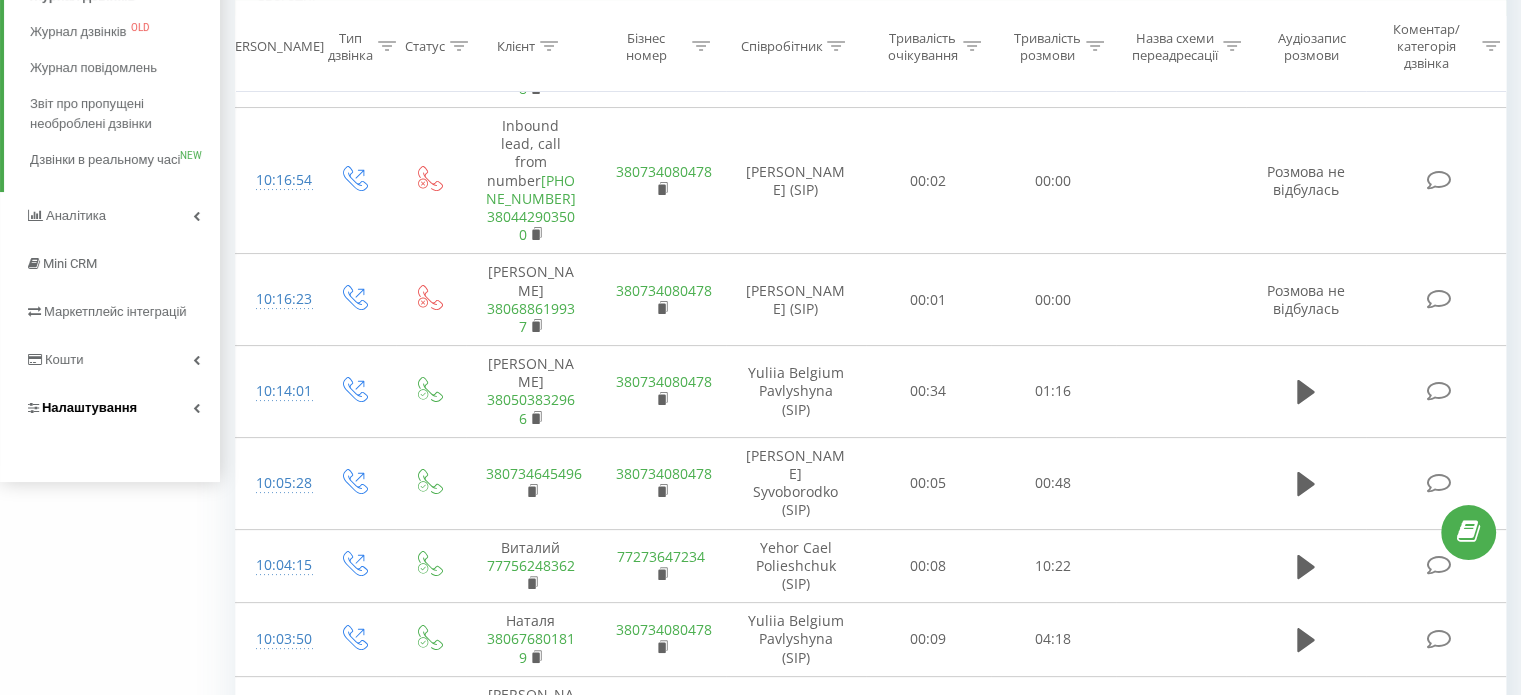 click on "Налаштування" at bounding box center (110, 408) 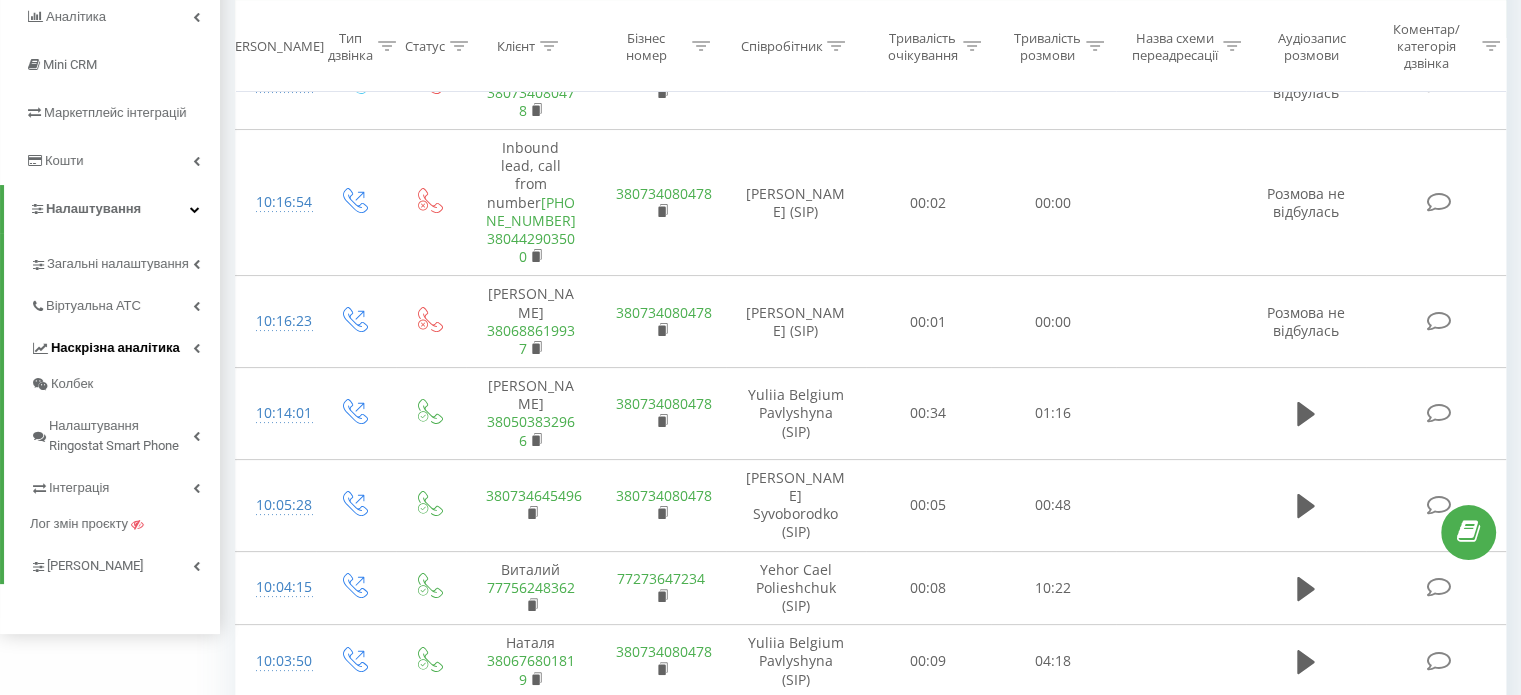 scroll, scrollTop: 279, scrollLeft: 0, axis: vertical 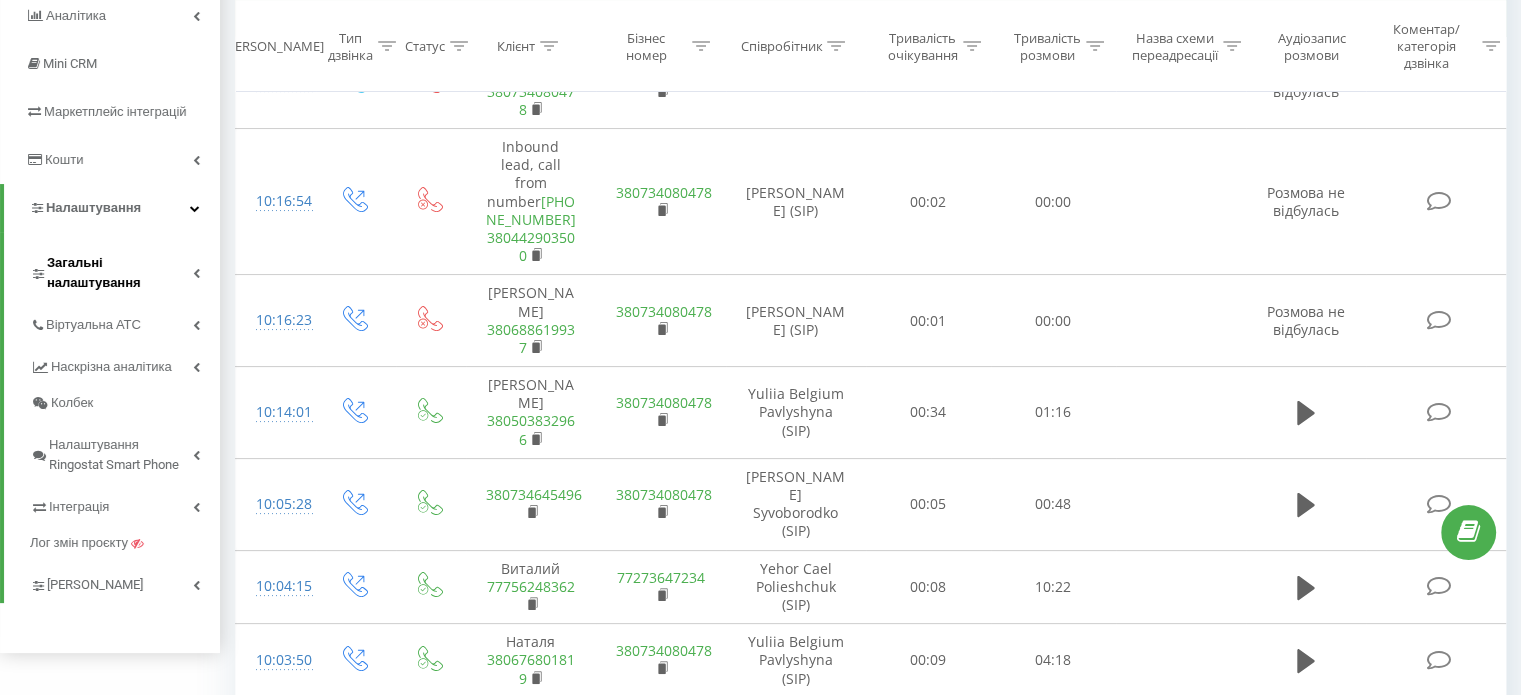 click on "Загальні налаштування" at bounding box center (120, 273) 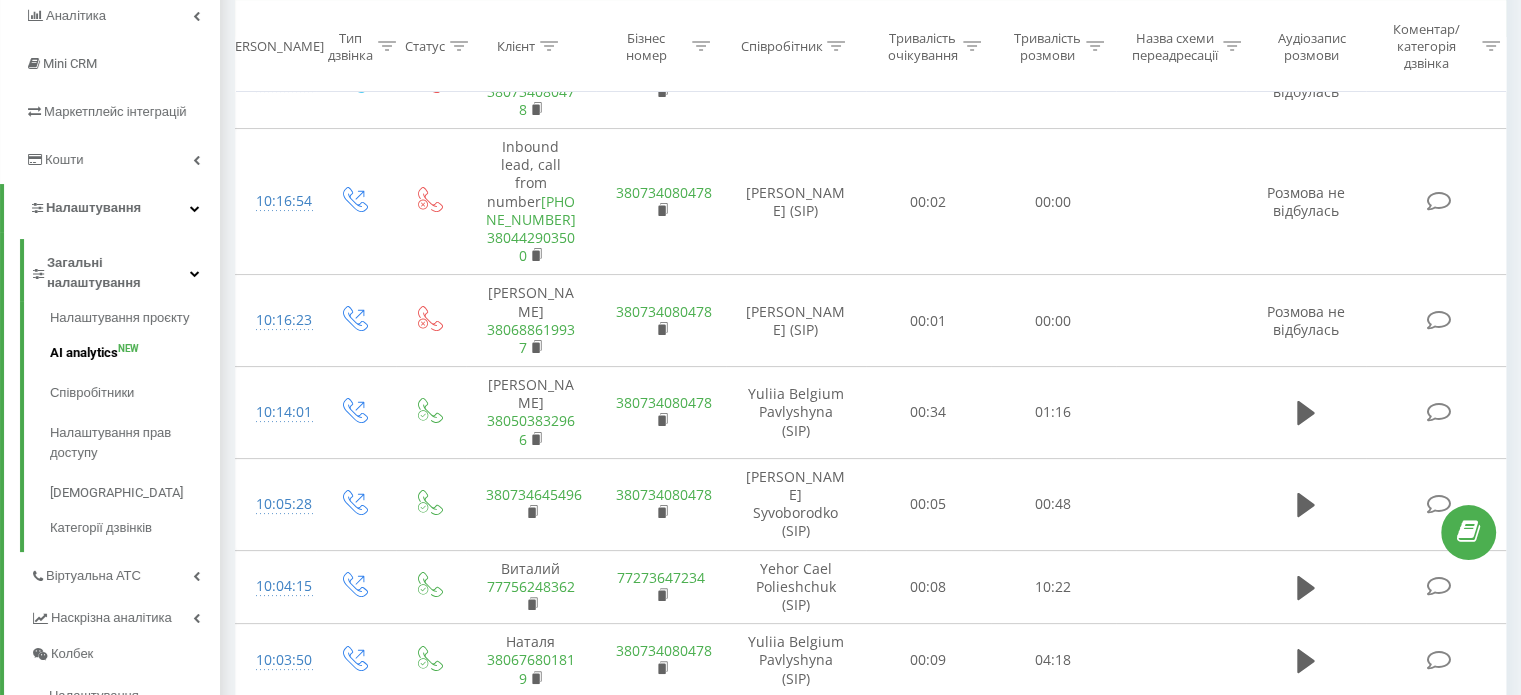 click on "AI analytics NEW" at bounding box center [135, 353] 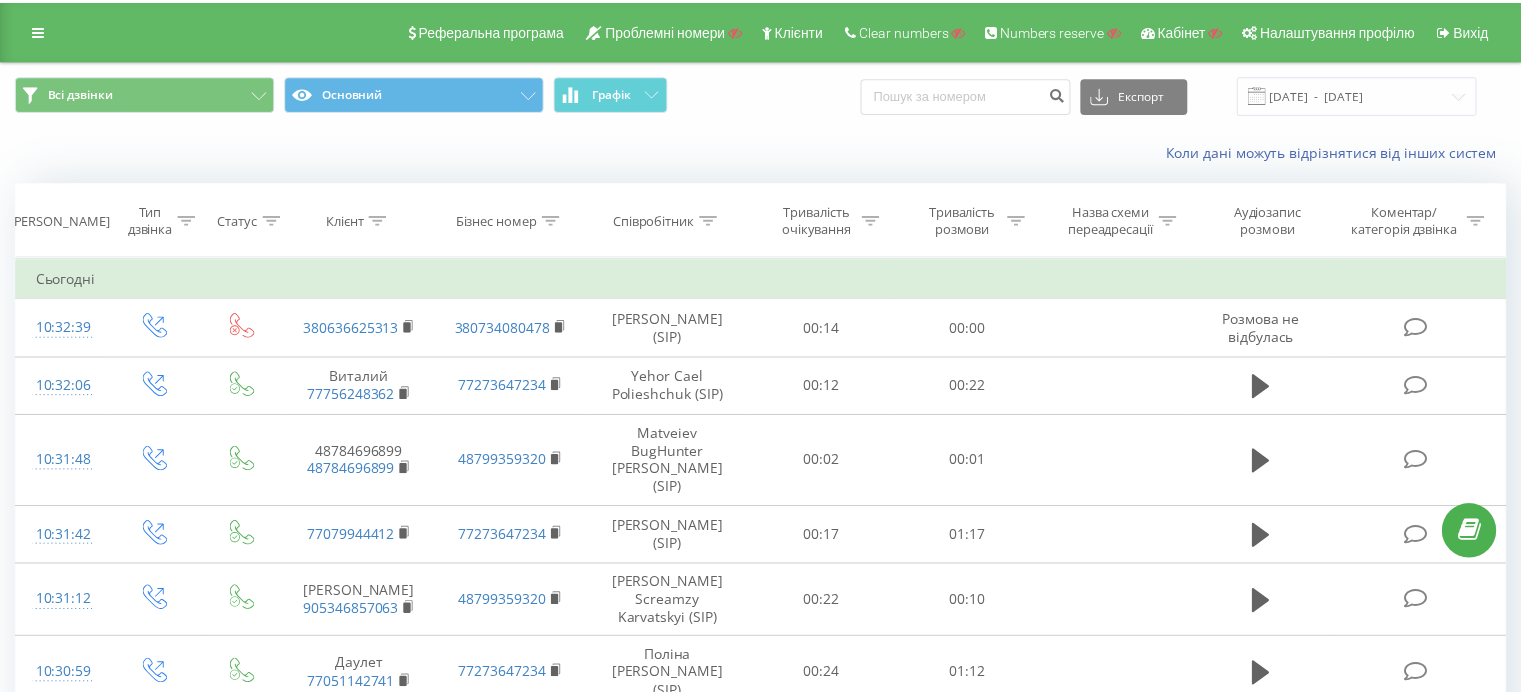 scroll, scrollTop: 0, scrollLeft: 0, axis: both 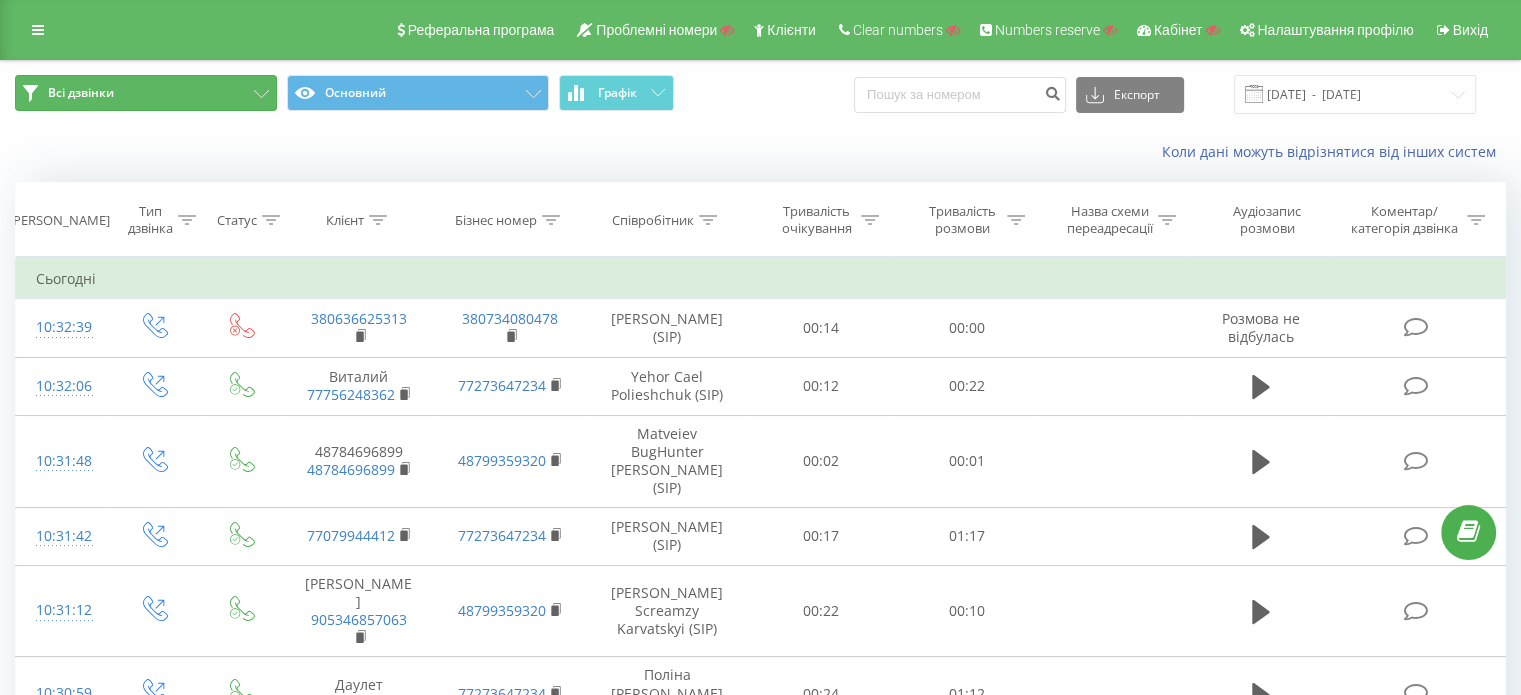 click on "Всі дзвінки" at bounding box center (146, 93) 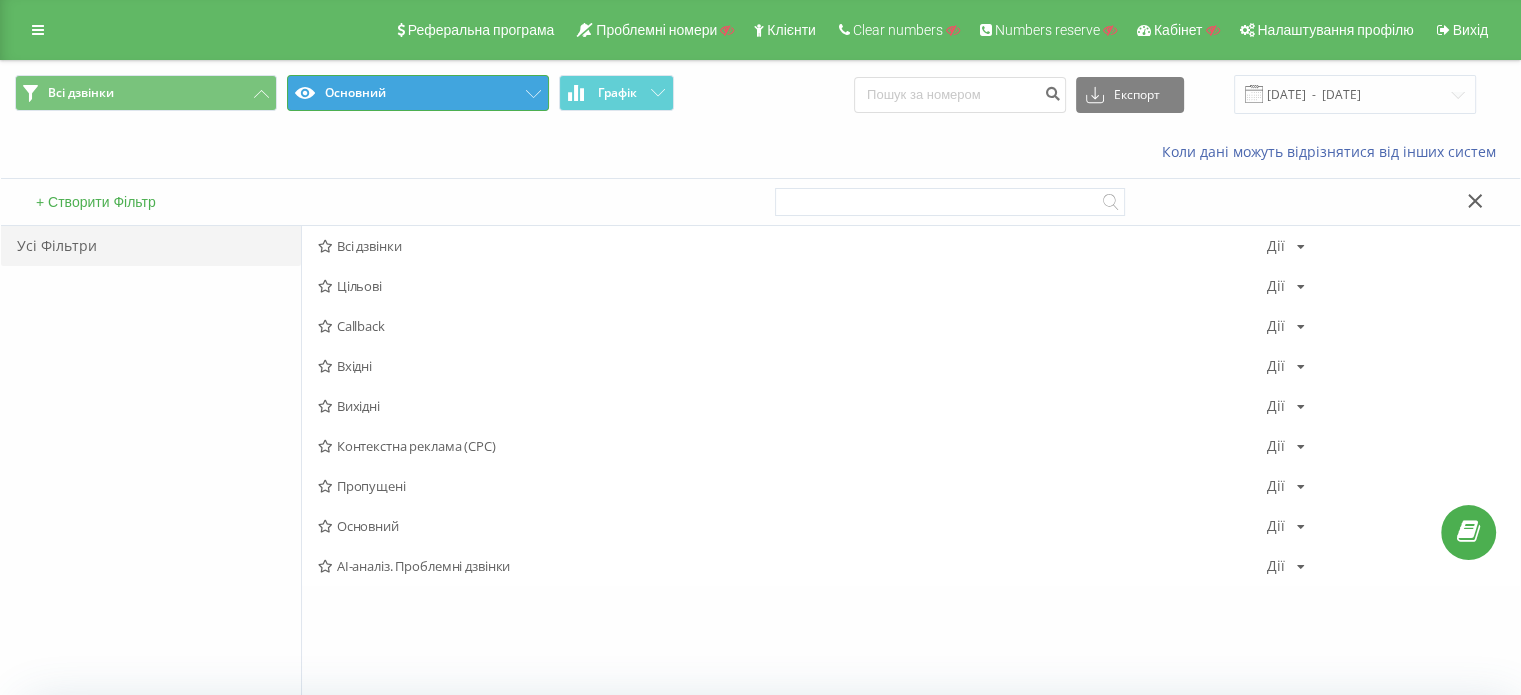 click on "Основний" at bounding box center [418, 93] 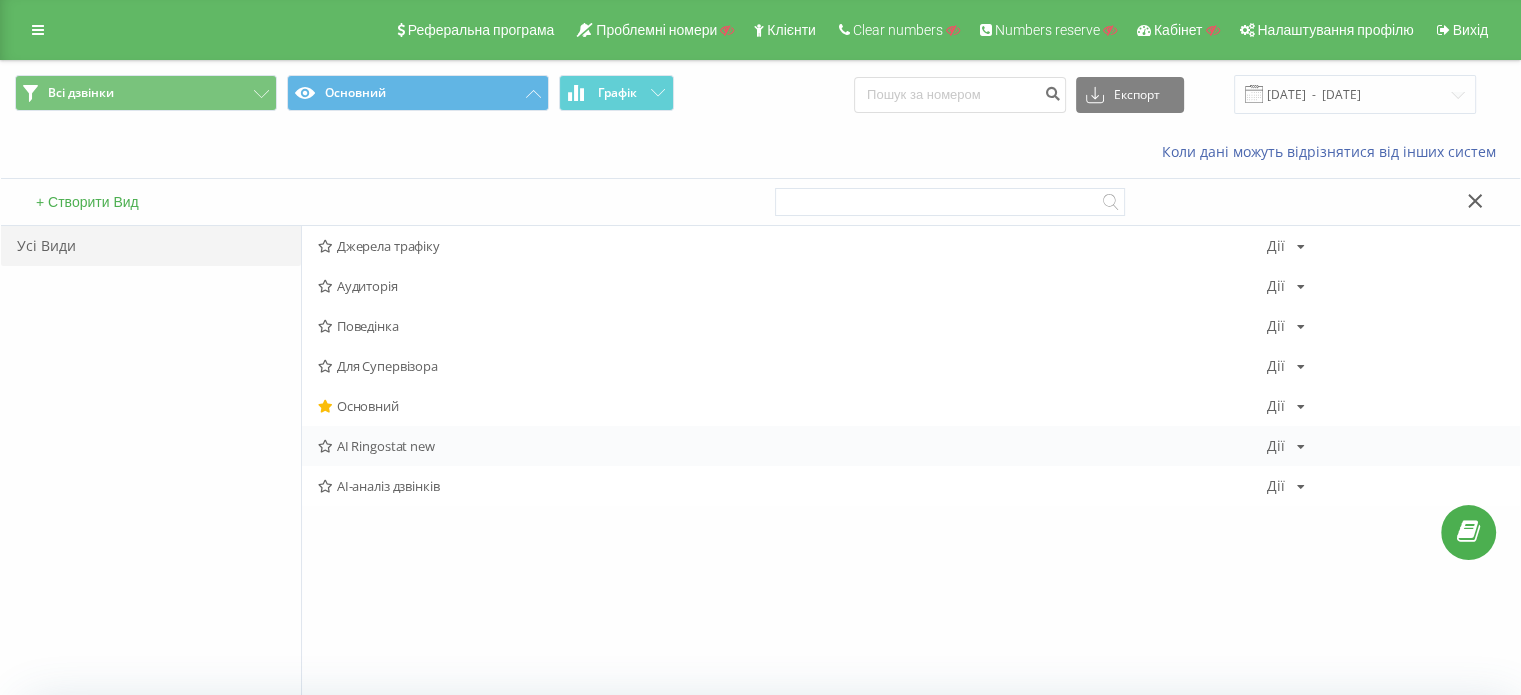 click on "AI Ringostat new" at bounding box center [792, 446] 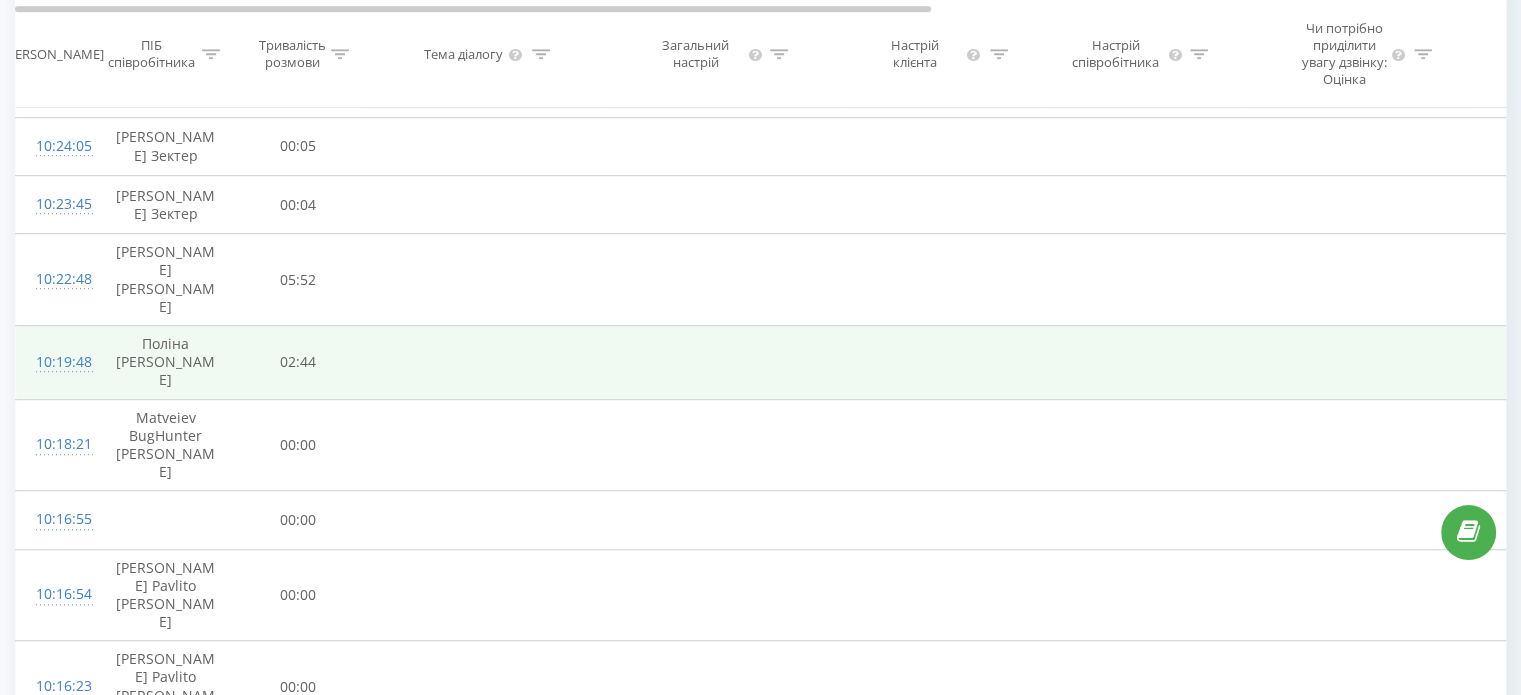 scroll, scrollTop: 1363, scrollLeft: 0, axis: vertical 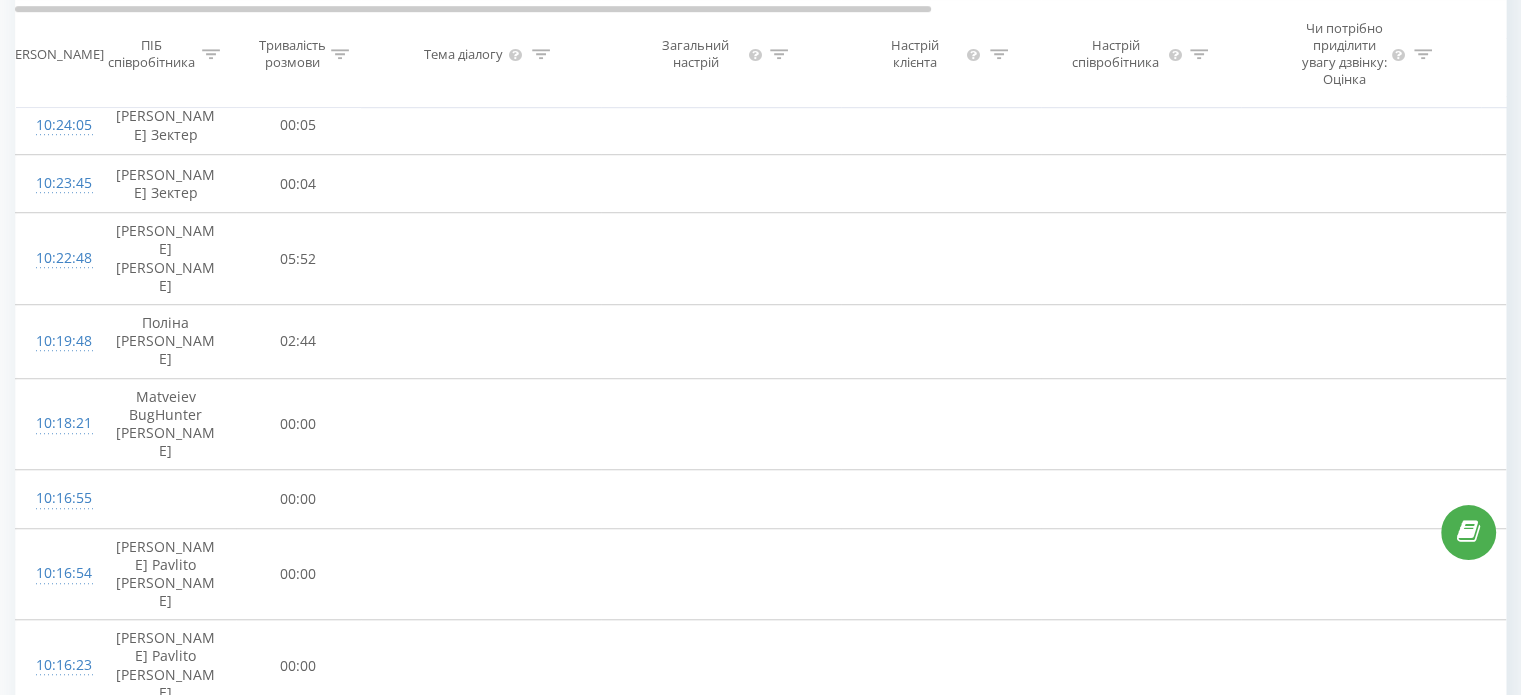 click on "3" at bounding box center (1232, 849) 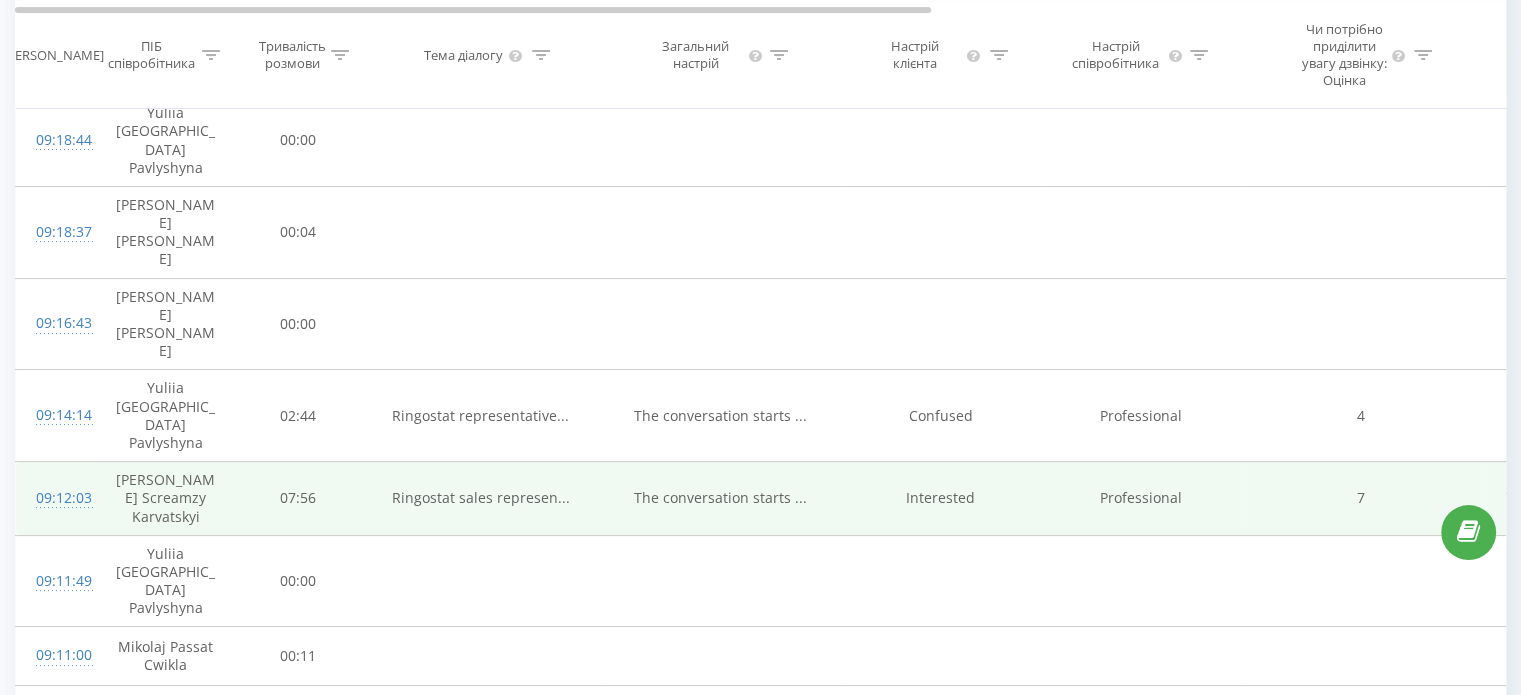 scroll, scrollTop: 332, scrollLeft: 0, axis: vertical 